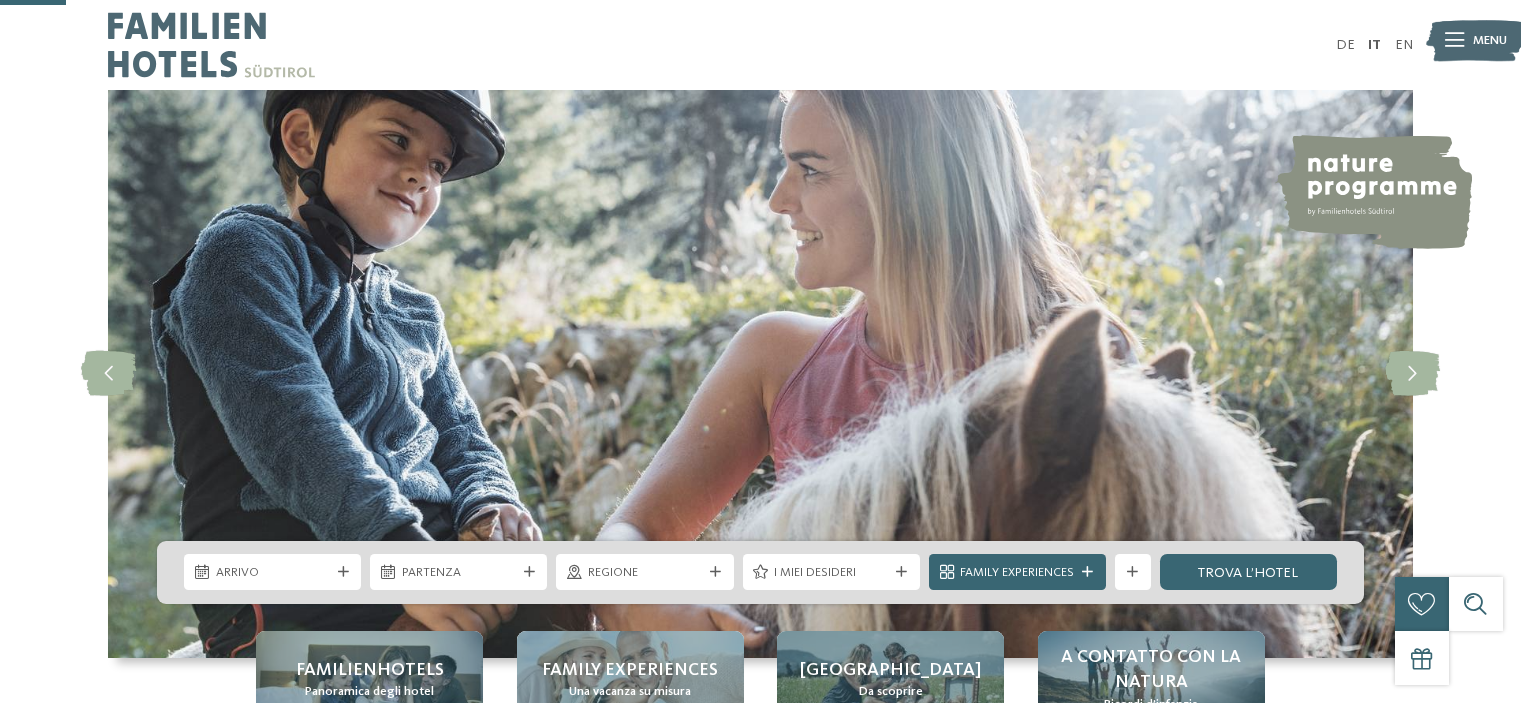 scroll, scrollTop: 333, scrollLeft: 0, axis: vertical 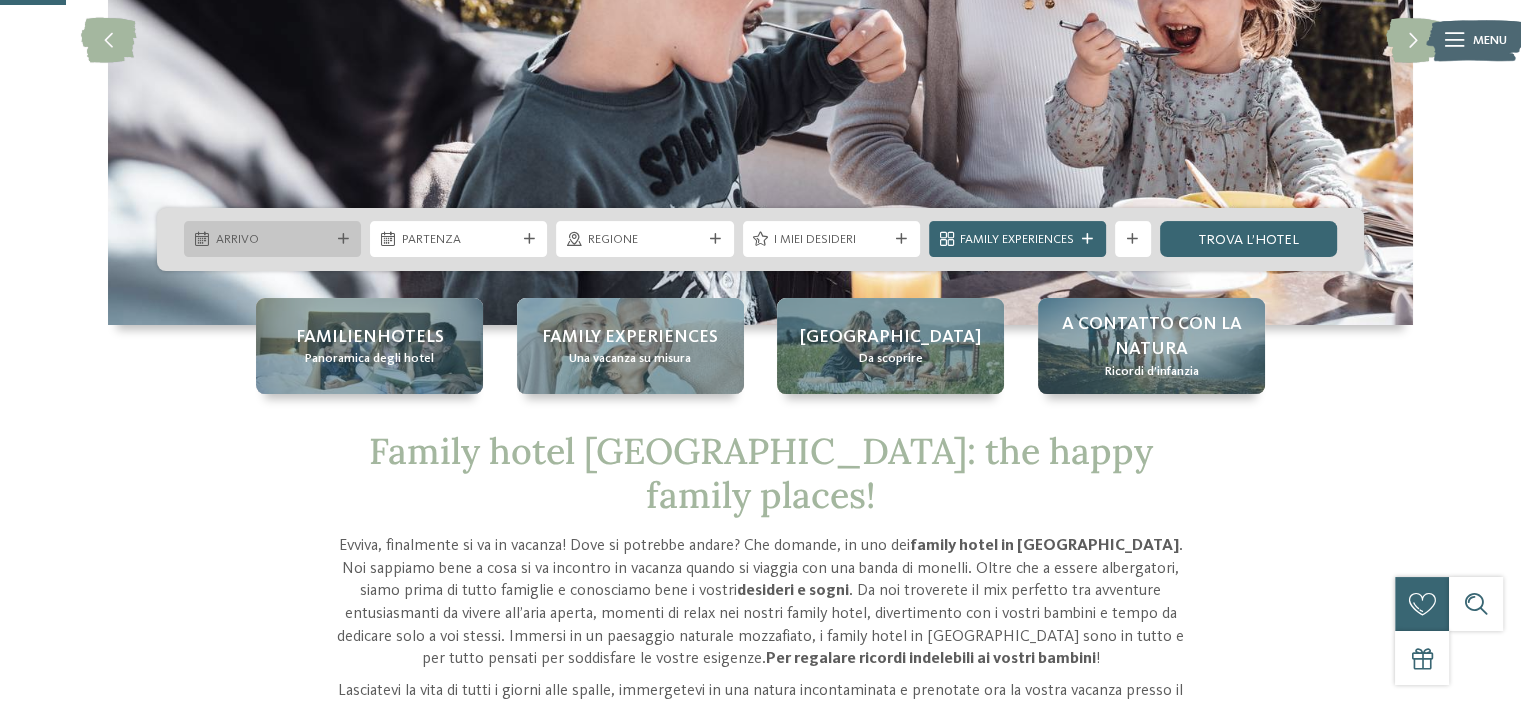 click on "Arrivo" at bounding box center (273, 240) 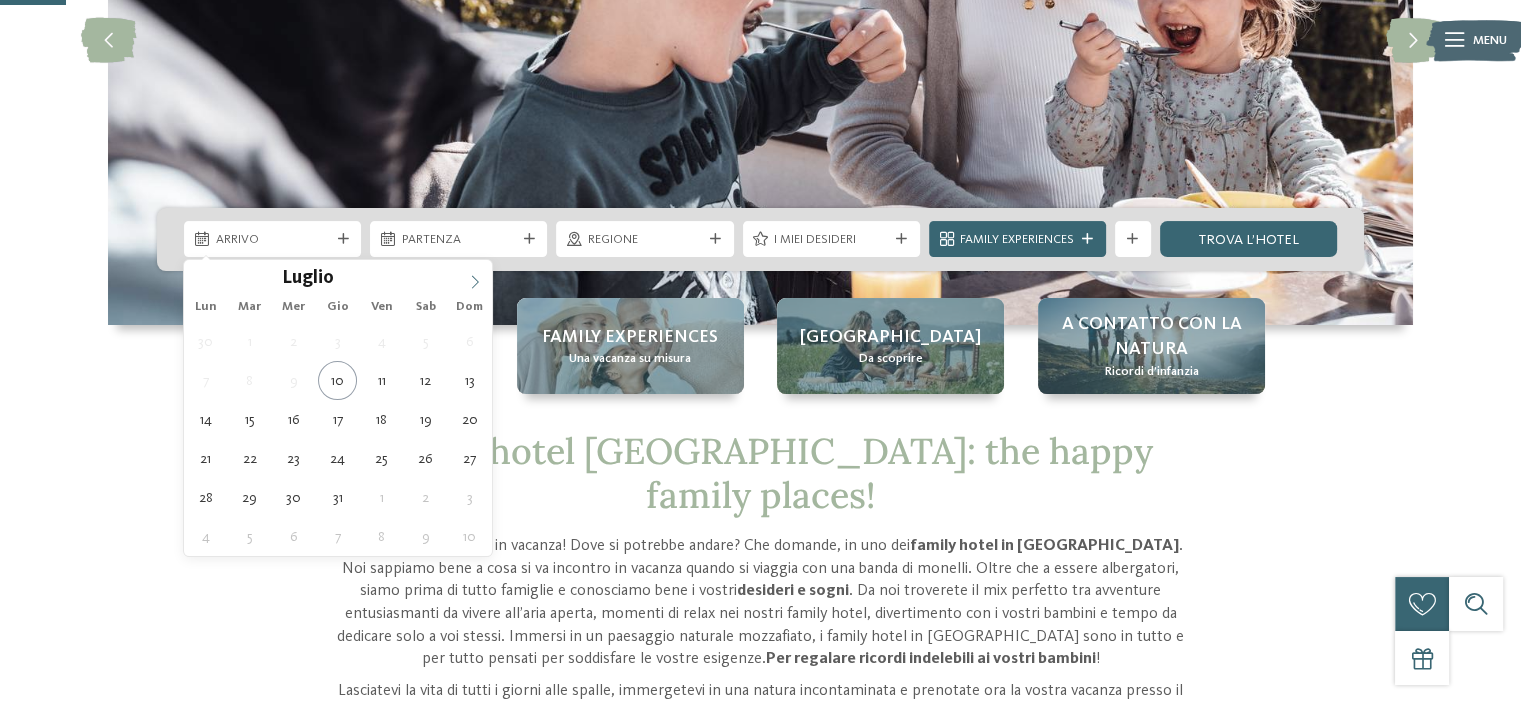 click at bounding box center [475, 277] 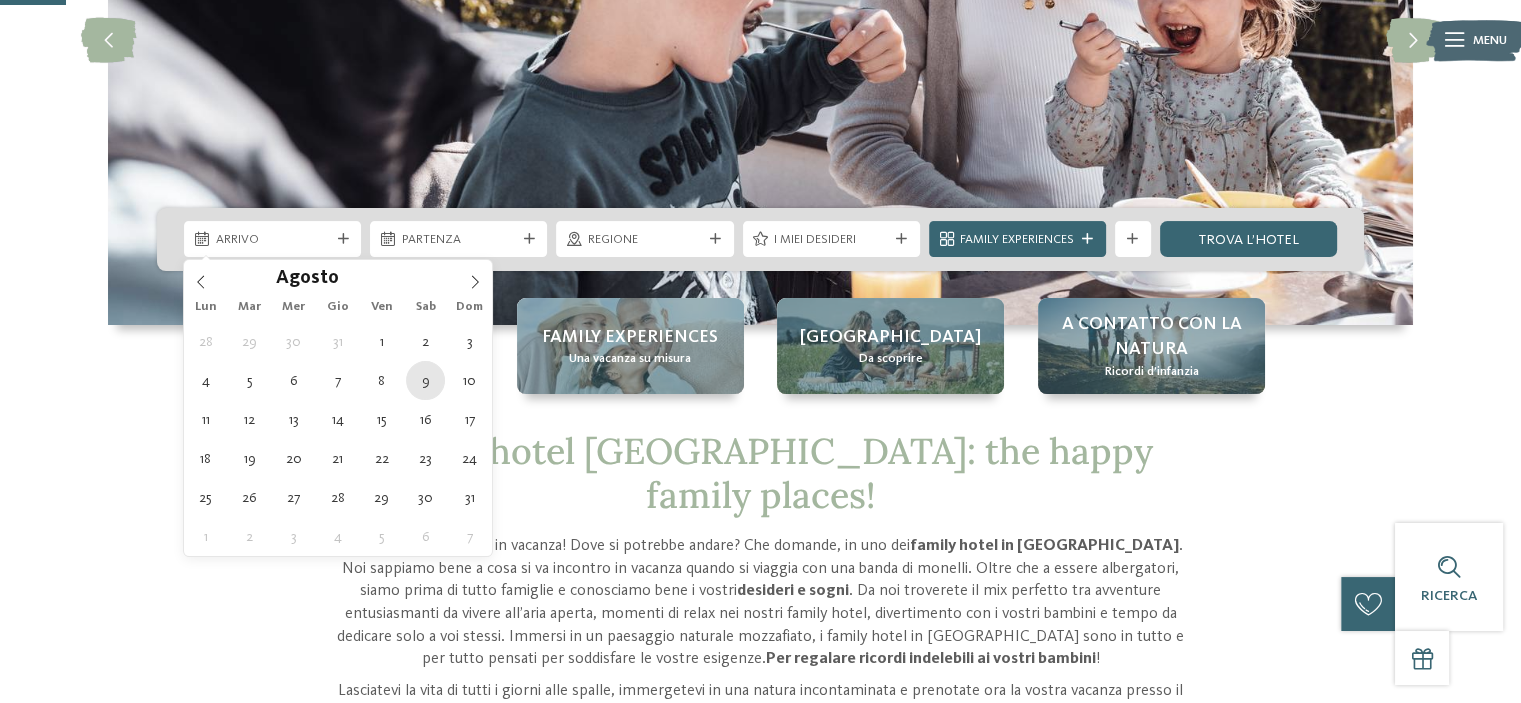 type on "09.08.2025" 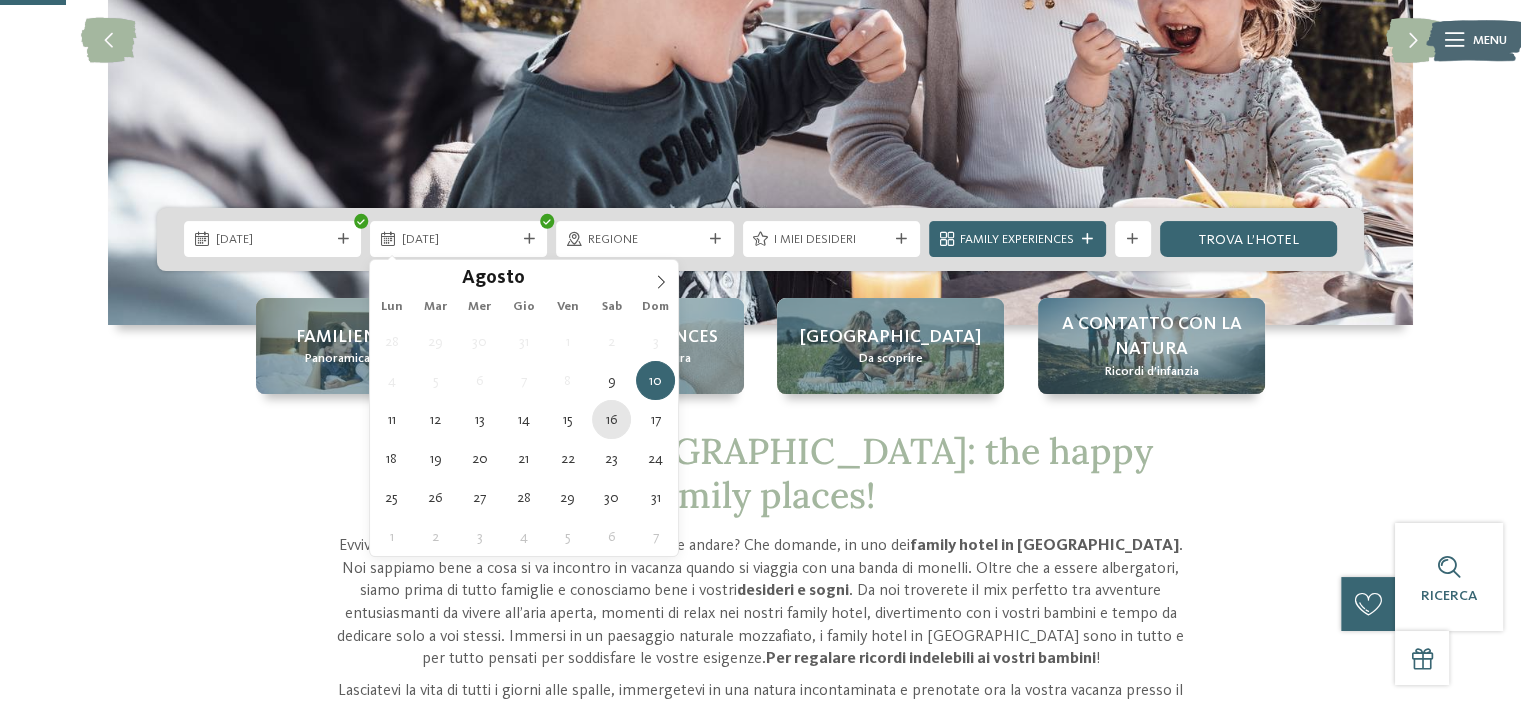 type on "16.08.2025" 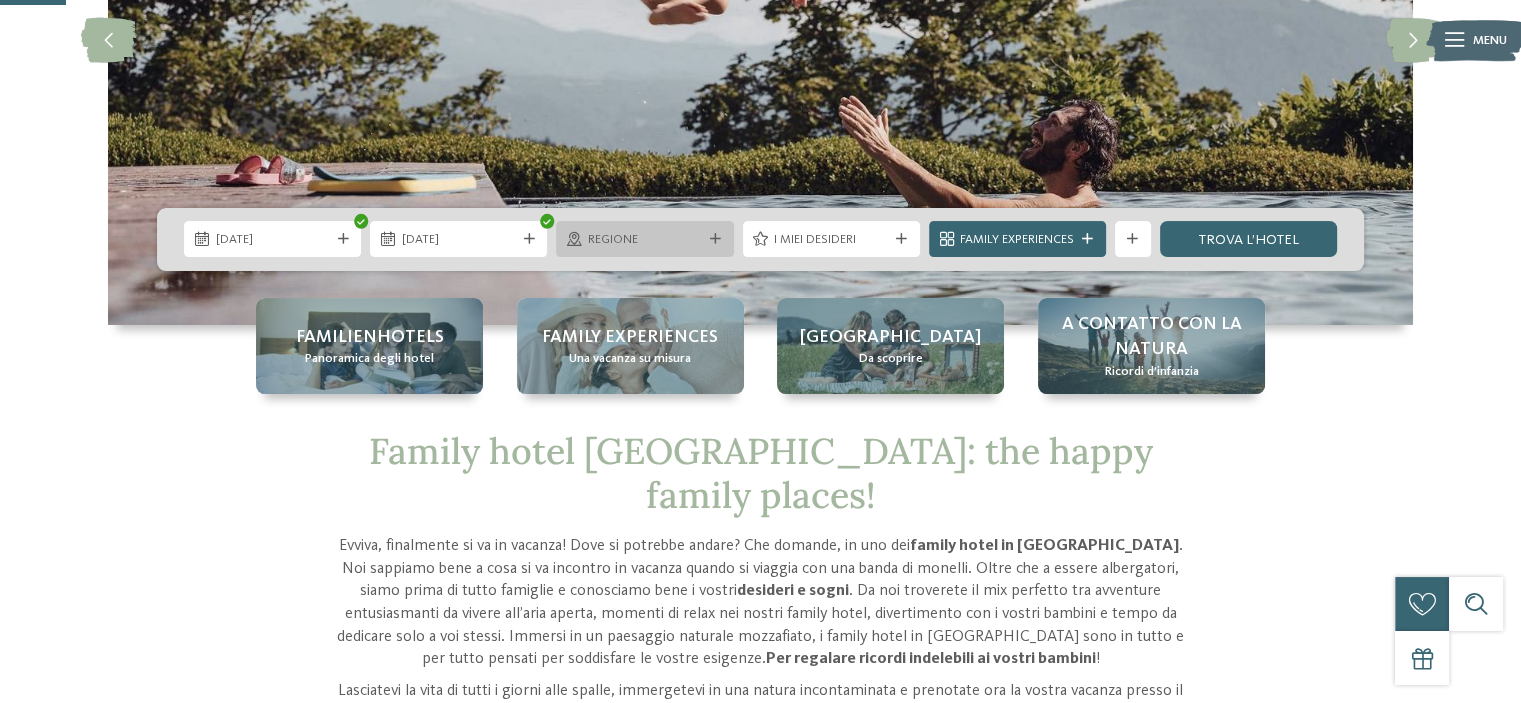 click on "Regione" at bounding box center [644, 239] 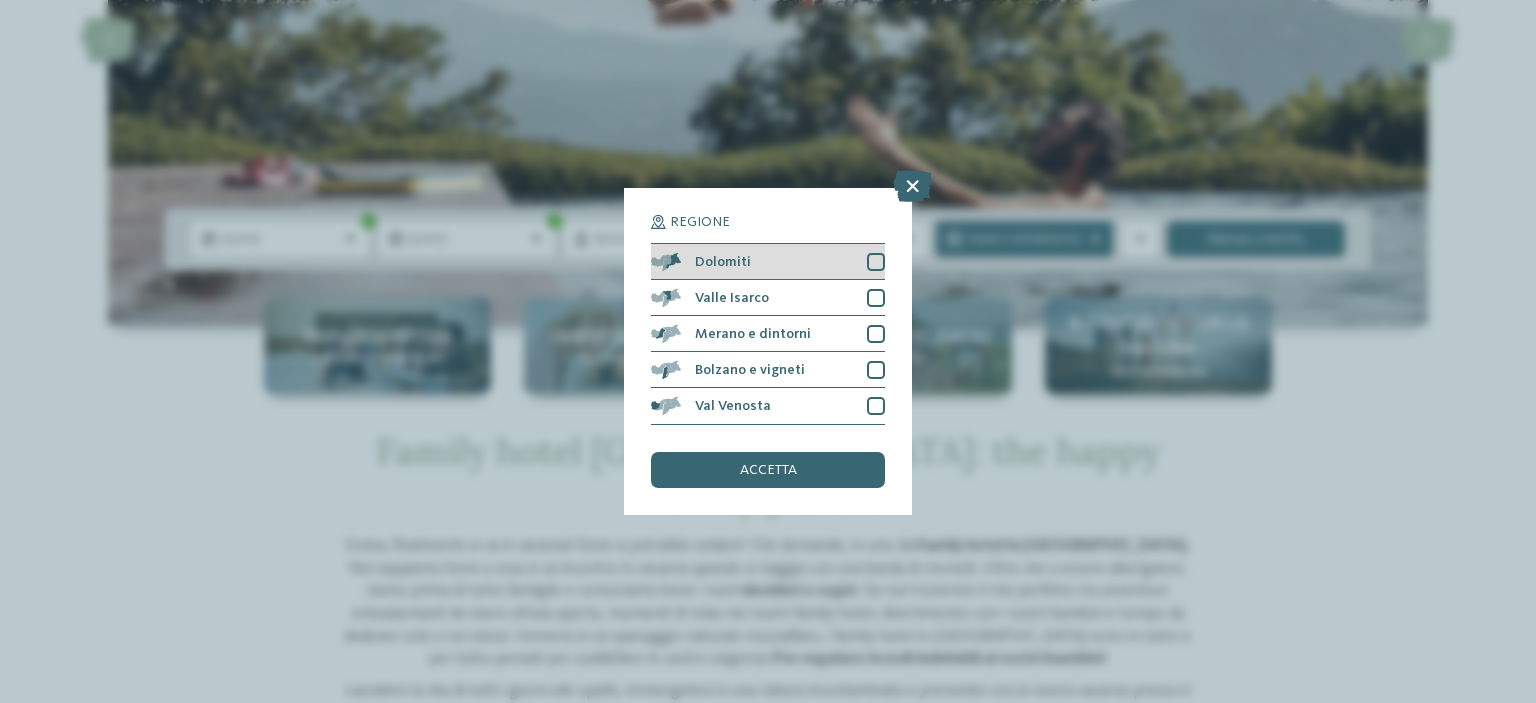 click on "Dolomiti" at bounding box center (768, 262) 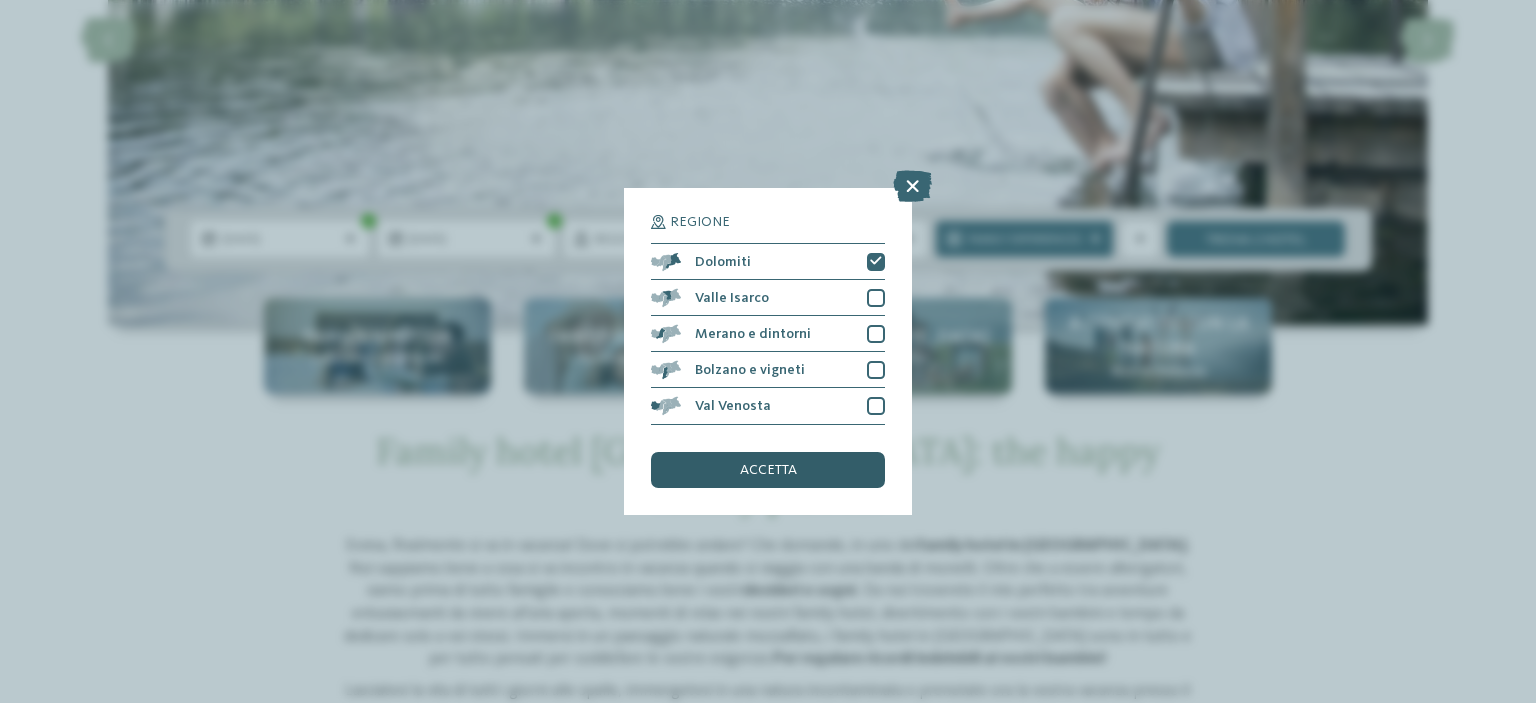 click on "accetta" at bounding box center (768, 470) 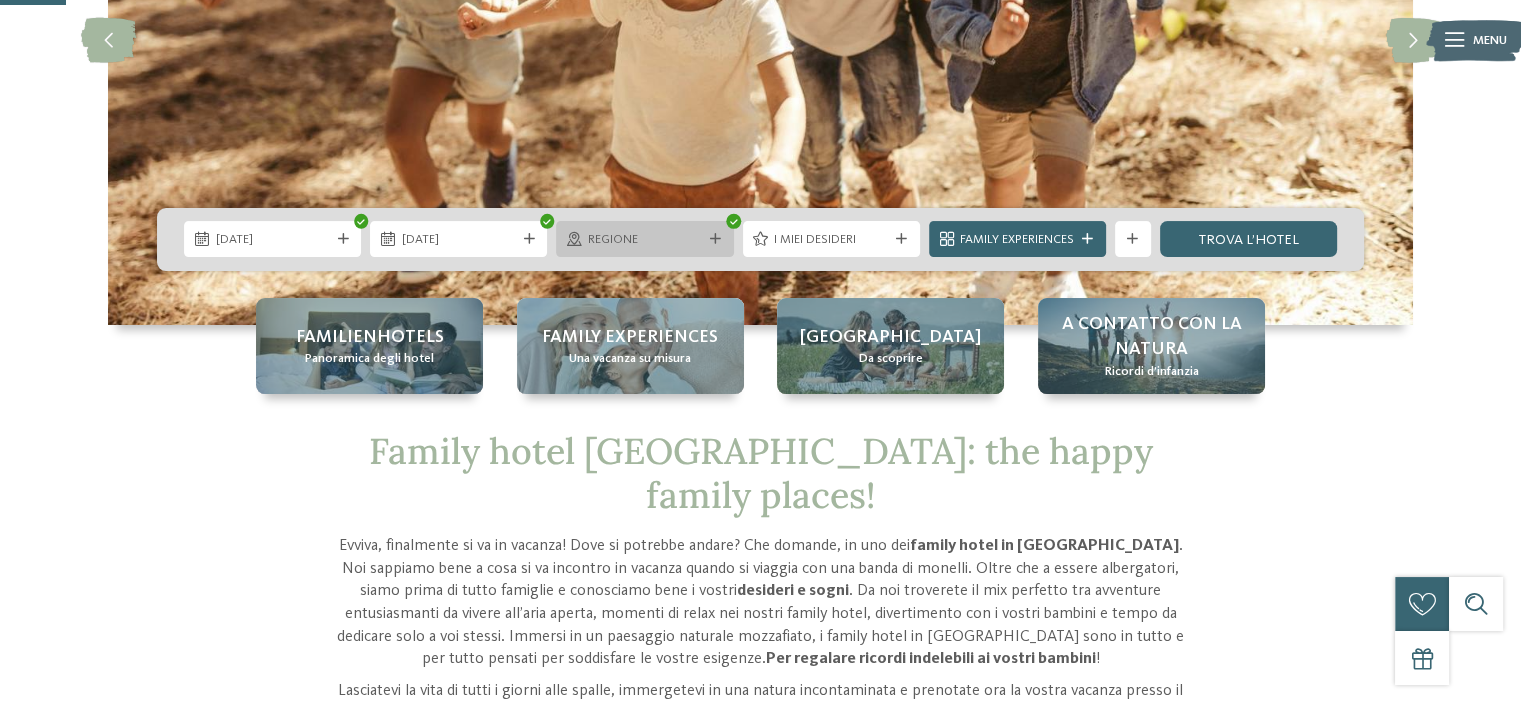 click on "Regione" at bounding box center (644, 239) 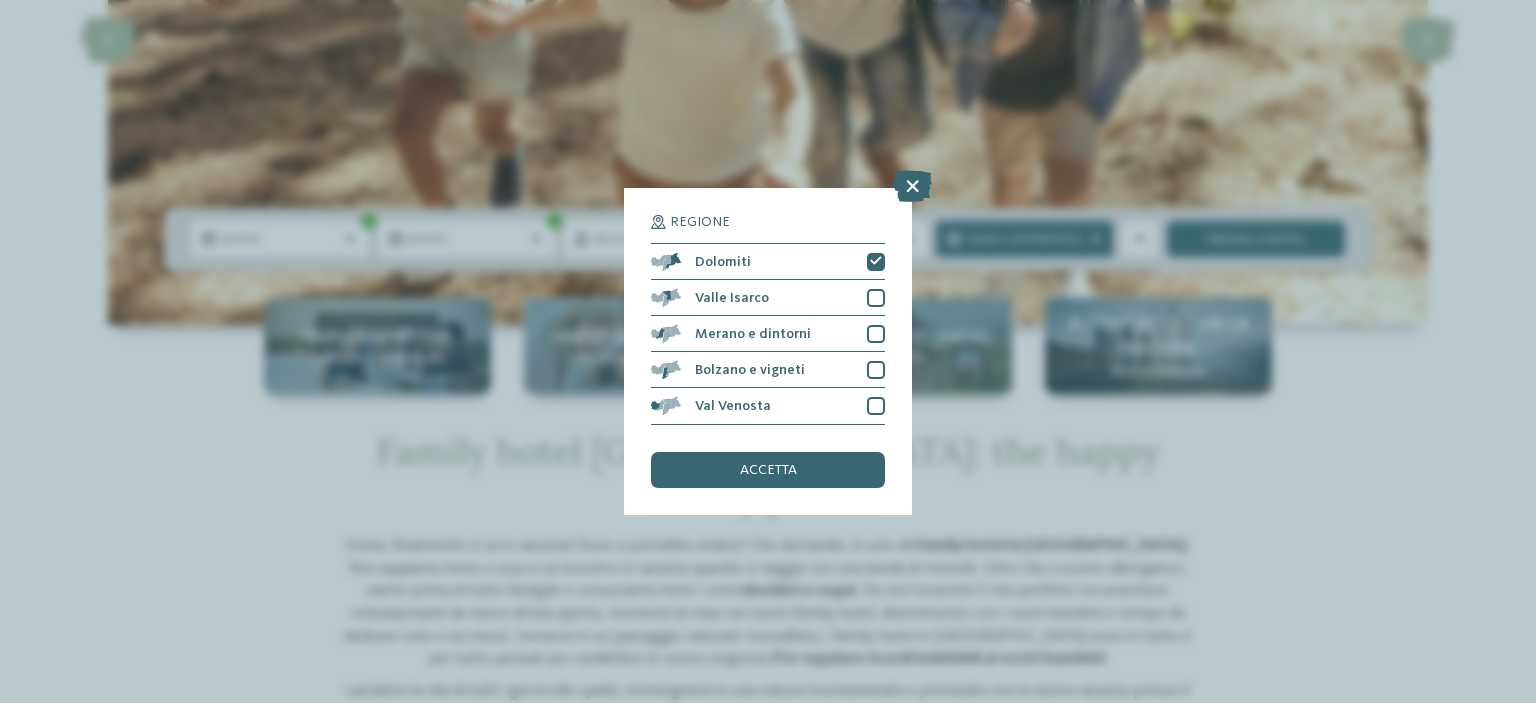 click on "Regione
Dolomiti
Valle Isarco" at bounding box center [768, 319] 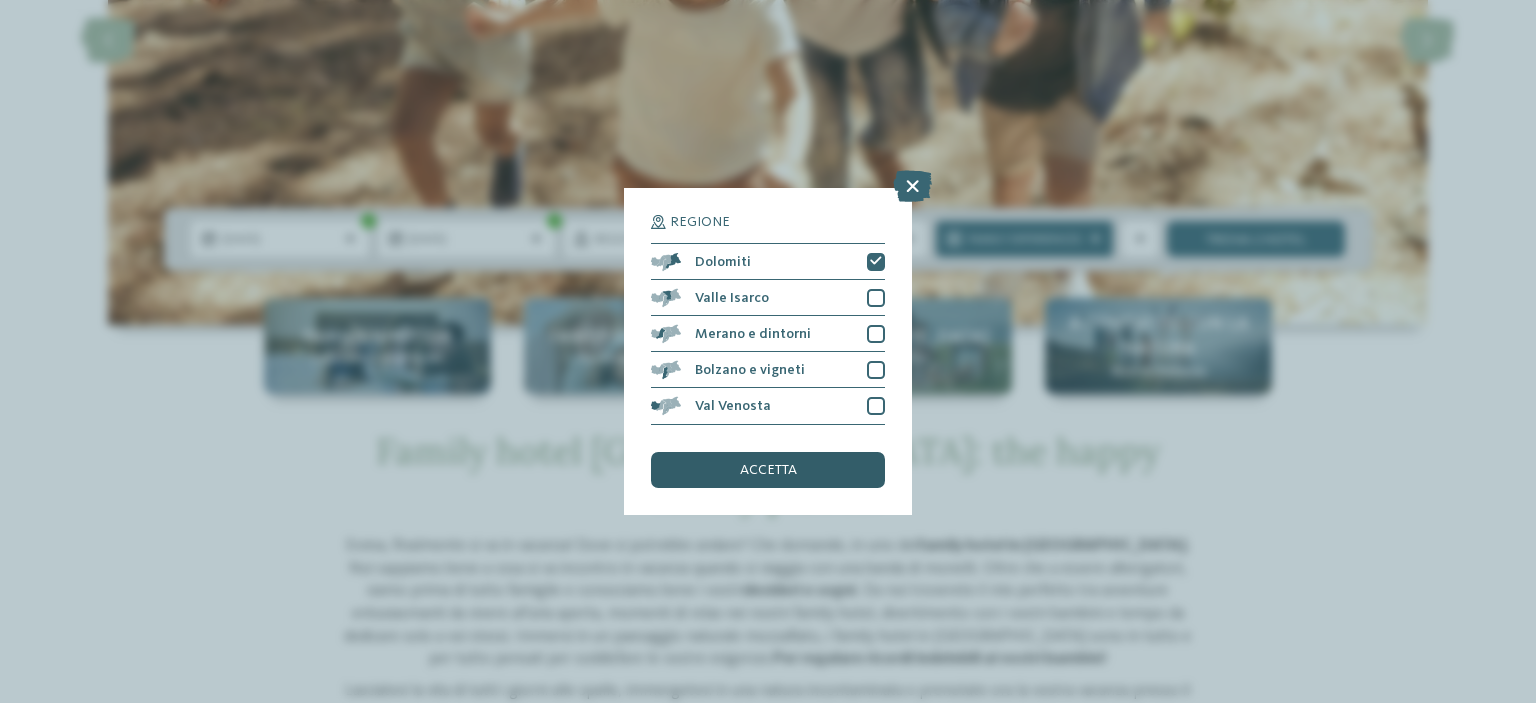 click on "accetta" at bounding box center (768, 470) 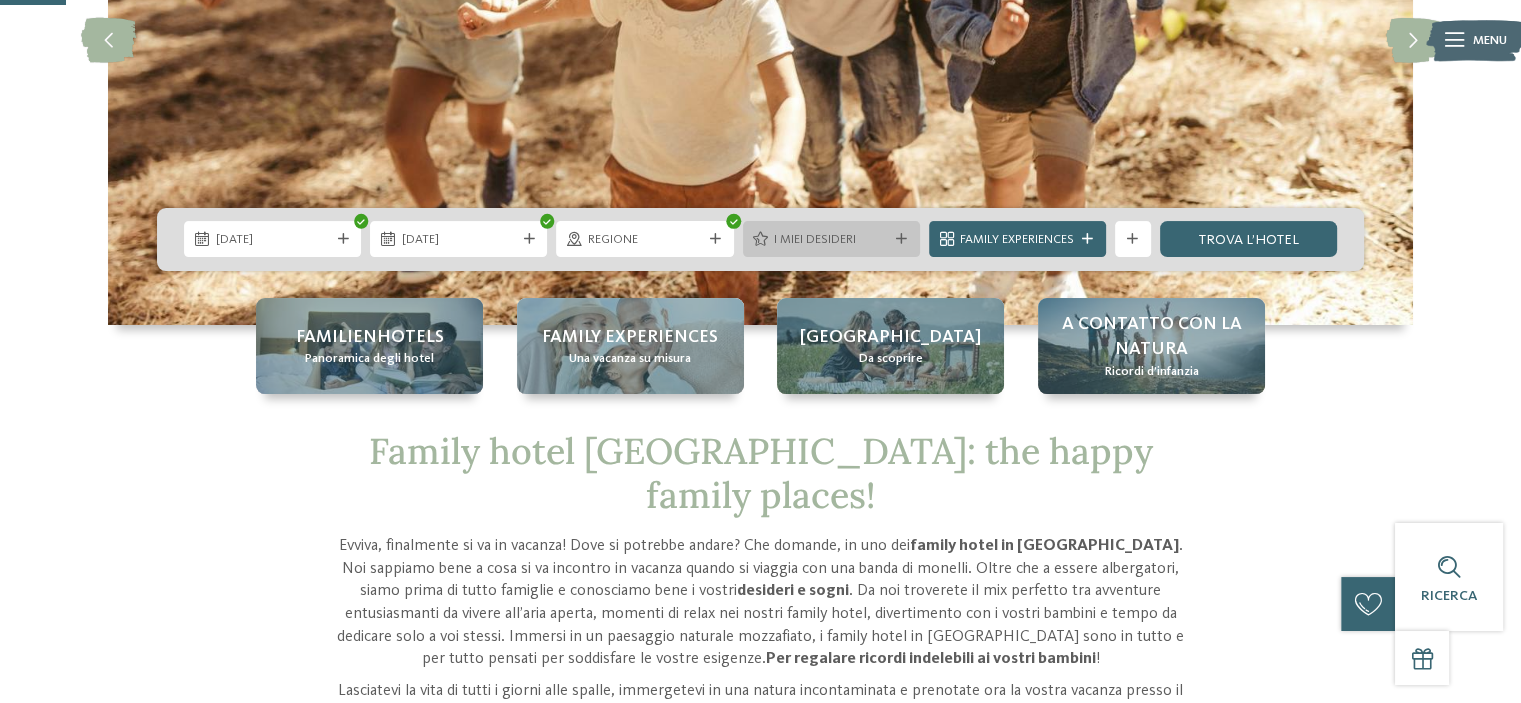 click on "I miei desideri" at bounding box center [831, 240] 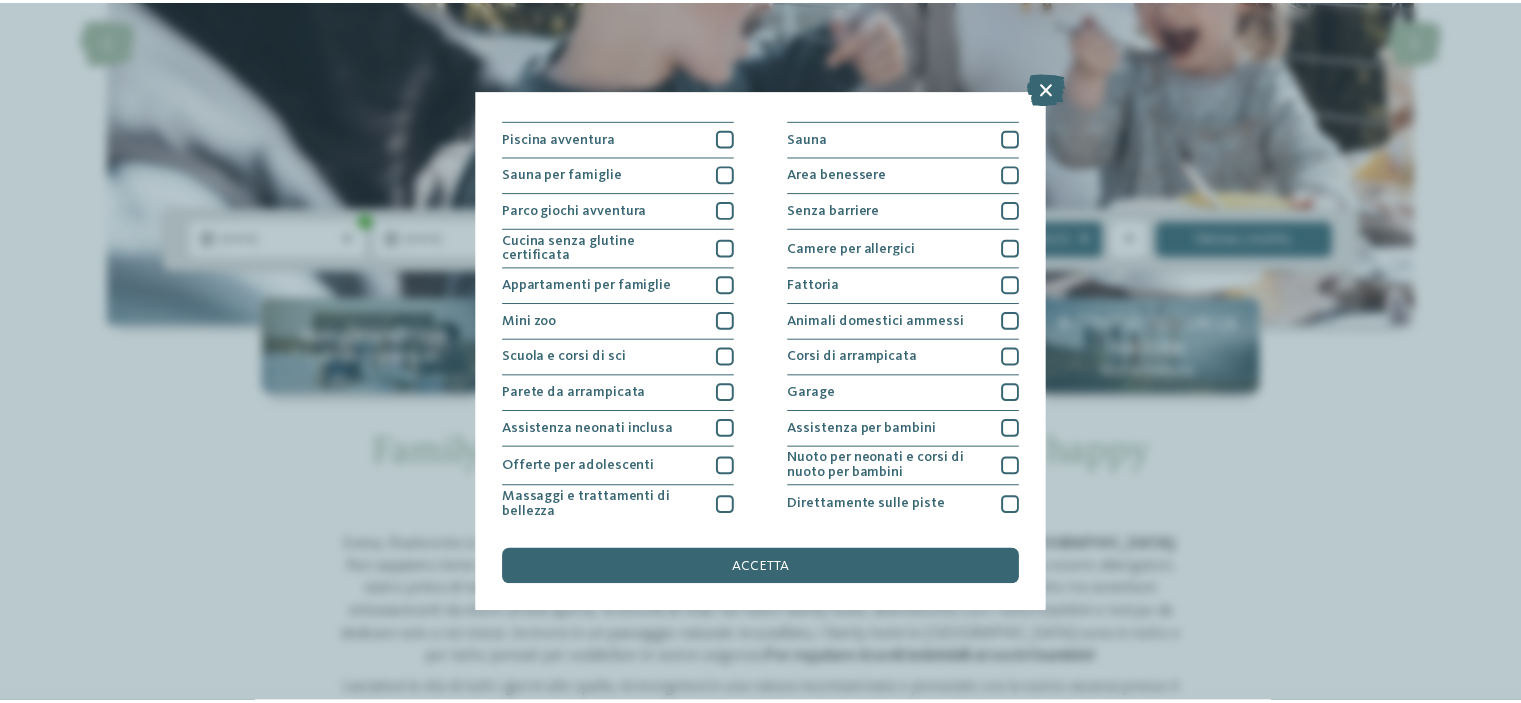 scroll, scrollTop: 0, scrollLeft: 0, axis: both 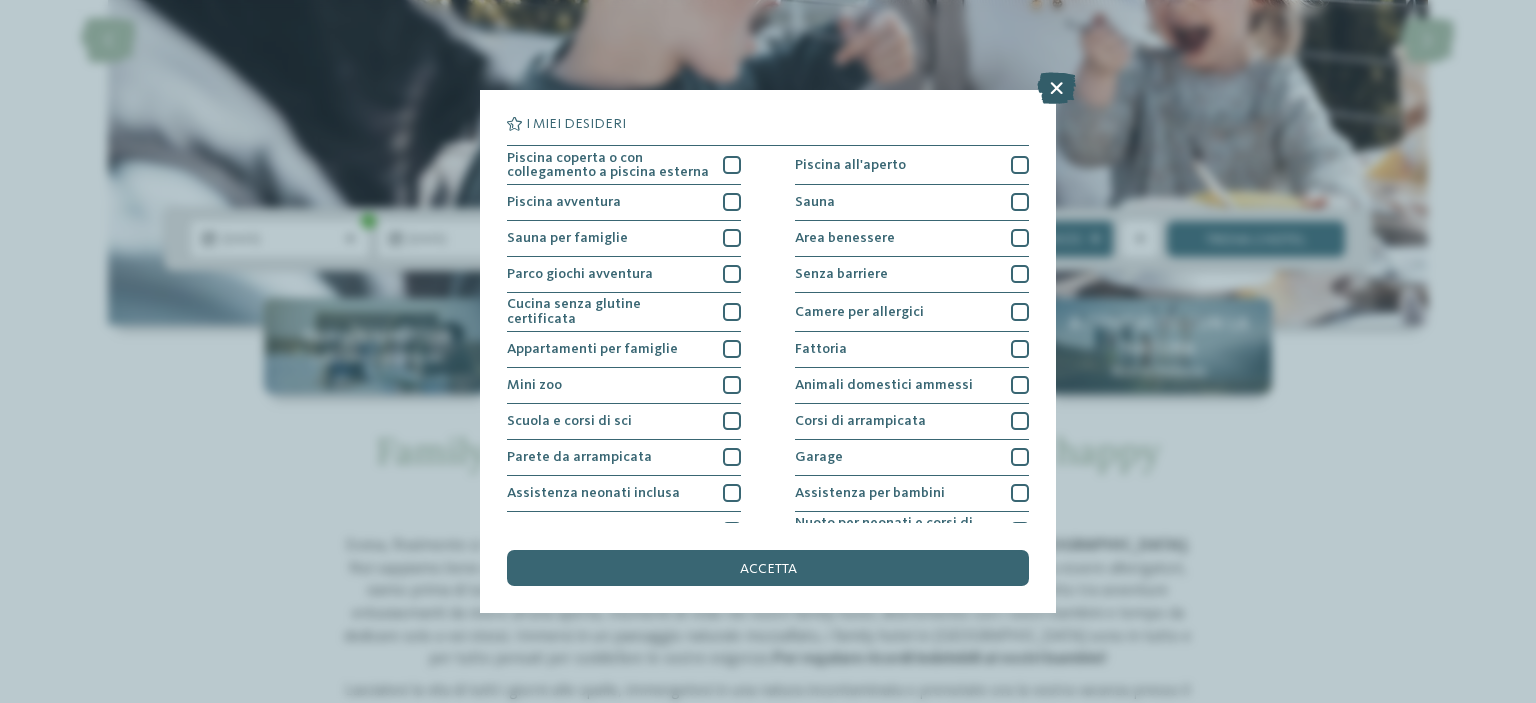 click at bounding box center (1056, 88) 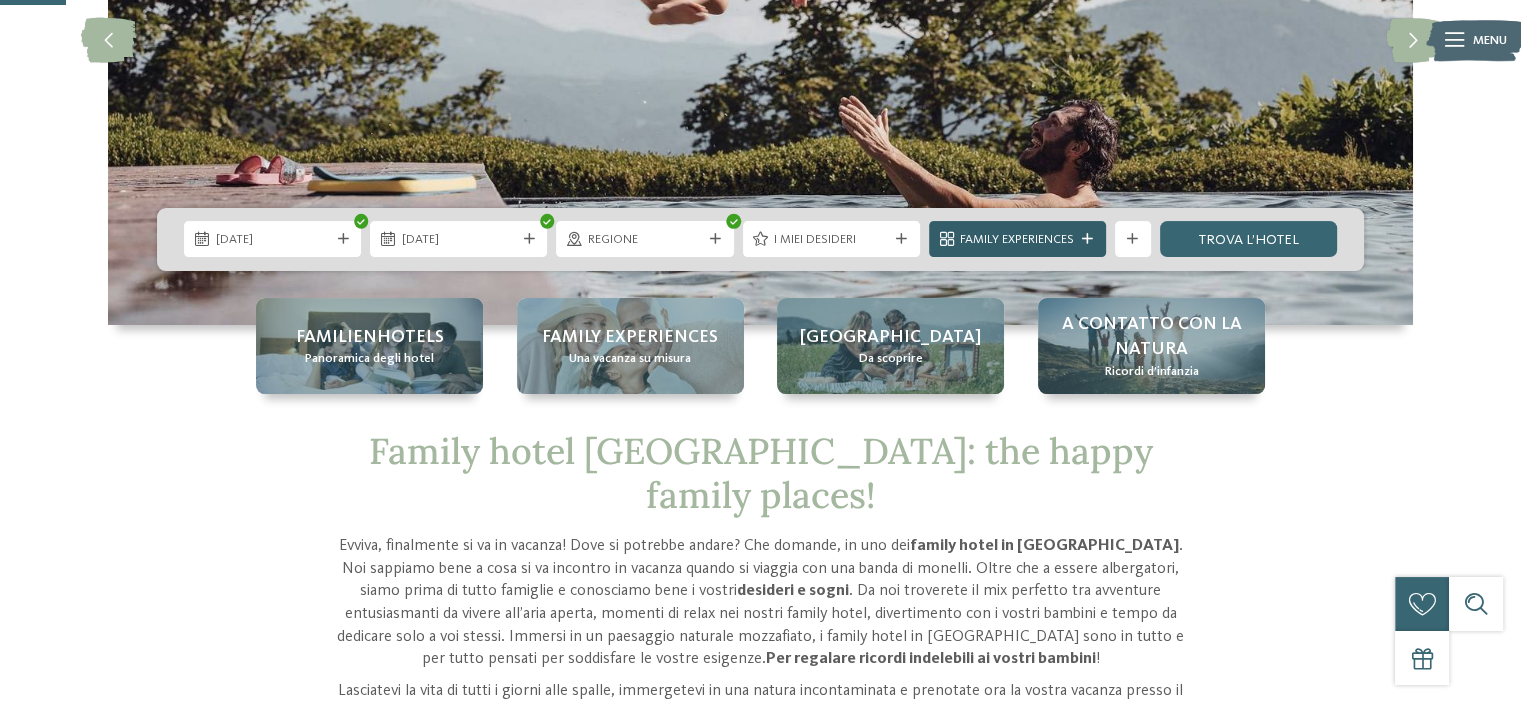 click on "Family Experiences" at bounding box center [1017, 240] 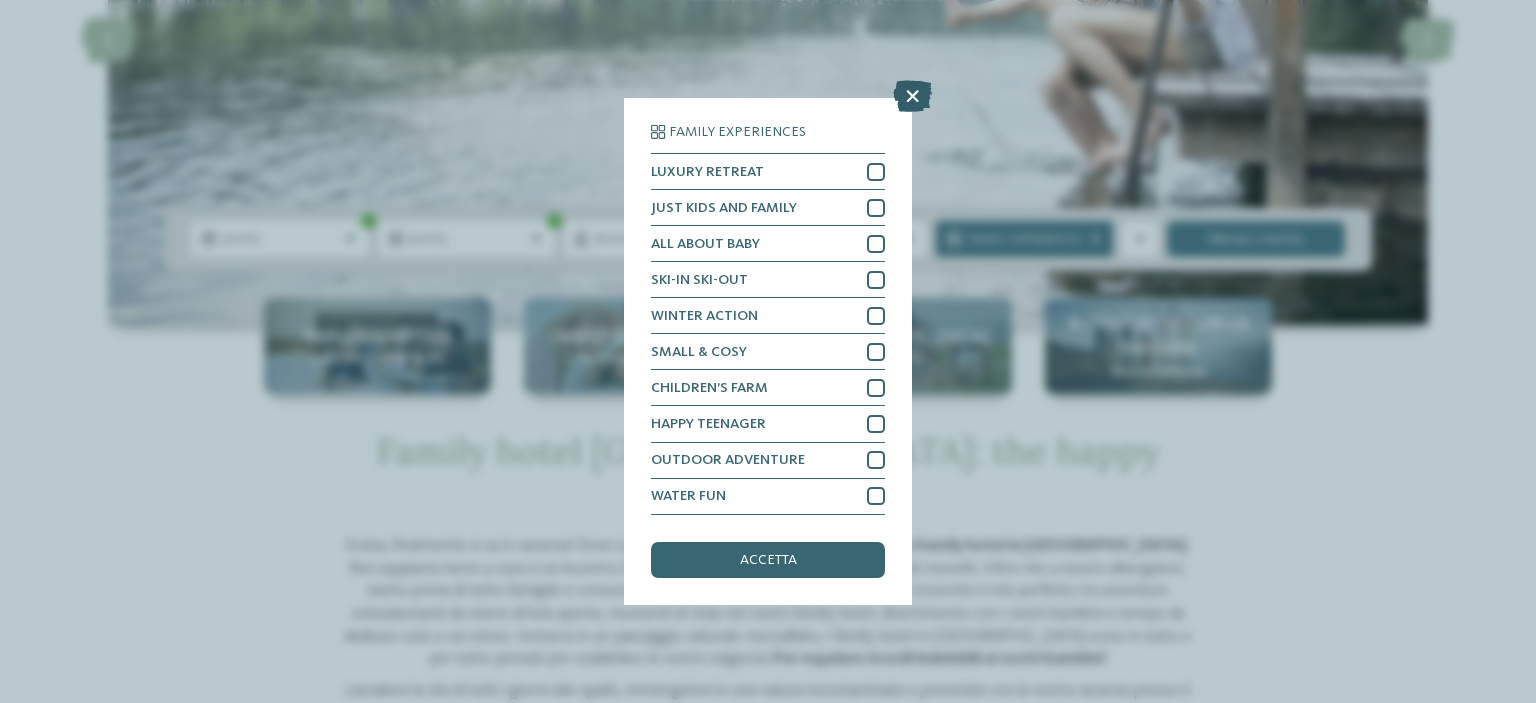 click at bounding box center [912, 97] 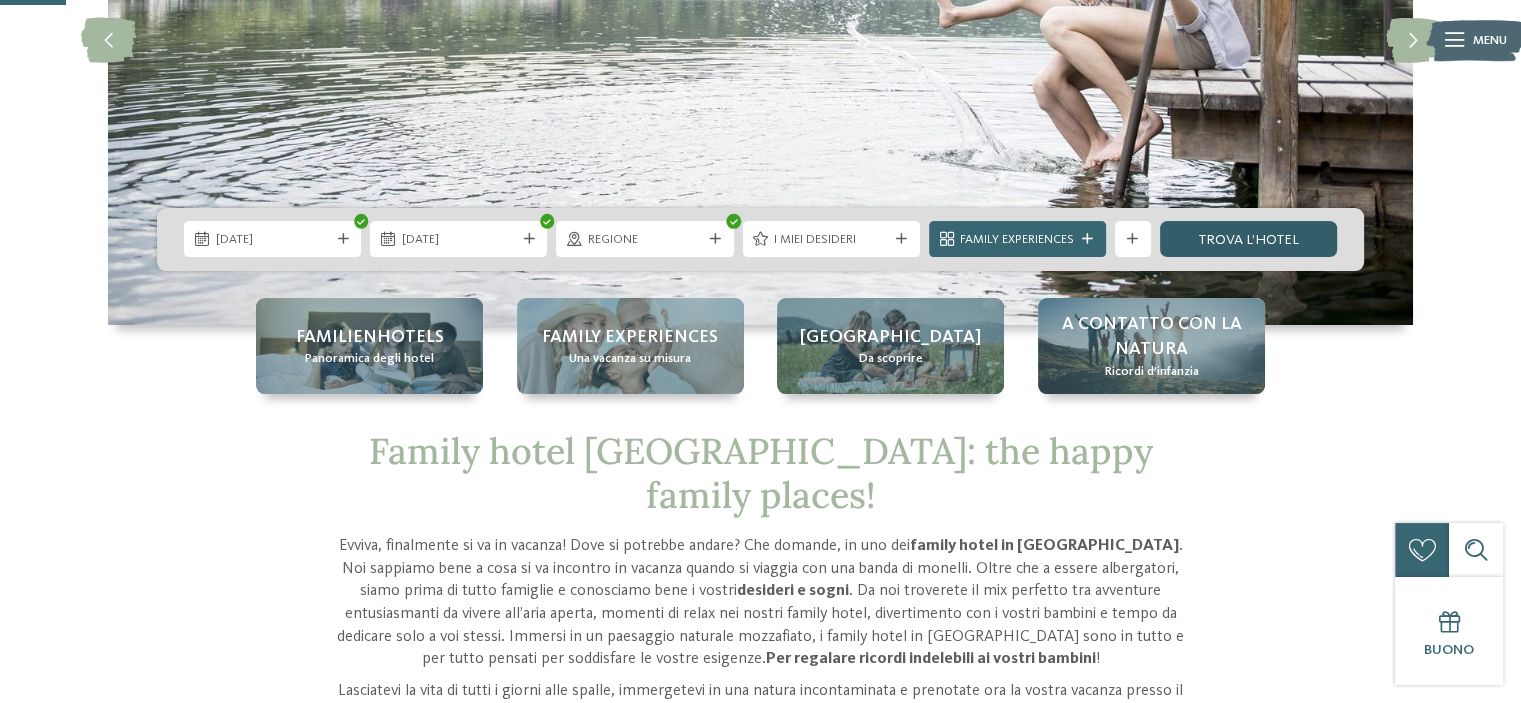 click on "trova l’hotel" at bounding box center [1248, 239] 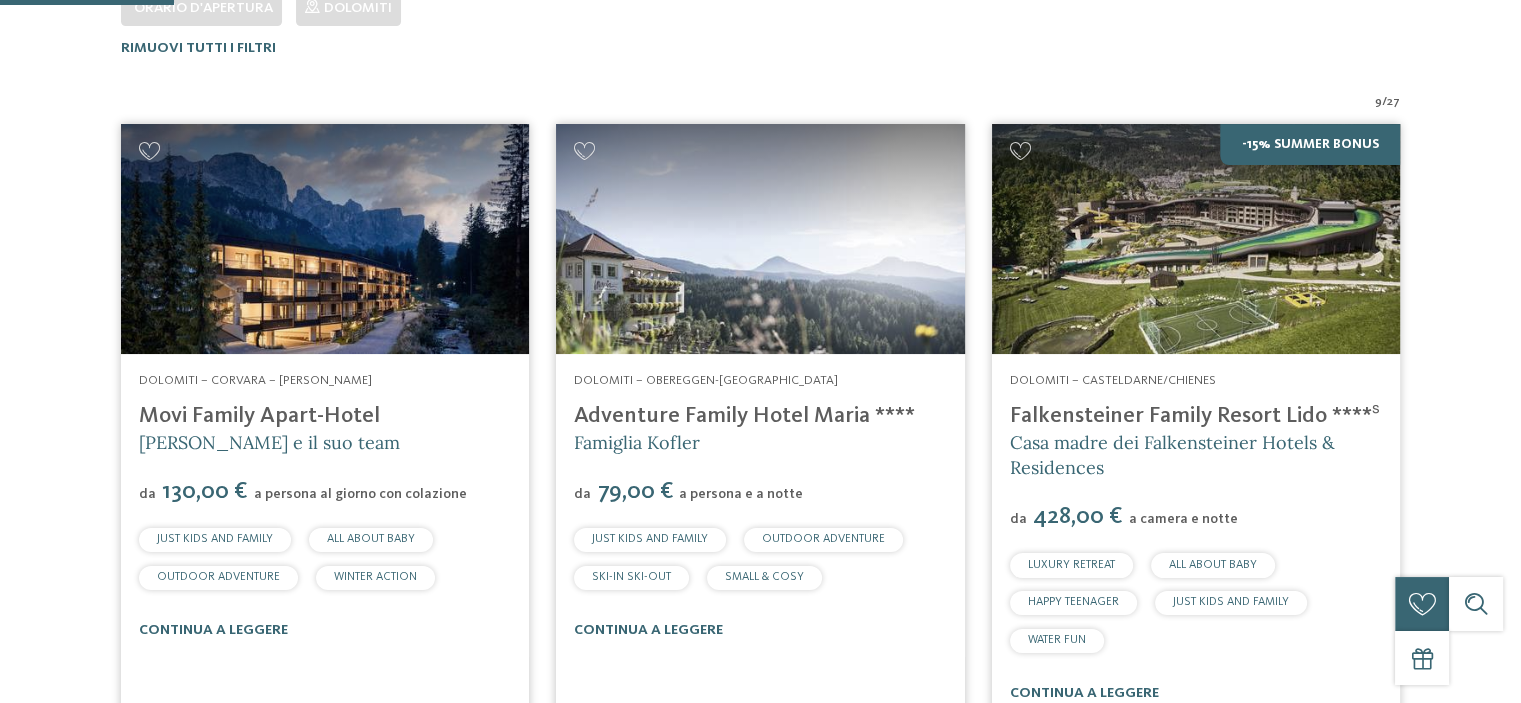 scroll, scrollTop: 579, scrollLeft: 0, axis: vertical 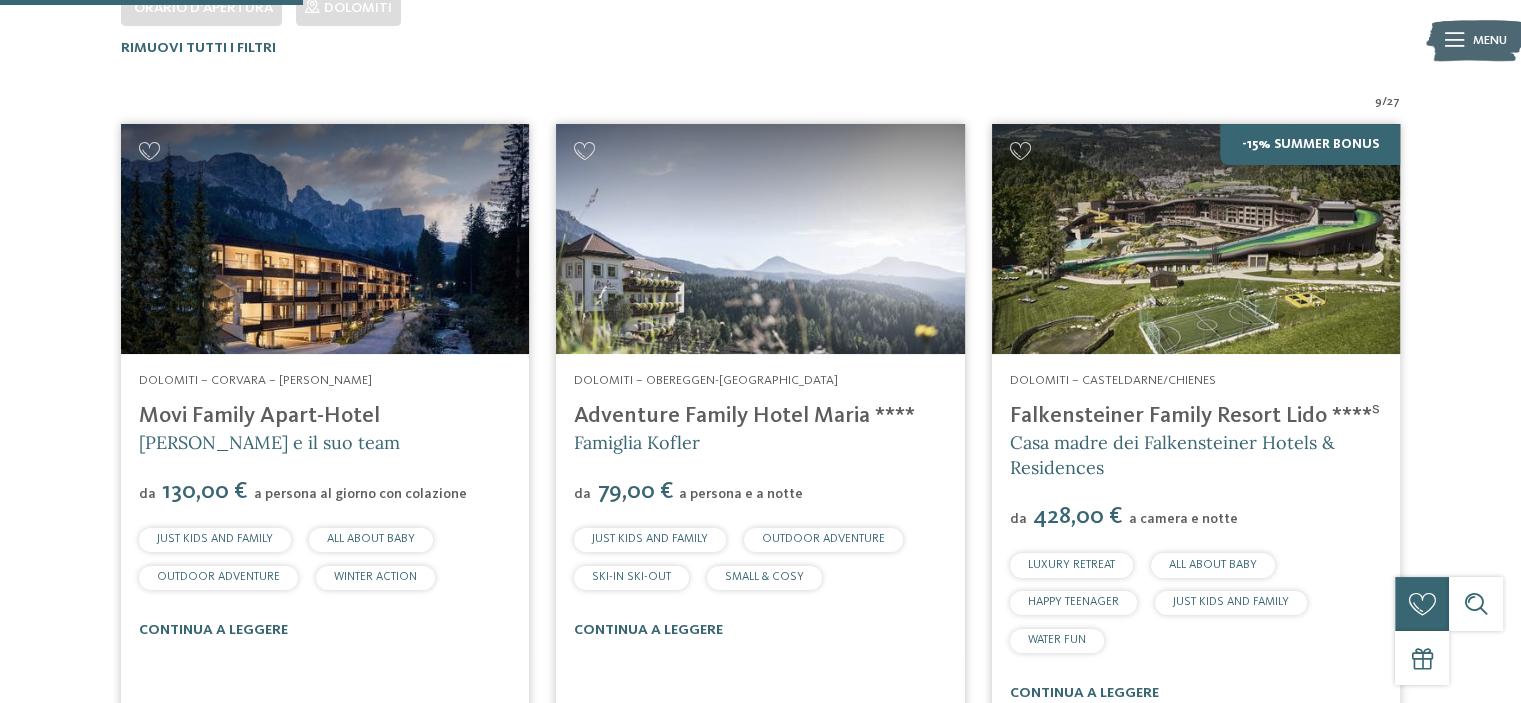click at bounding box center (325, 239) 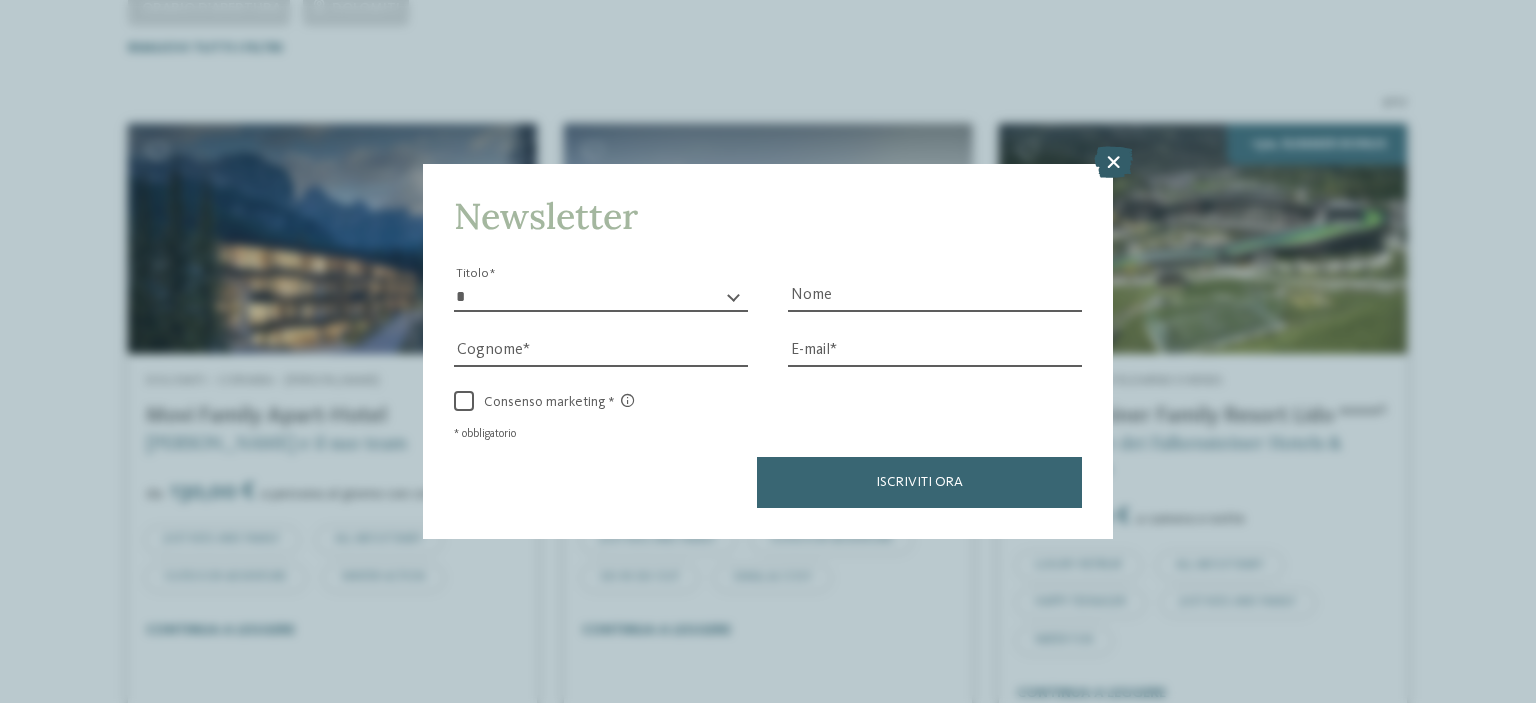 click at bounding box center (1113, 162) 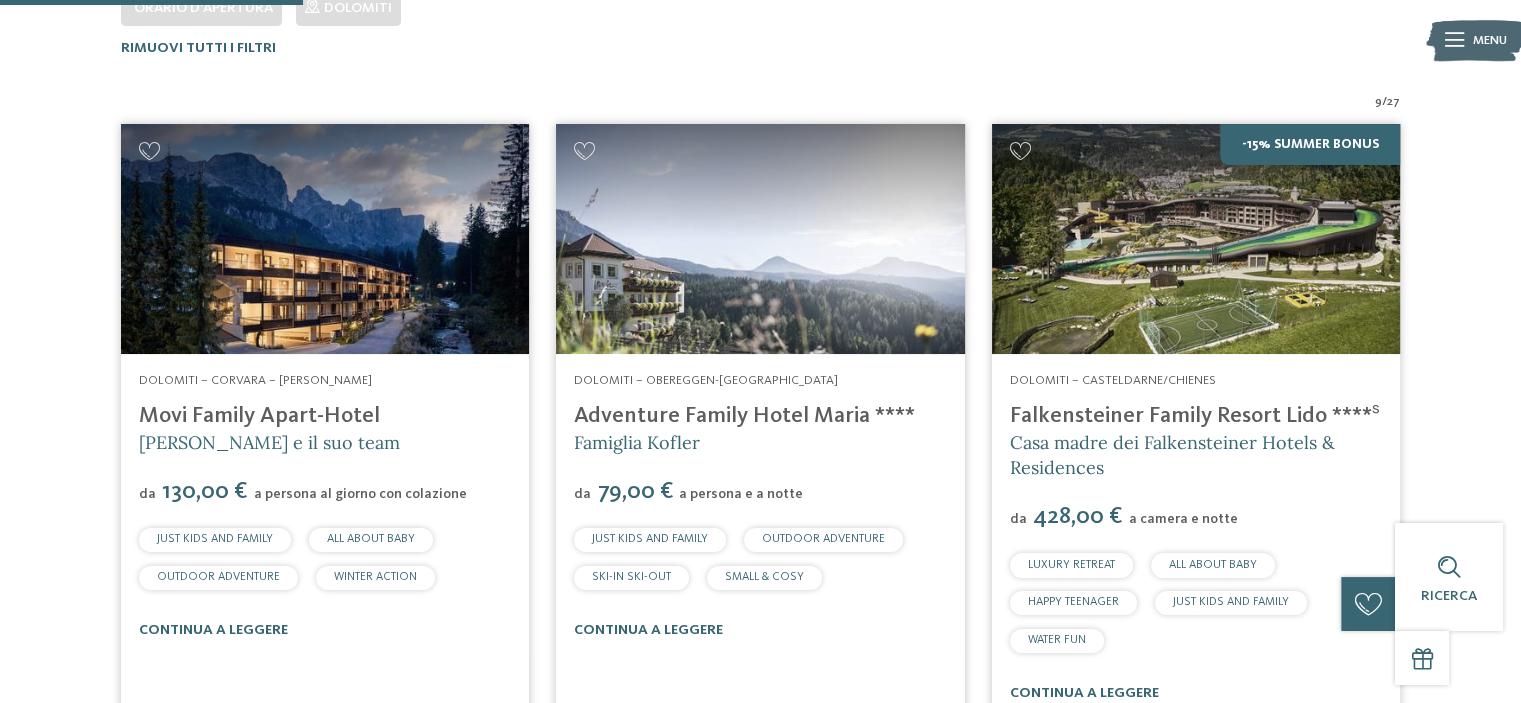 click at bounding box center (760, 239) 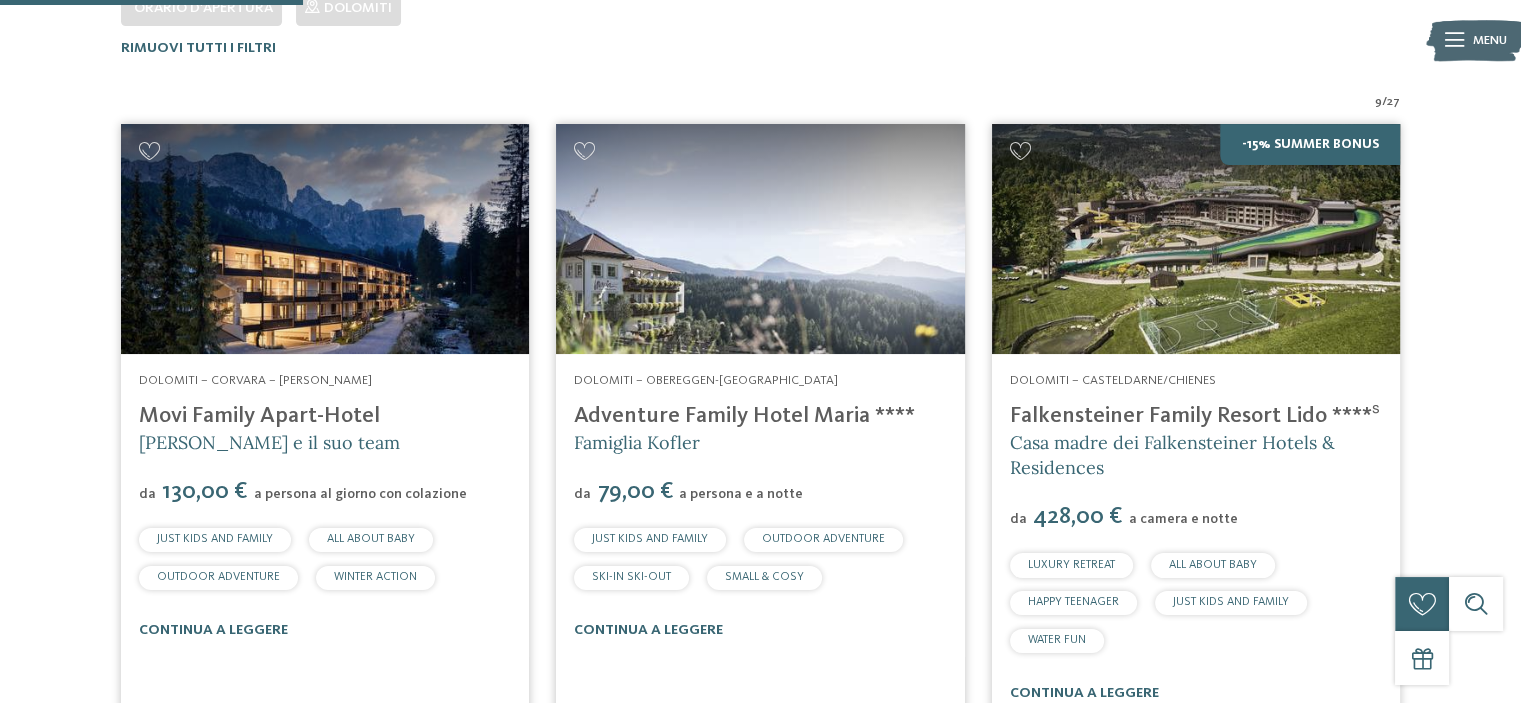 click at bounding box center (760, 239) 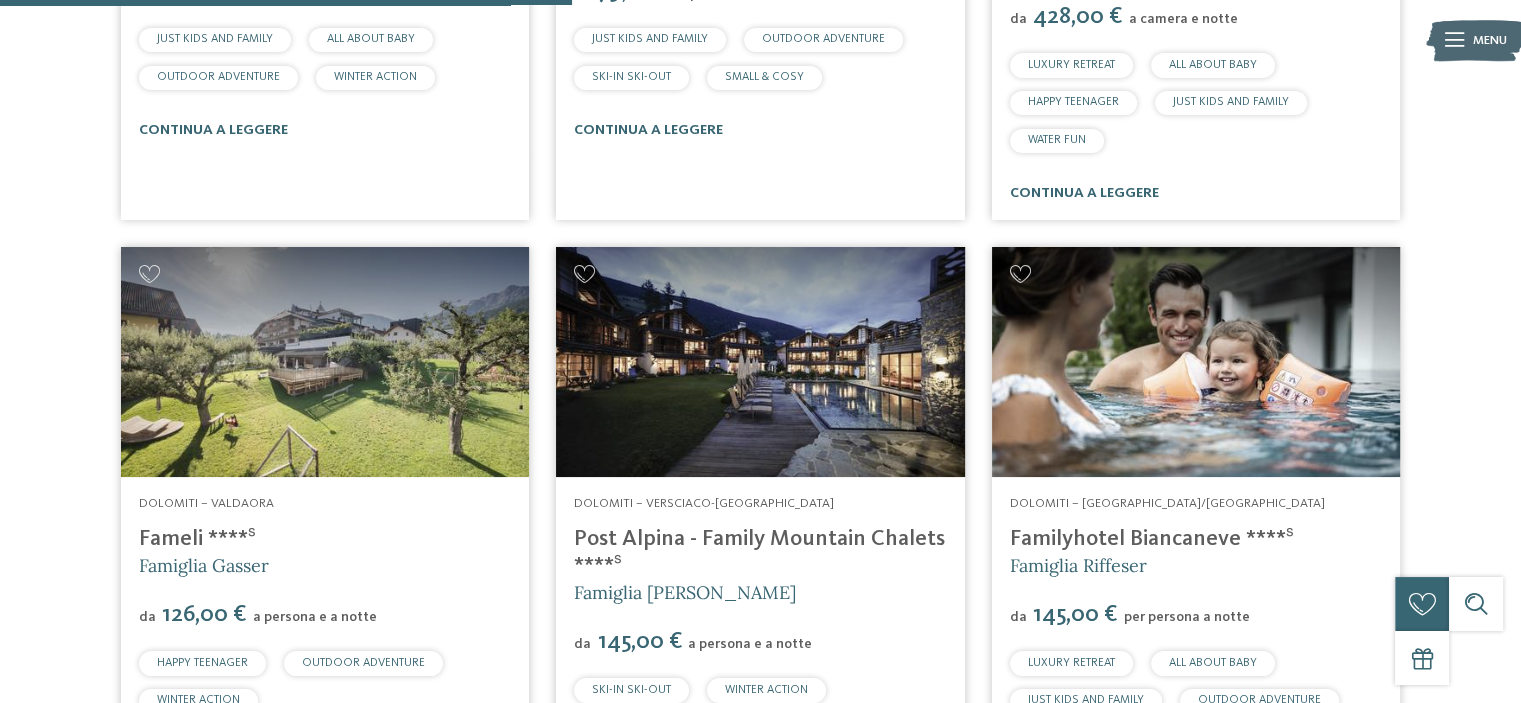 scroll, scrollTop: 1245, scrollLeft: 0, axis: vertical 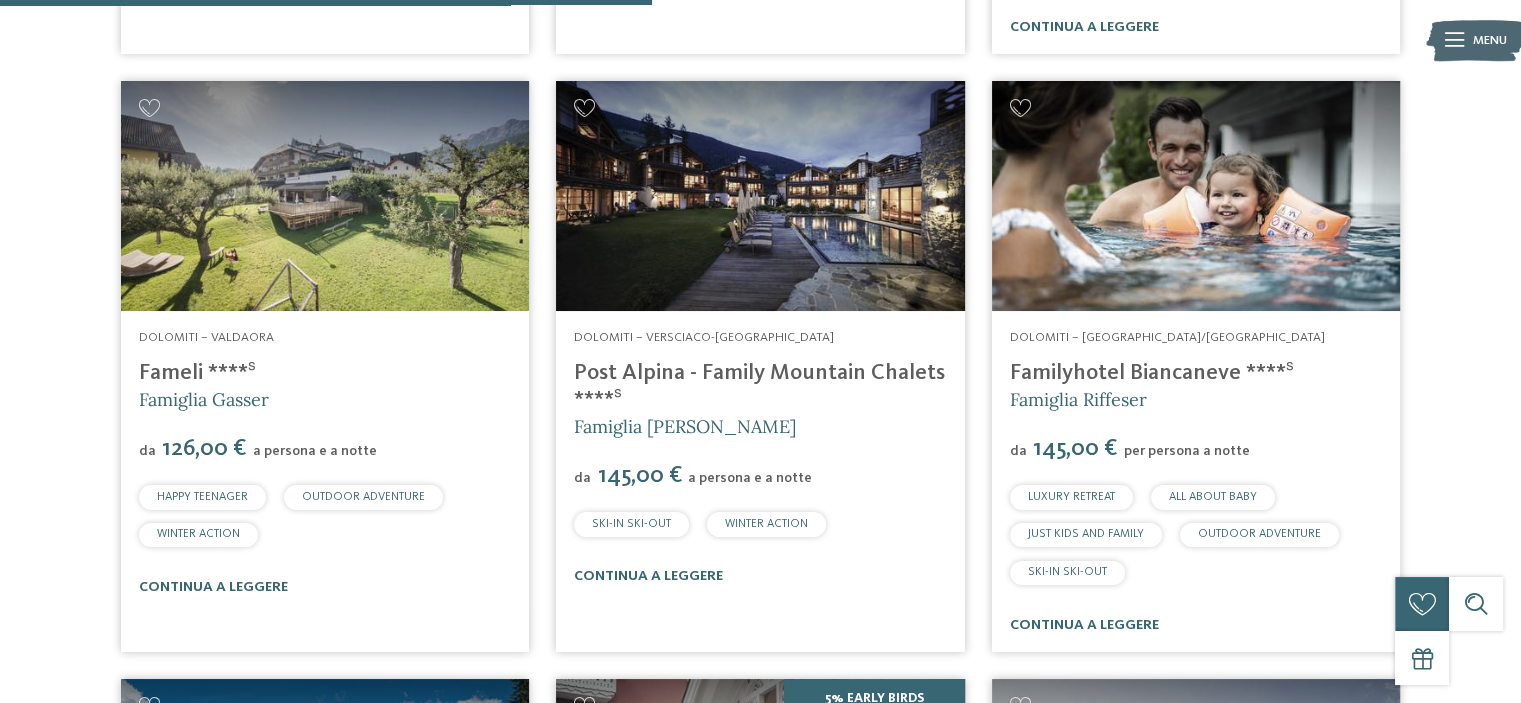 drag, startPoint x: 136, startPoint y: 363, endPoint x: 248, endPoint y: 367, distance: 112.0714 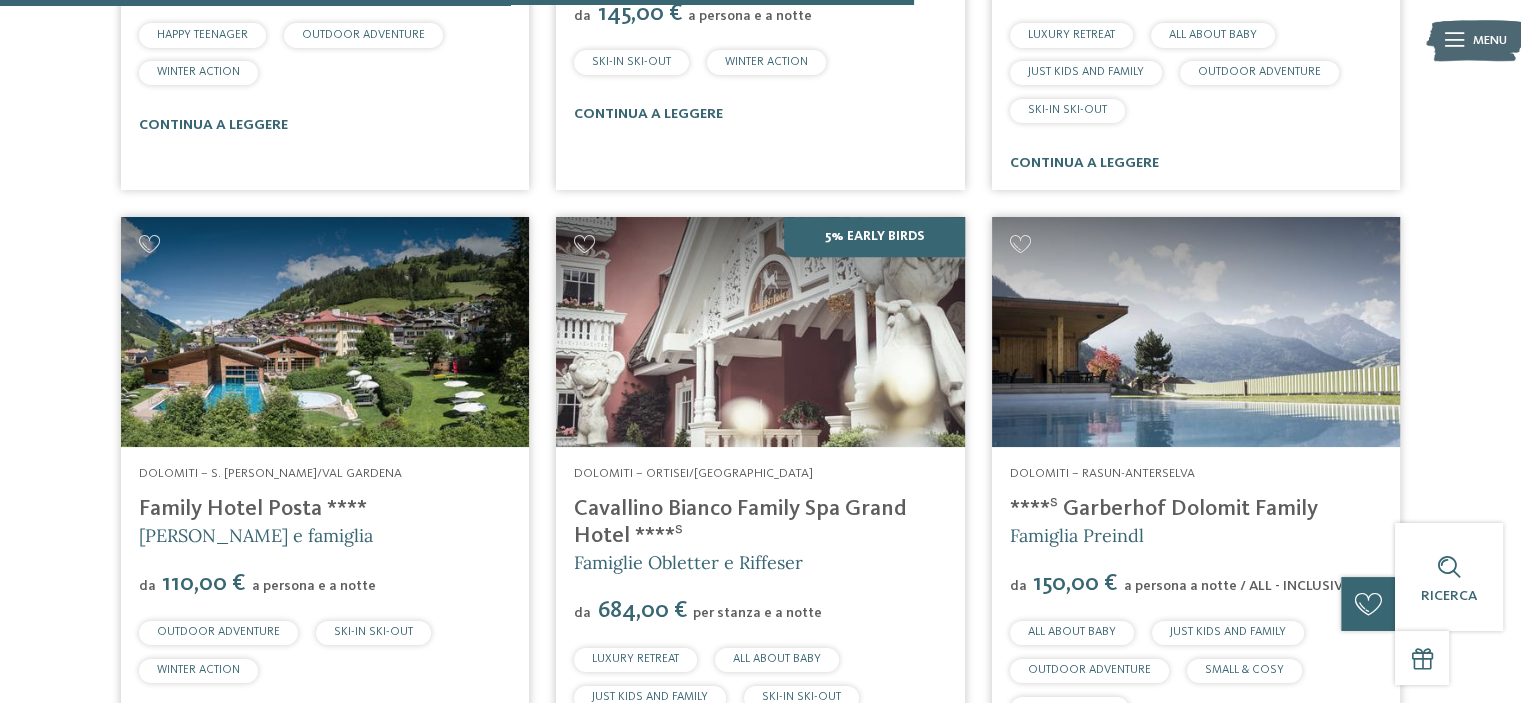 scroll, scrollTop: 1745, scrollLeft: 0, axis: vertical 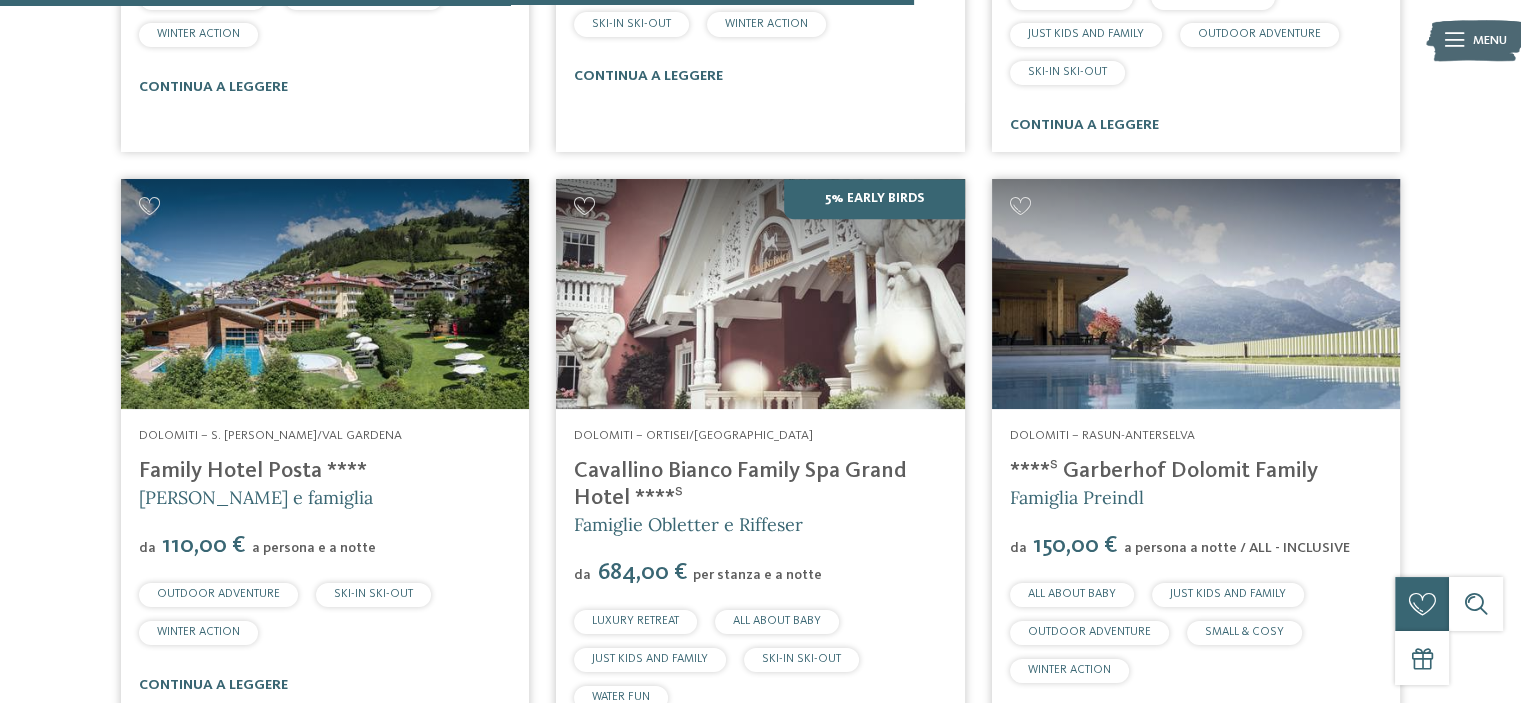 click on "Dolomiti – S. Cristina/Val Gardena
Family Hotel Posta ****
Elisabeth Ploner e famiglia
da
110,00 €
a persona e a notte
OUTDOOR ADVENTURE
SKI-IN SKI-OUT WINTER ACTION" at bounding box center (325, 560) 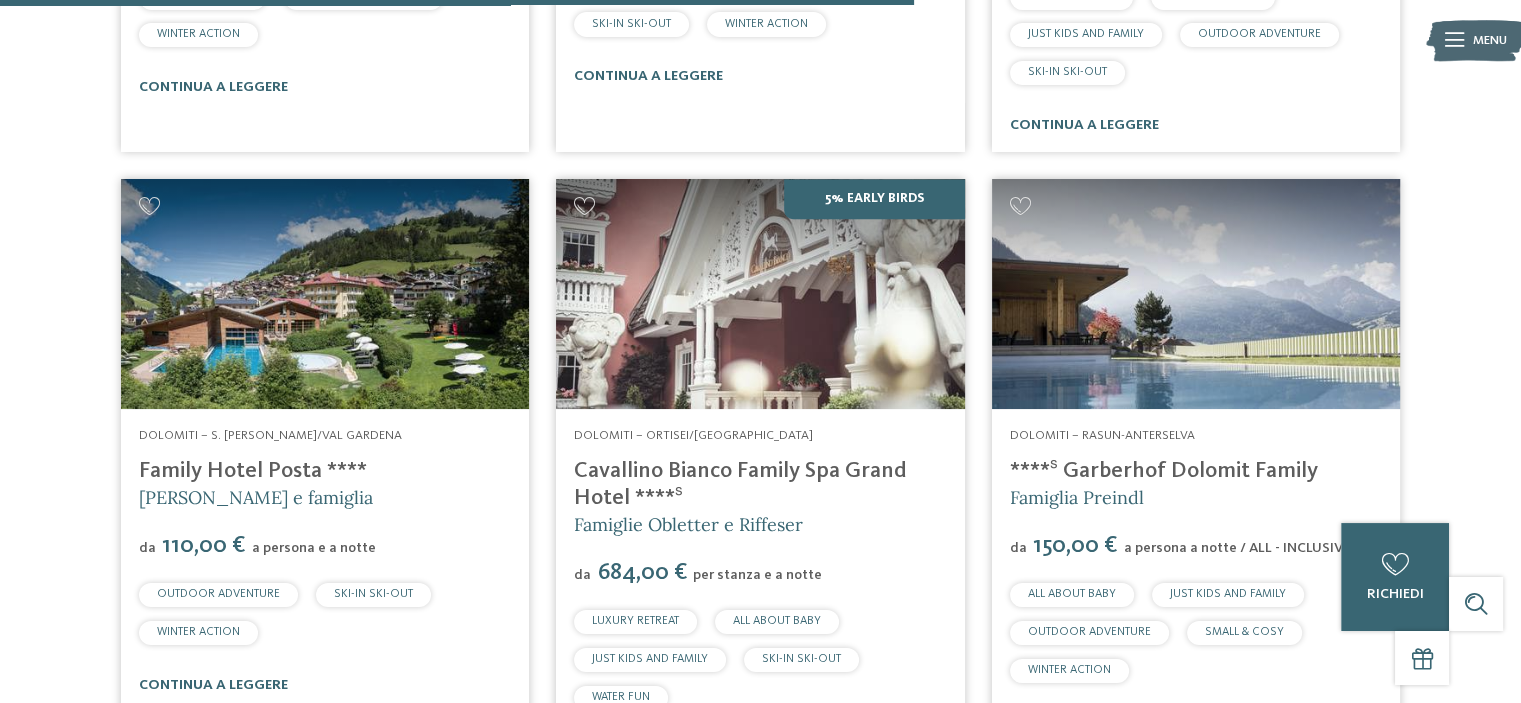 click on "Family Hotel Posta ****" at bounding box center [325, 471] 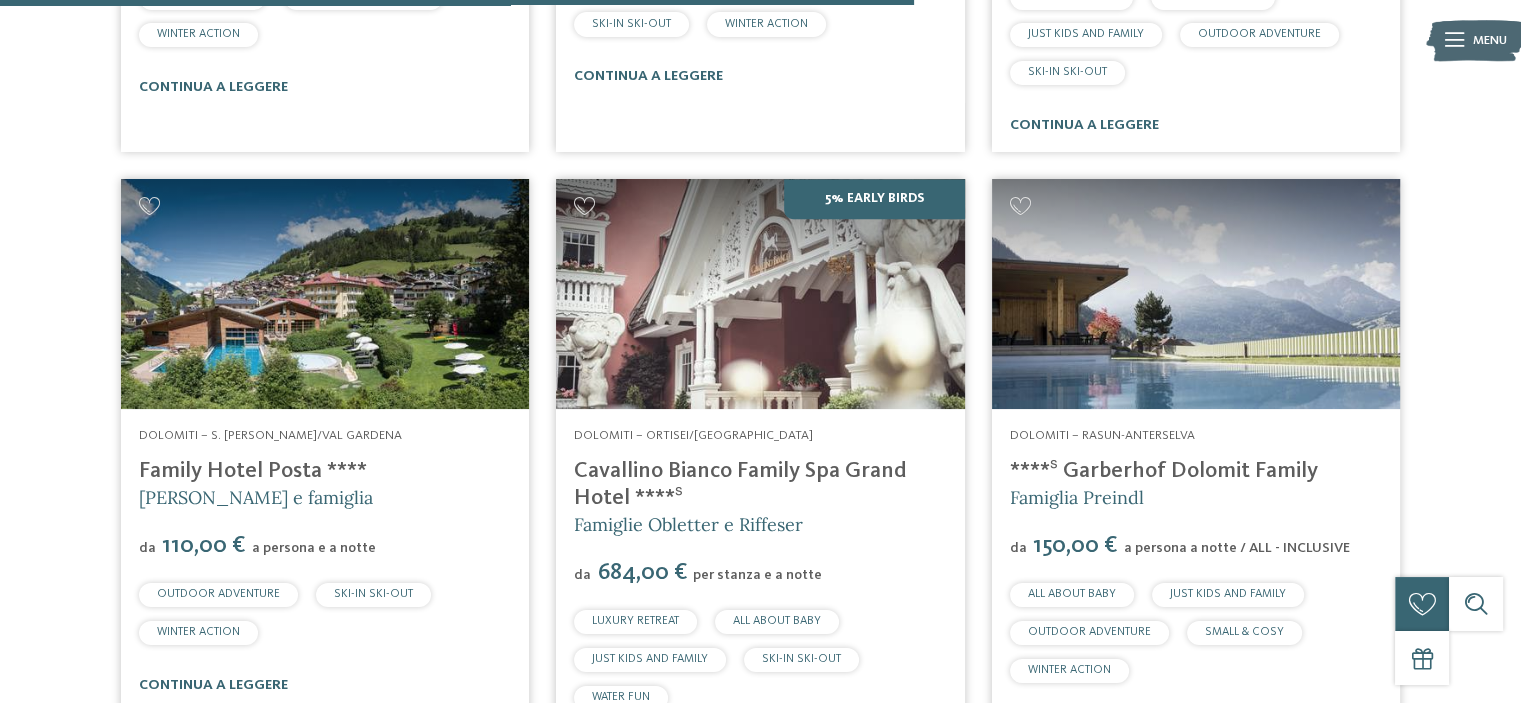 drag, startPoint x: 385, startPoint y: 466, endPoint x: 138, endPoint y: 448, distance: 247.655 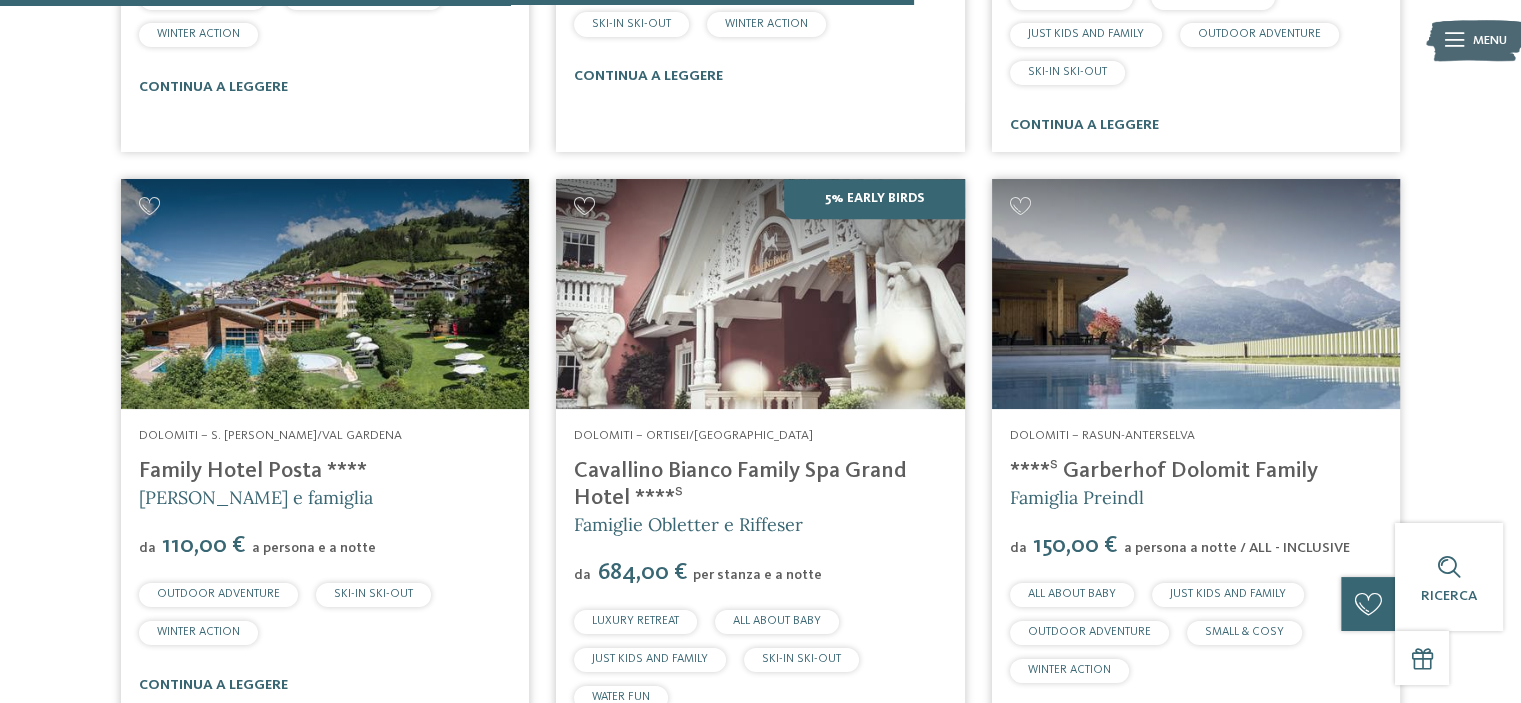 copy on "Family Hotel Posta ****" 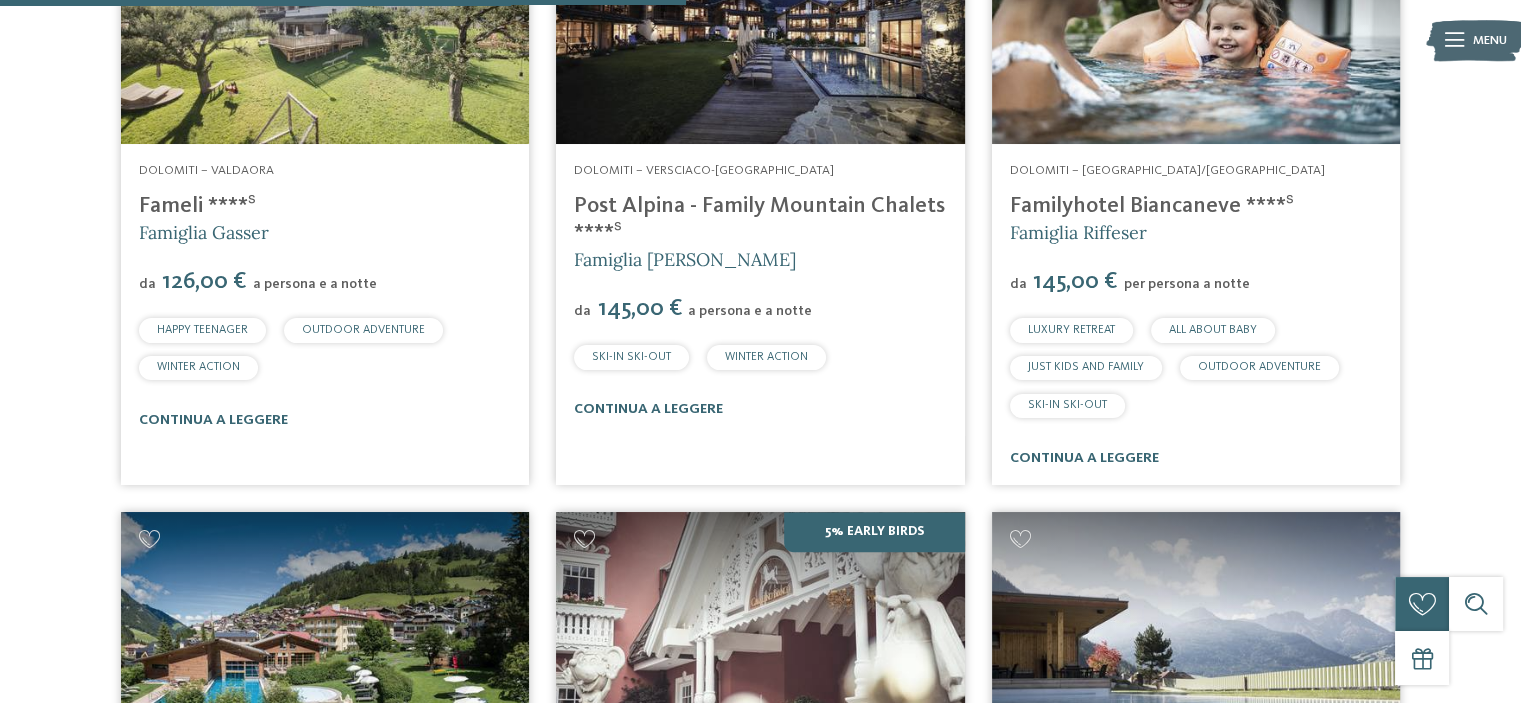 scroll, scrollTop: 1245, scrollLeft: 0, axis: vertical 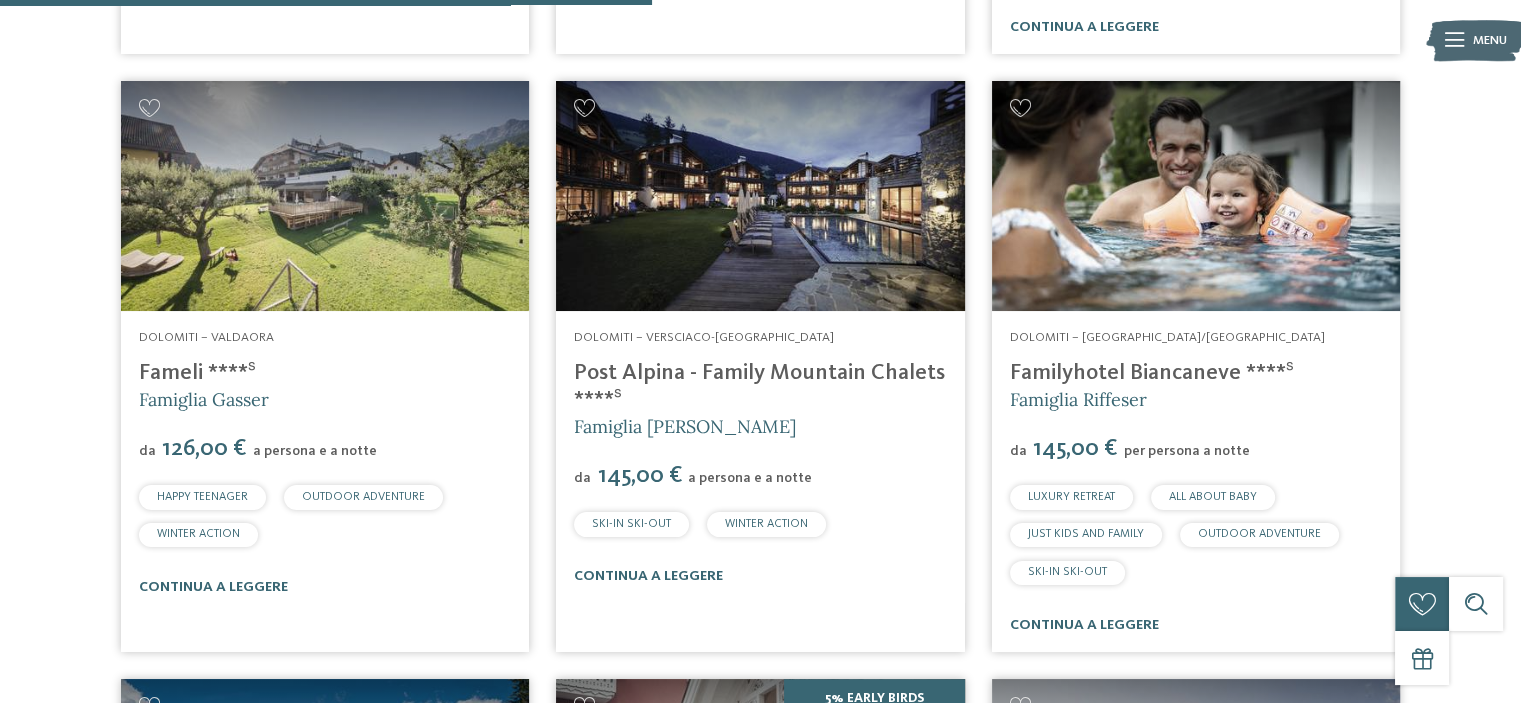drag, startPoint x: 932, startPoint y: 367, endPoint x: 571, endPoint y: 373, distance: 361.04987 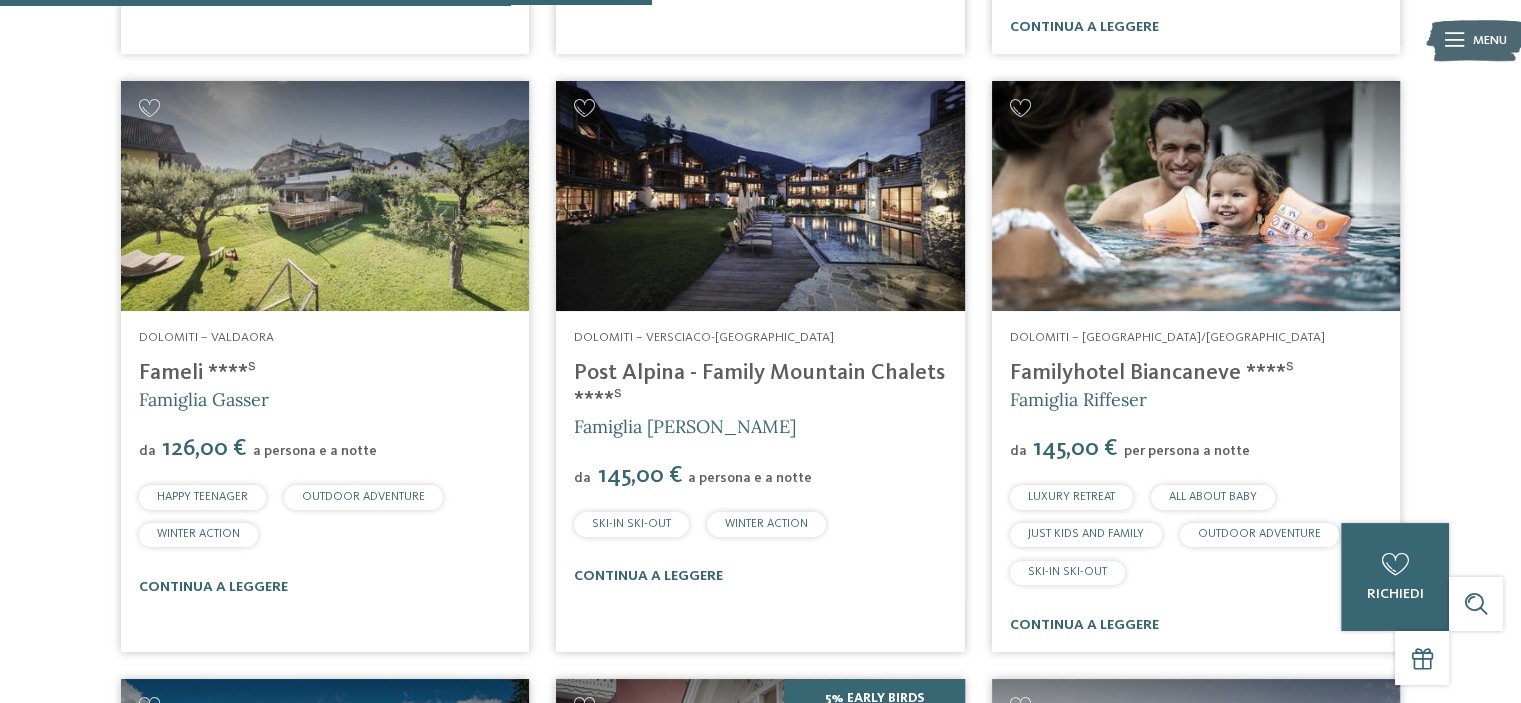copy on "Post Alpina - Family Mountain Chalets" 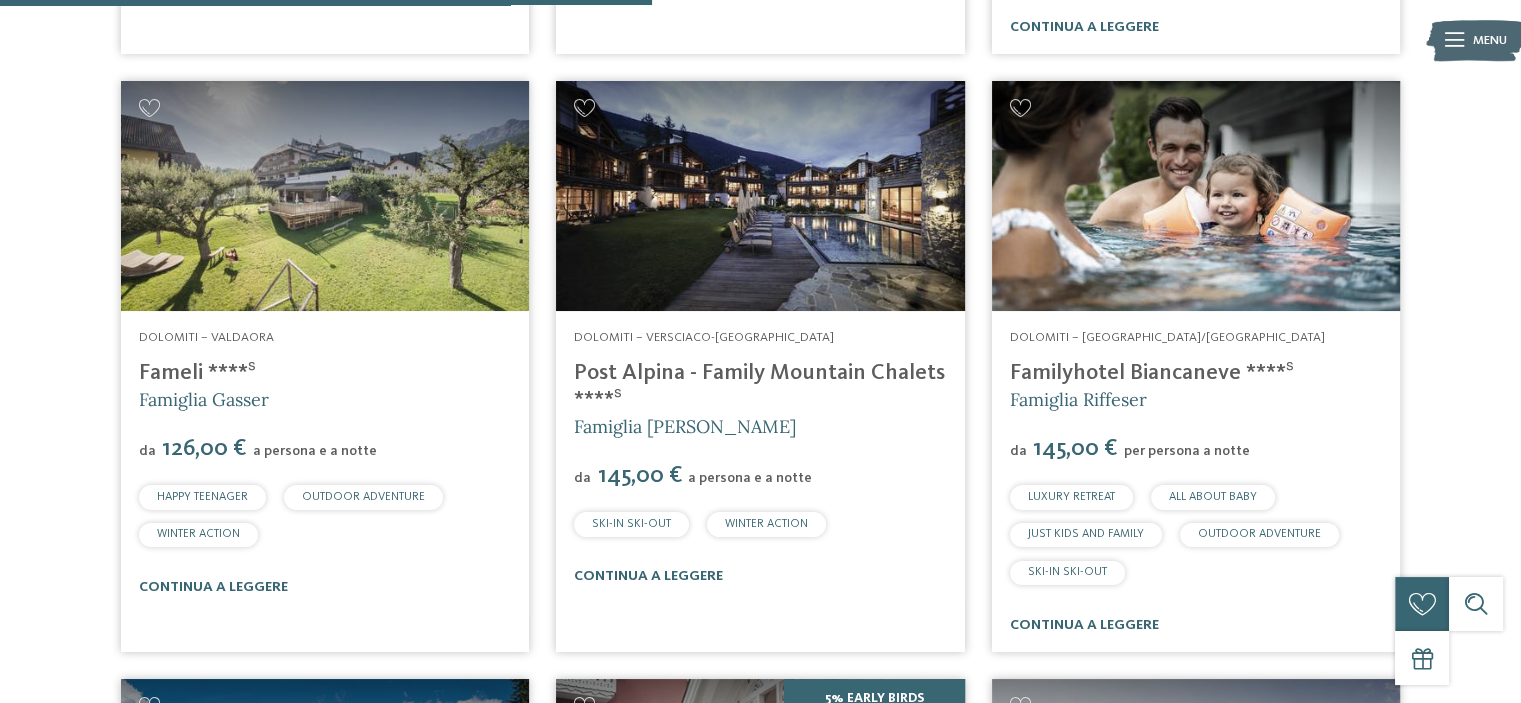 click at bounding box center (1196, 196) 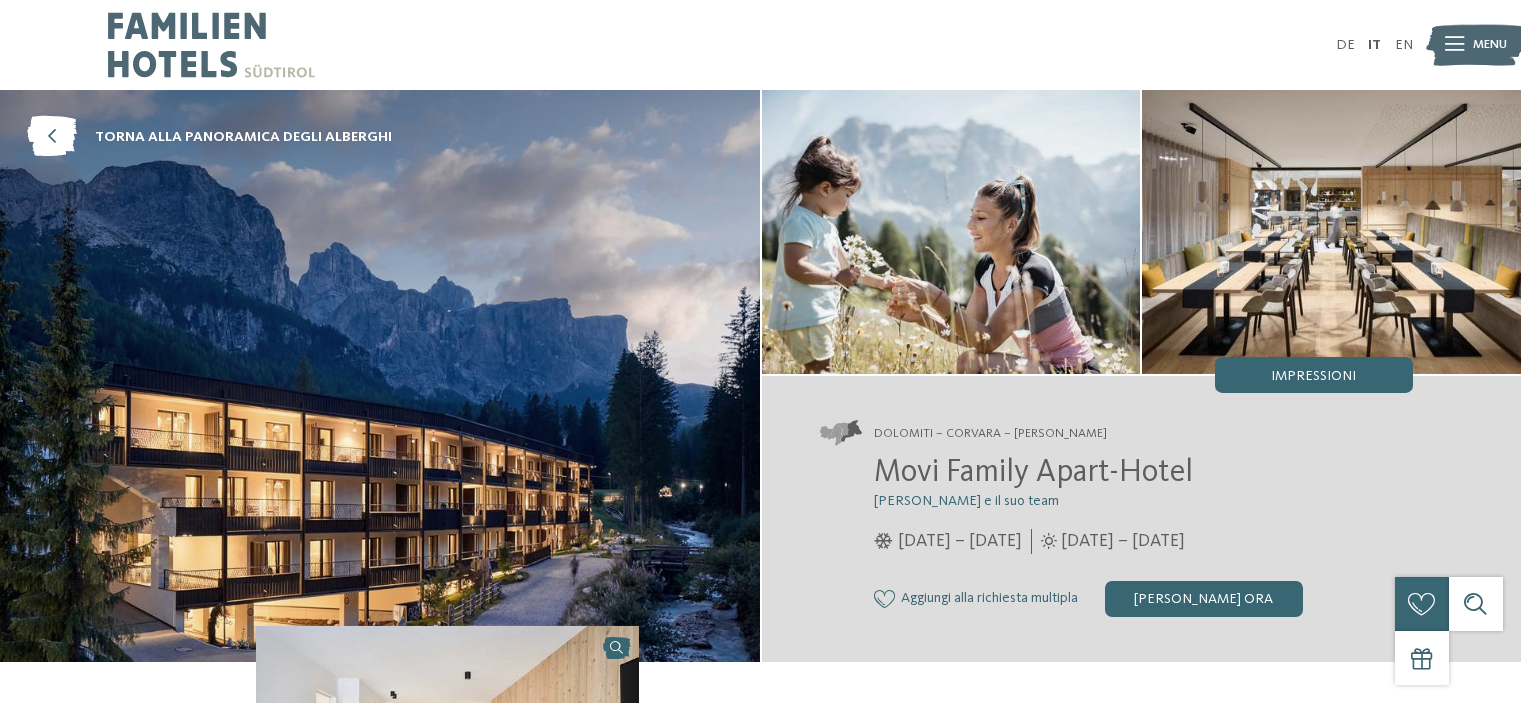 scroll, scrollTop: 0, scrollLeft: 0, axis: both 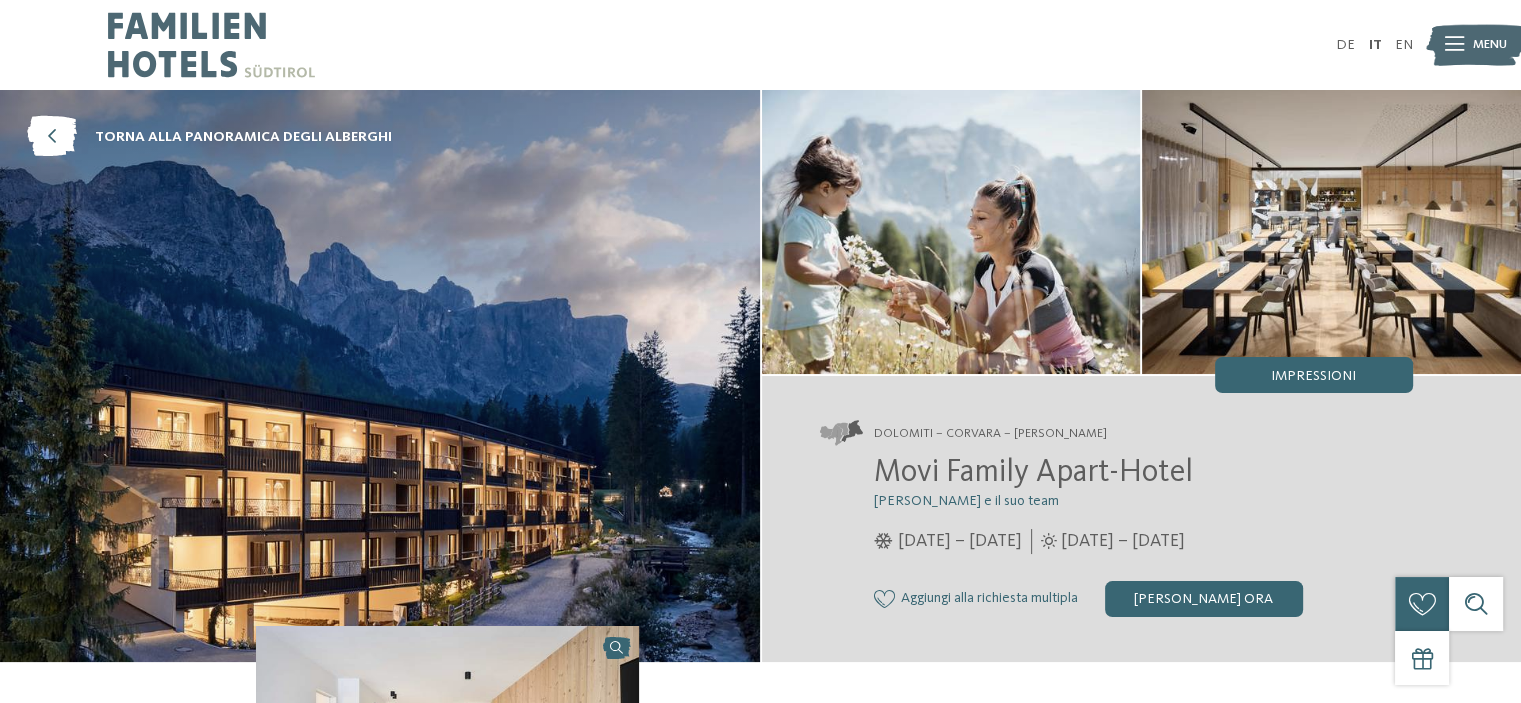 click at bounding box center (380, 376) 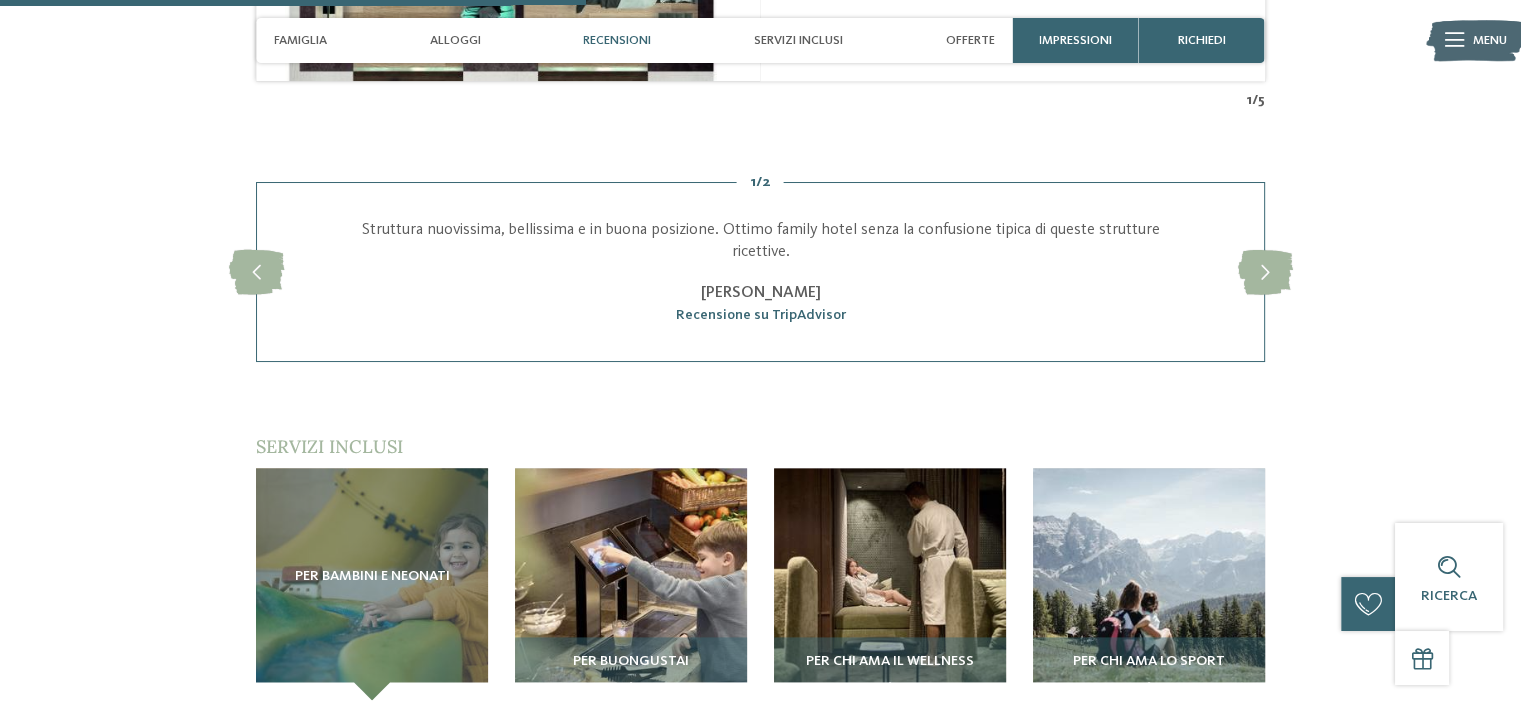 scroll, scrollTop: 2500, scrollLeft: 0, axis: vertical 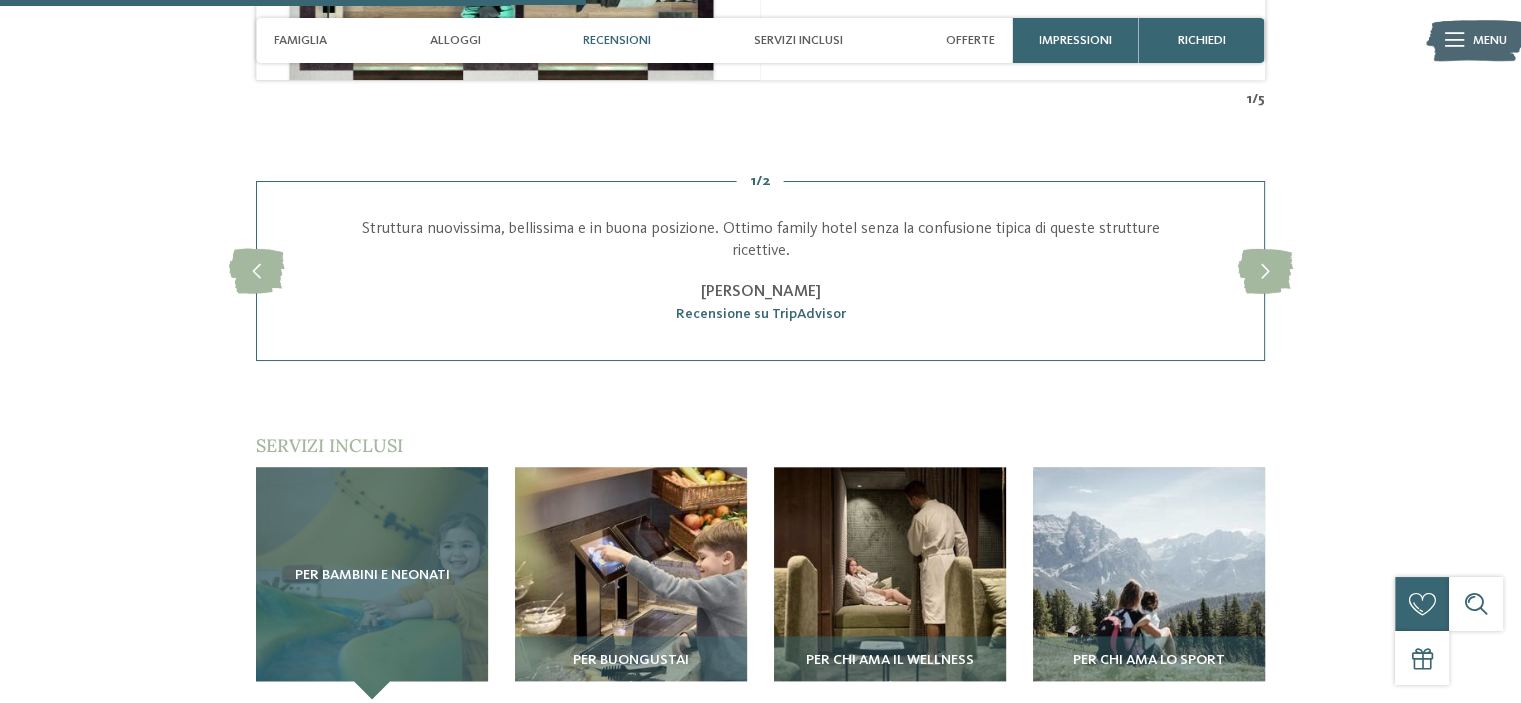 click on "Per bambini e neonati" at bounding box center (372, 576) 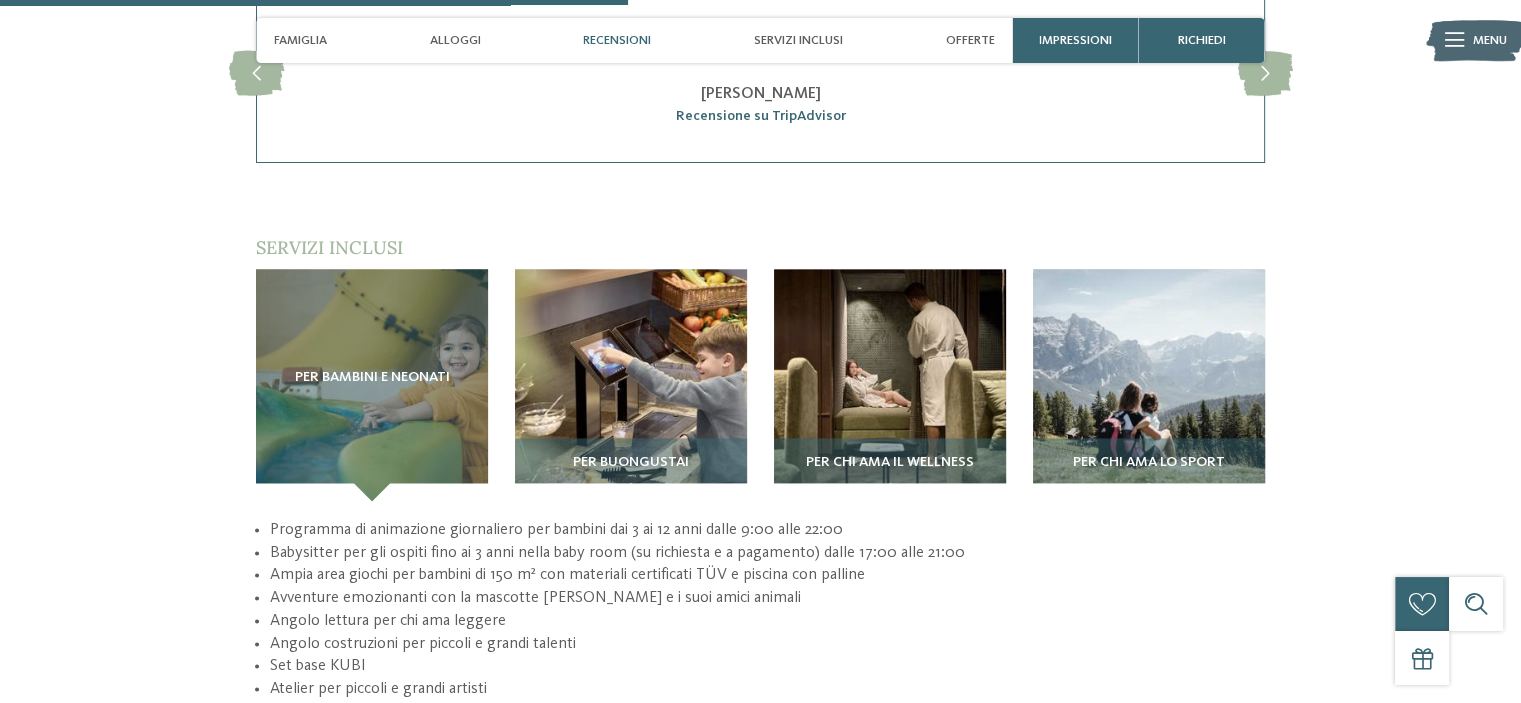 scroll, scrollTop: 2666, scrollLeft: 0, axis: vertical 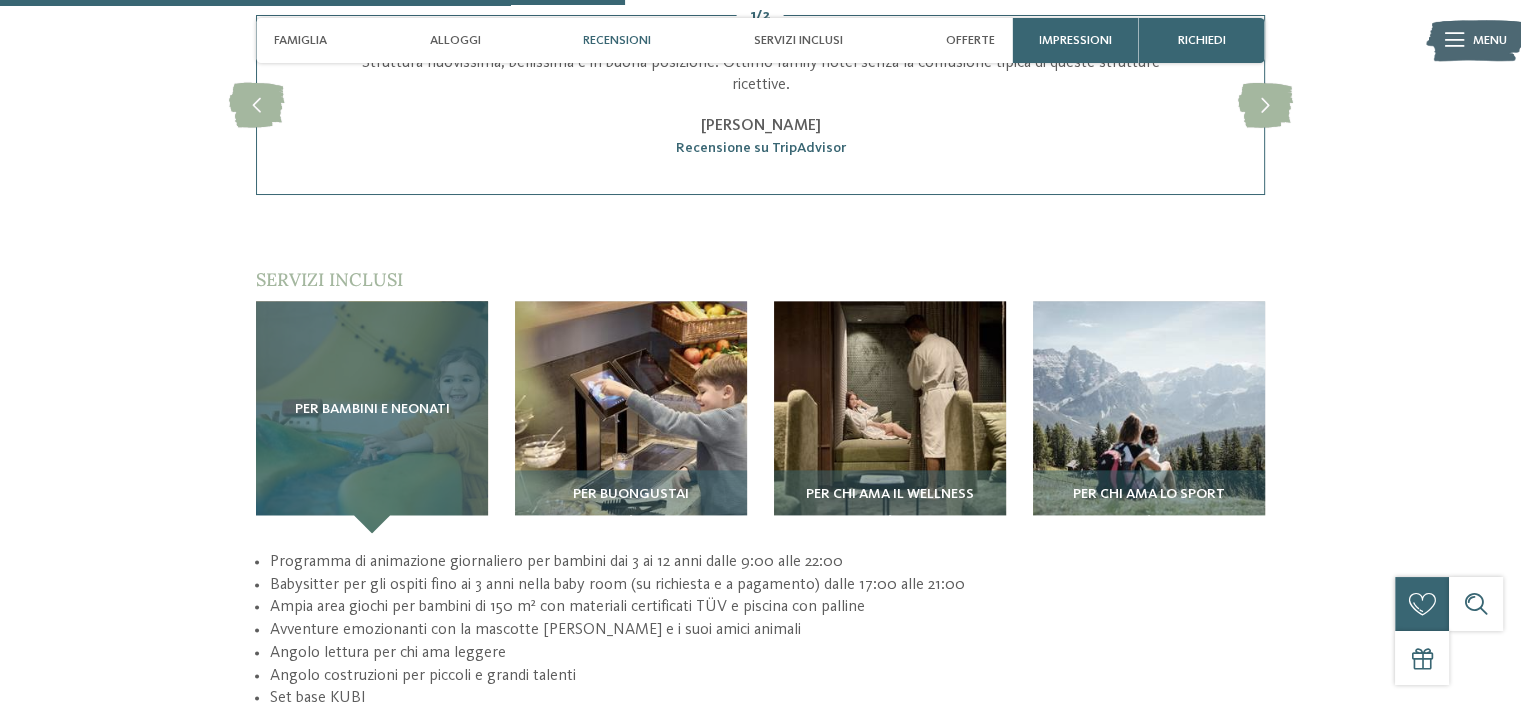 click on "Per bambini e neonati" at bounding box center [372, 417] 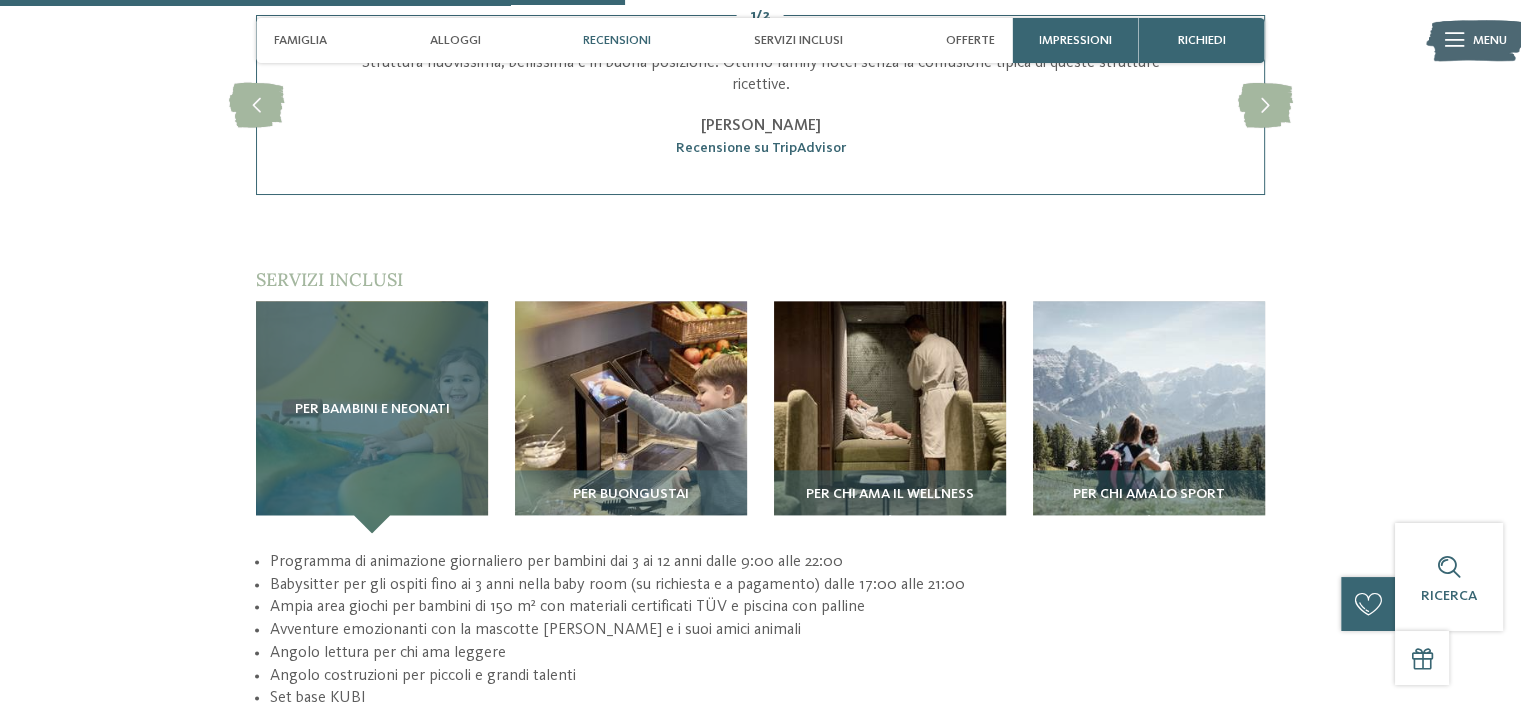click on "Per bambini e neonati" at bounding box center (372, 417) 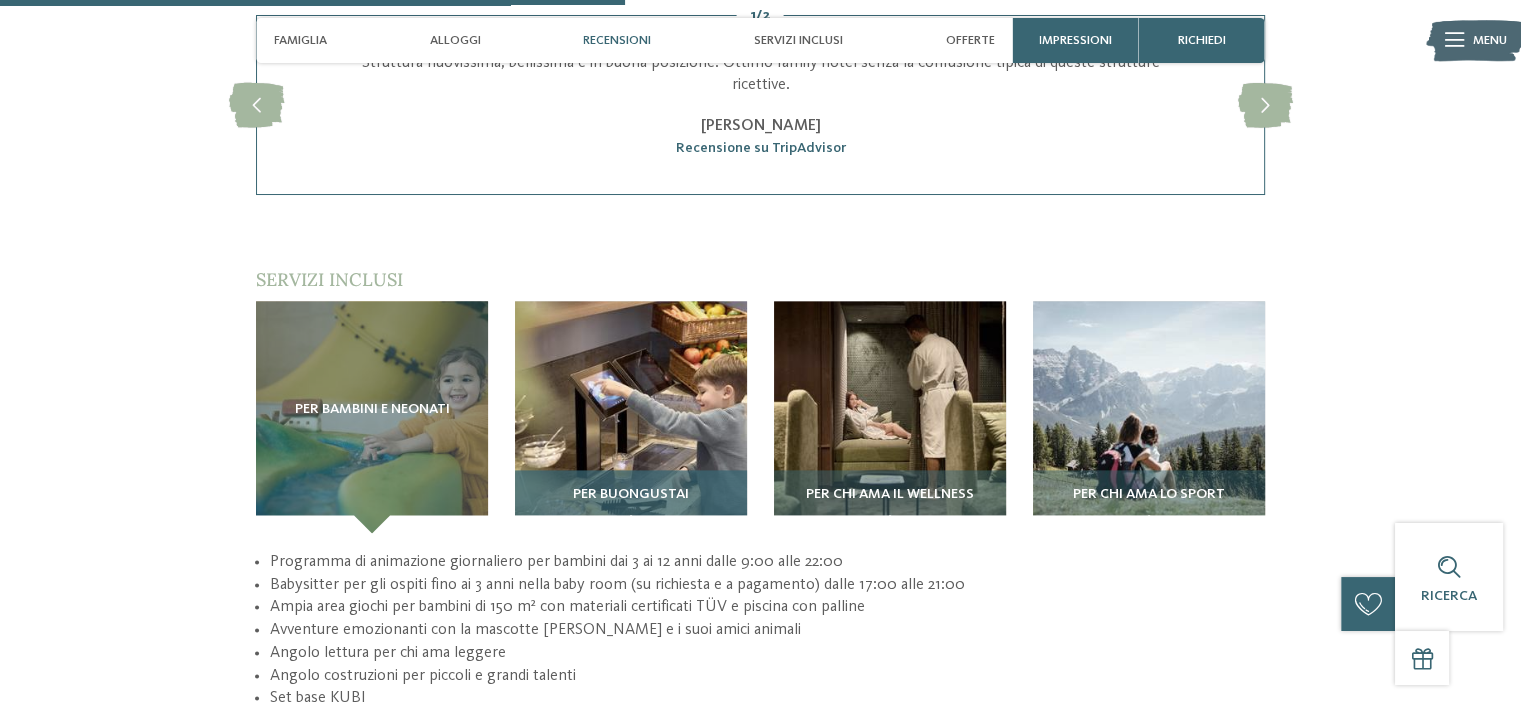 click at bounding box center (631, 417) 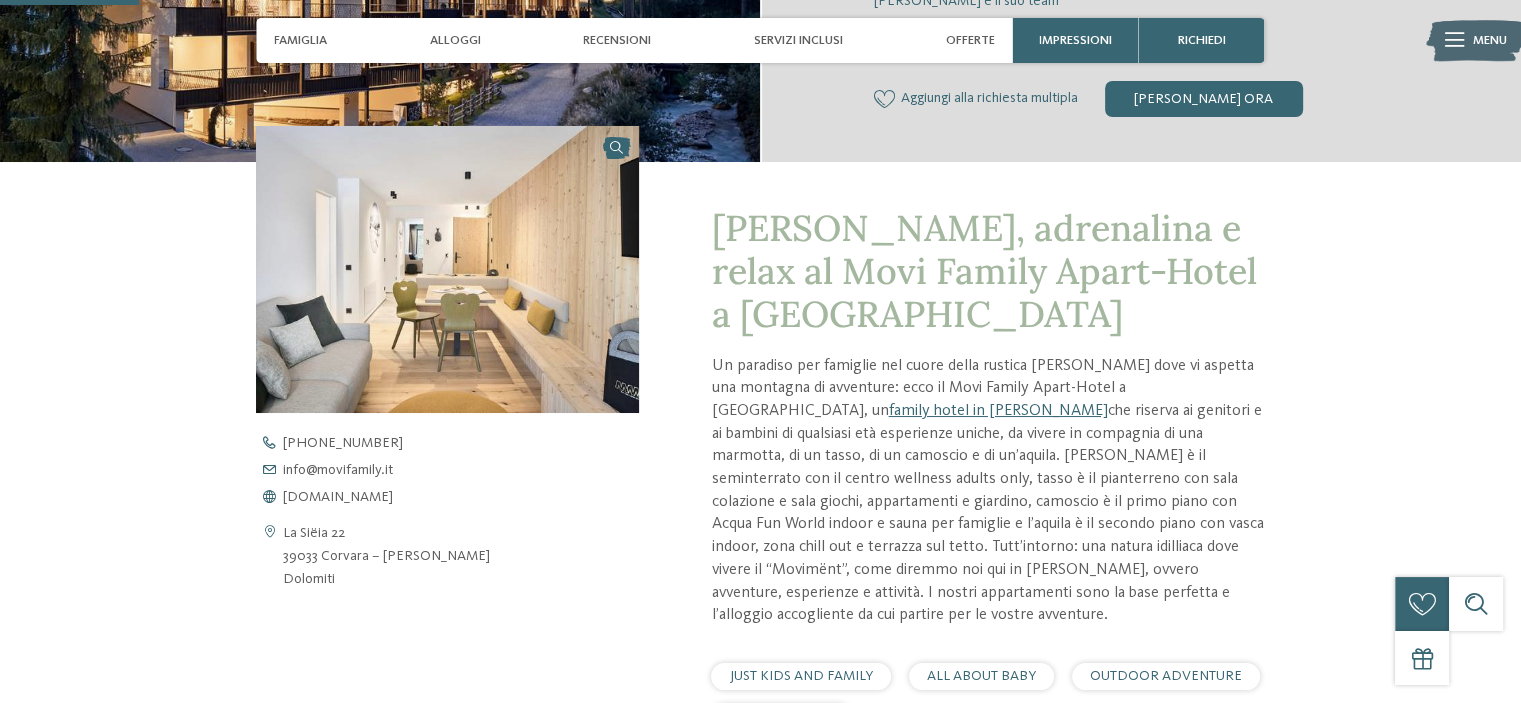 scroll, scrollTop: 666, scrollLeft: 0, axis: vertical 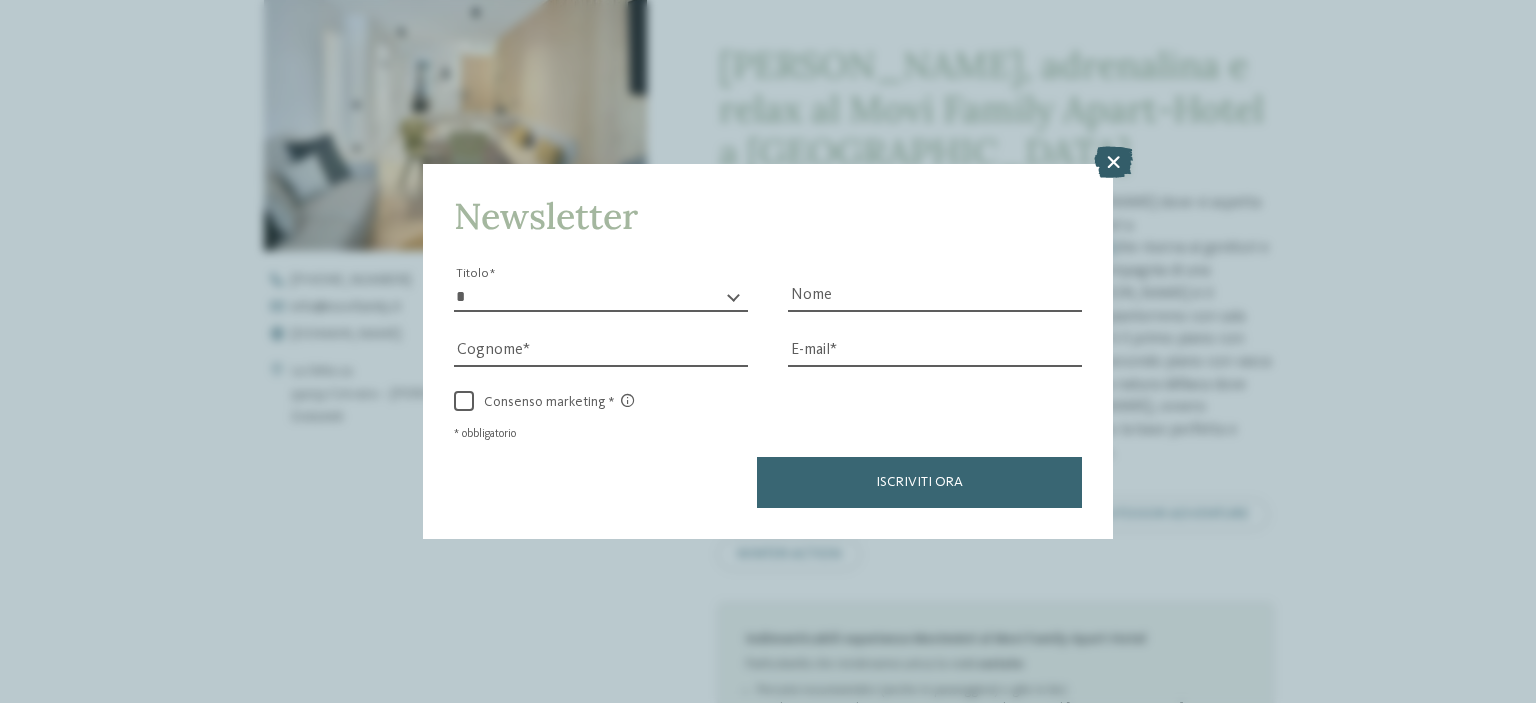 click at bounding box center (1113, 162) 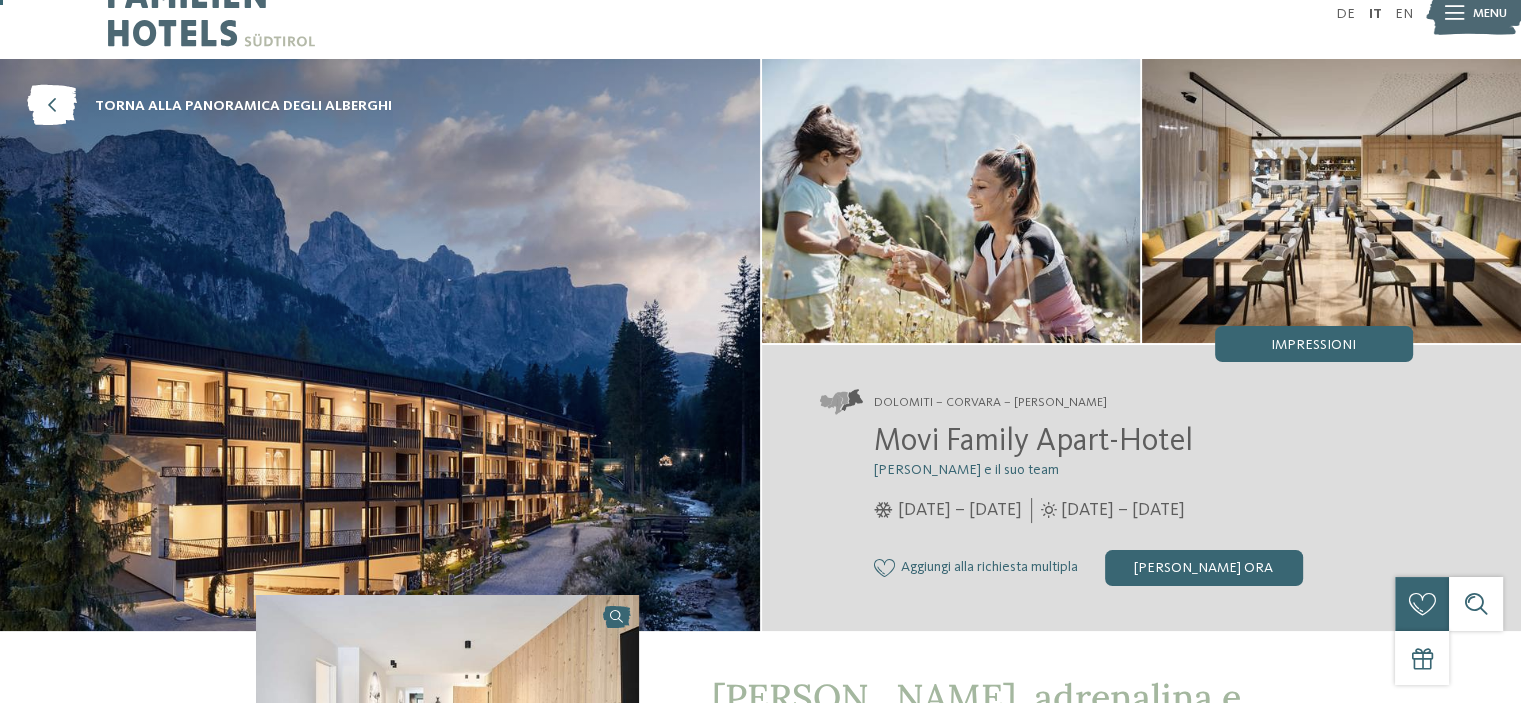 scroll, scrollTop: 0, scrollLeft: 0, axis: both 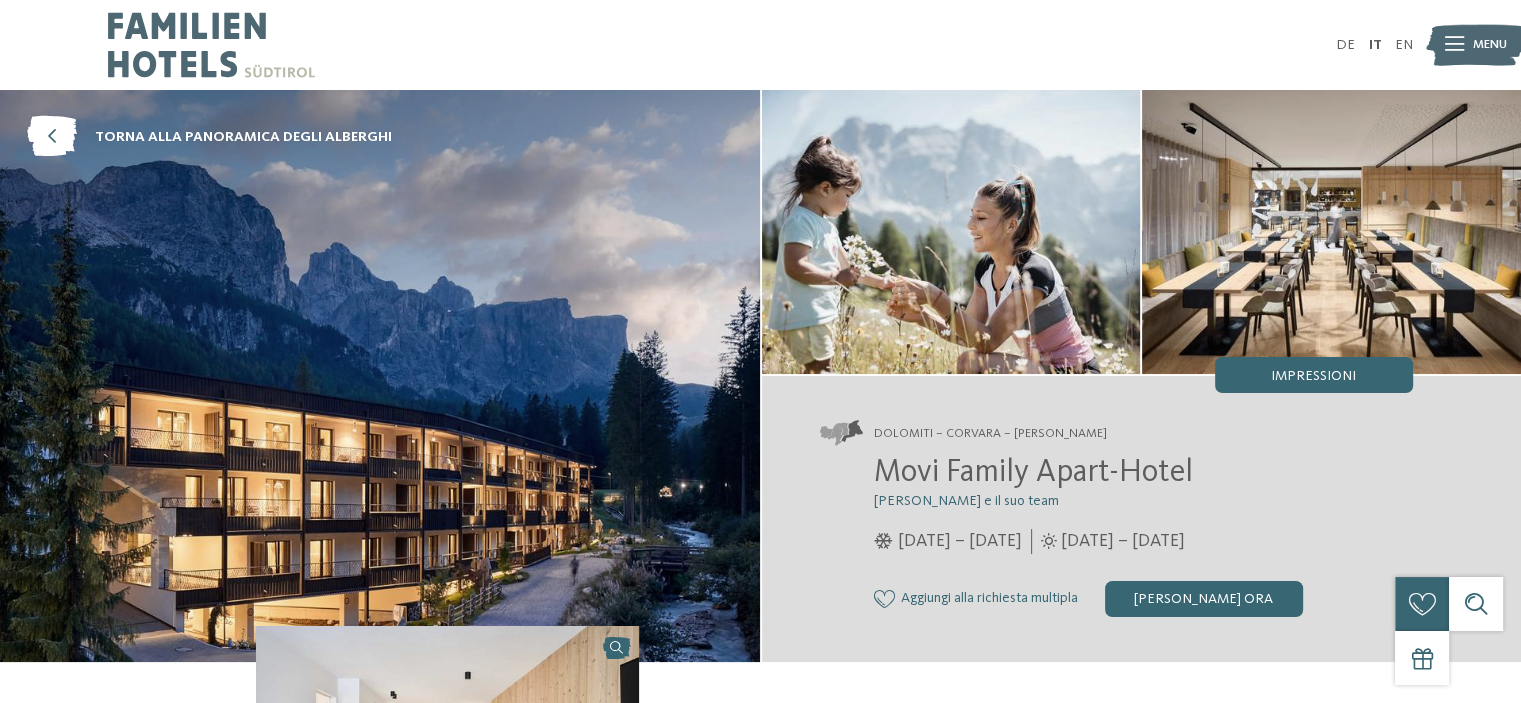 click at bounding box center (380, 376) 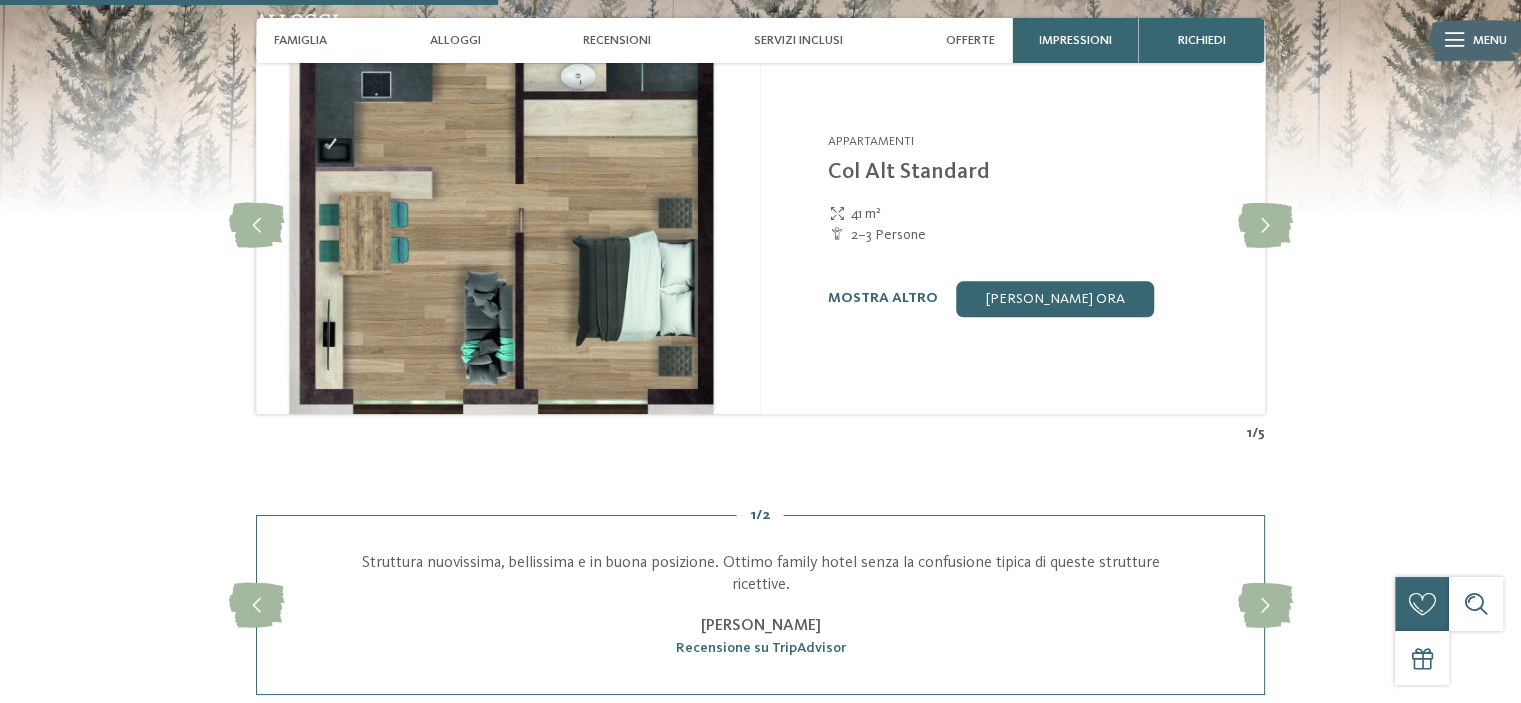 scroll, scrollTop: 2000, scrollLeft: 0, axis: vertical 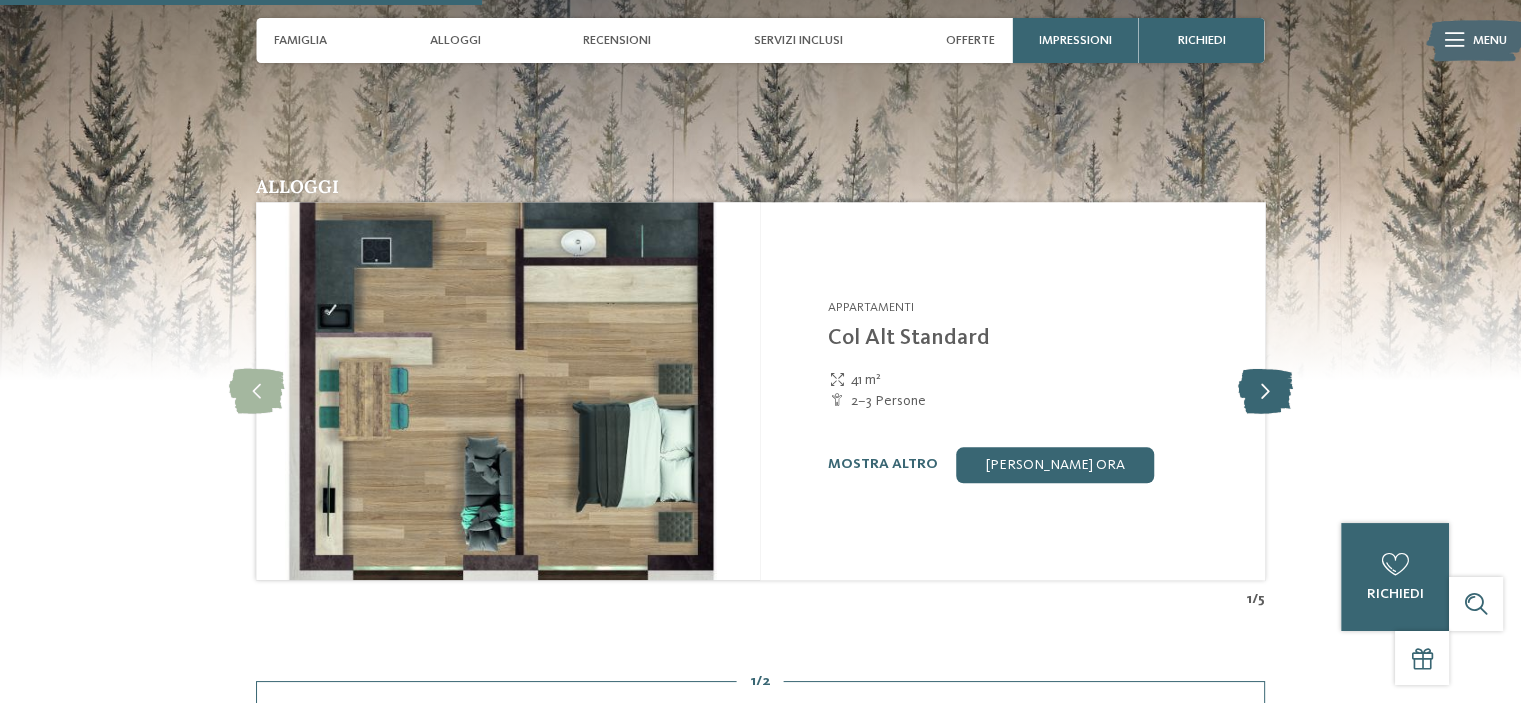 click at bounding box center [1264, 390] 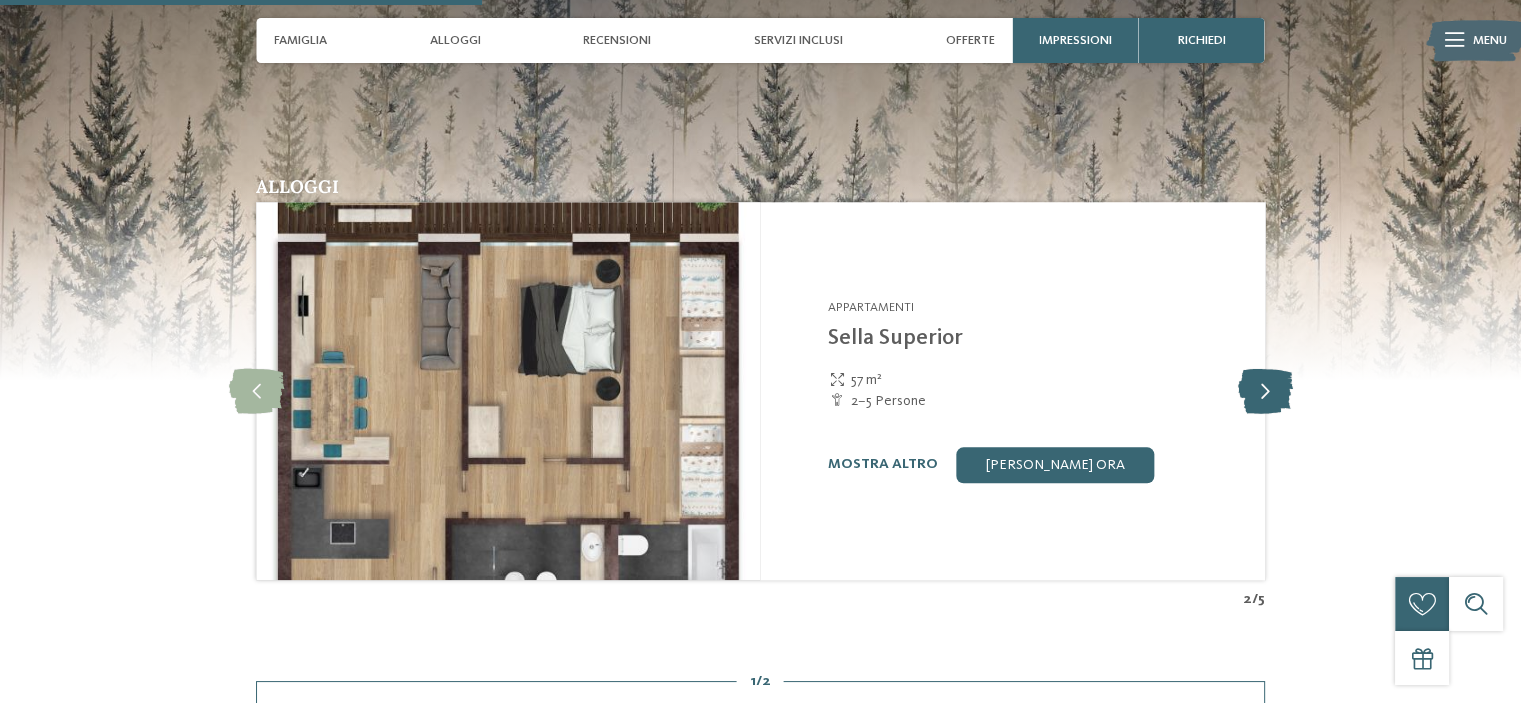 click at bounding box center (1264, 390) 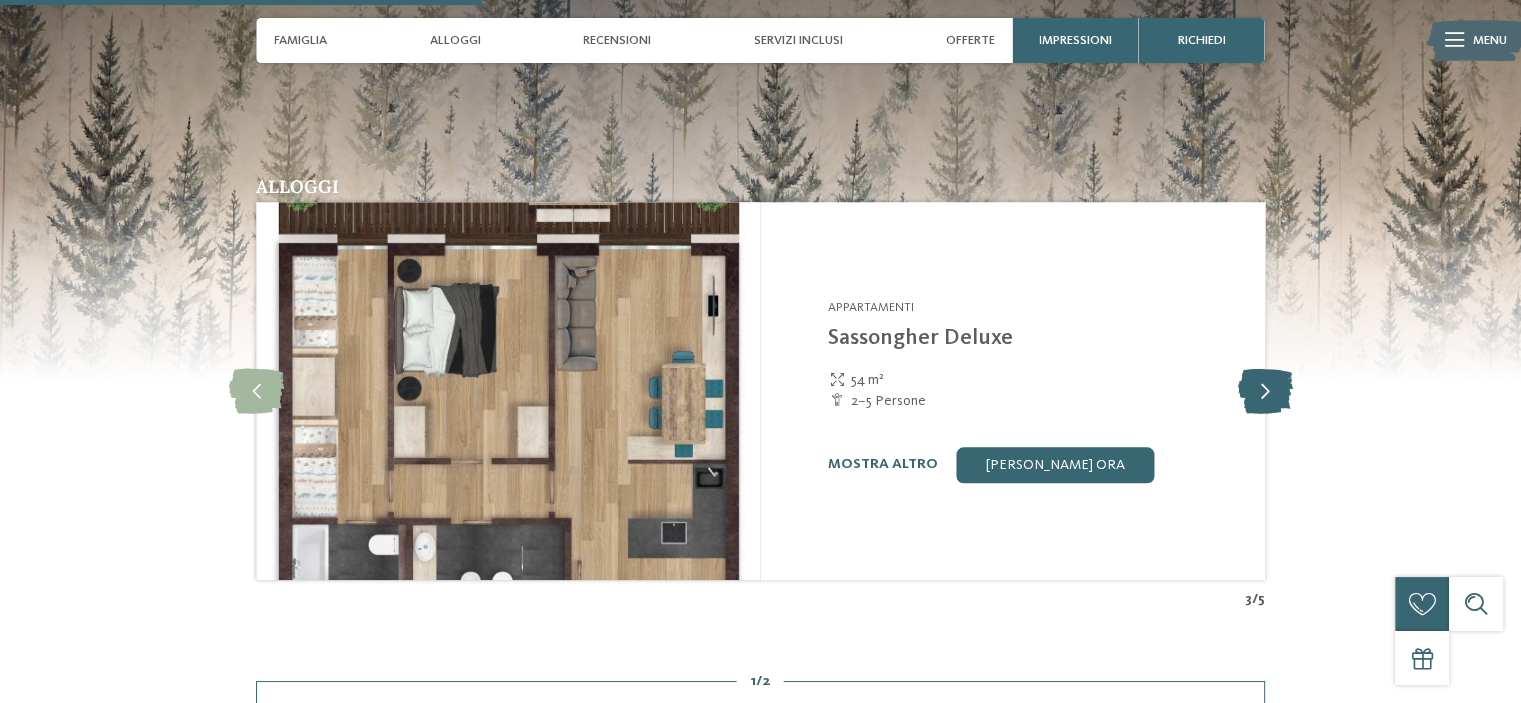 click at bounding box center [1264, 390] 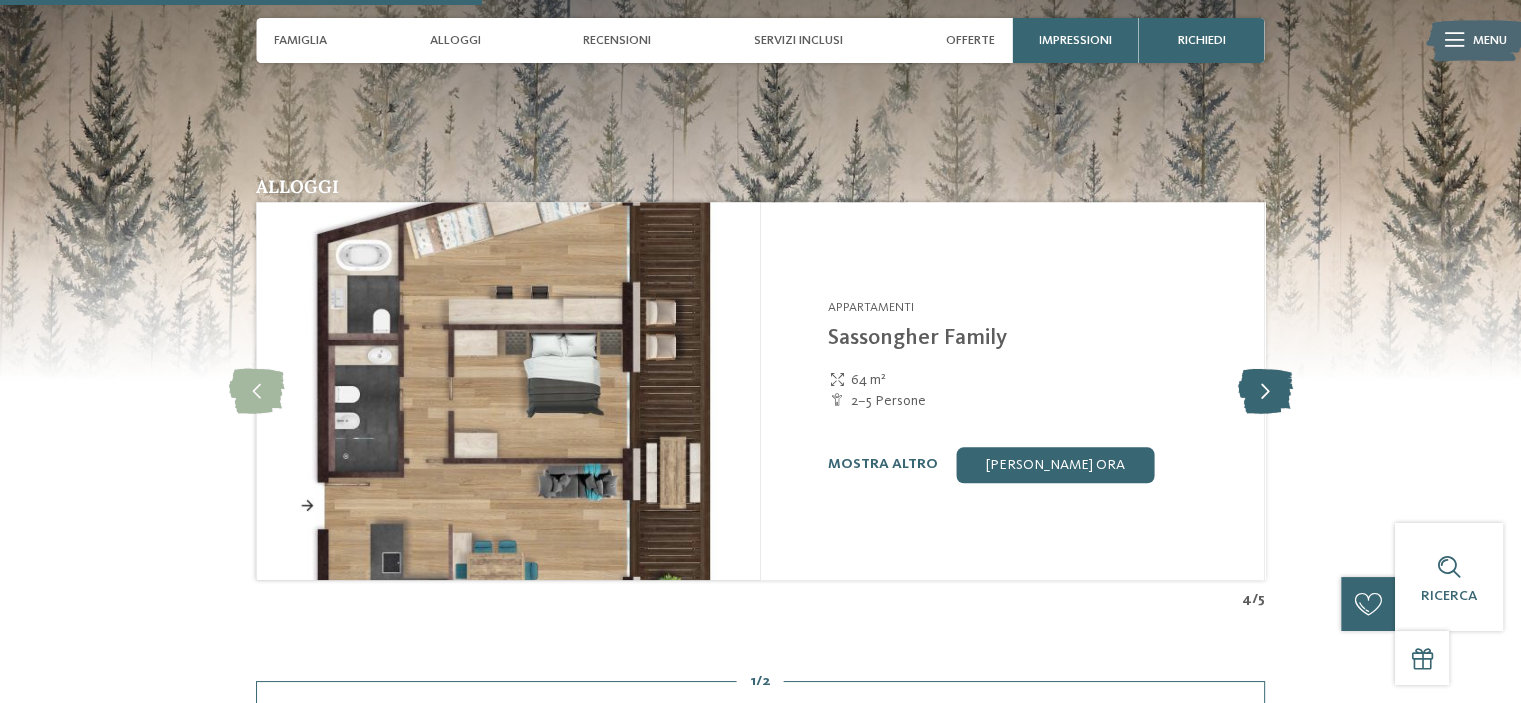 click at bounding box center [1264, 390] 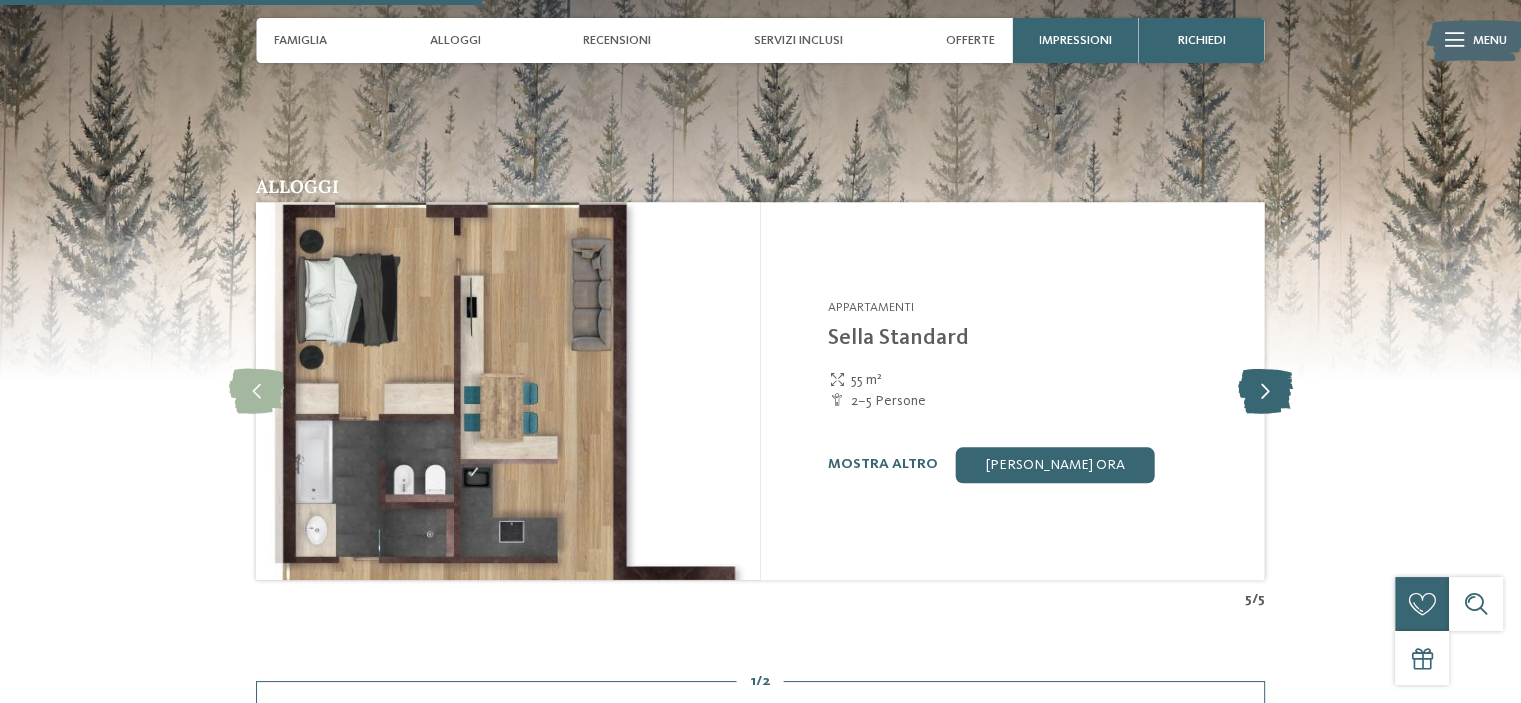 click at bounding box center [1264, 390] 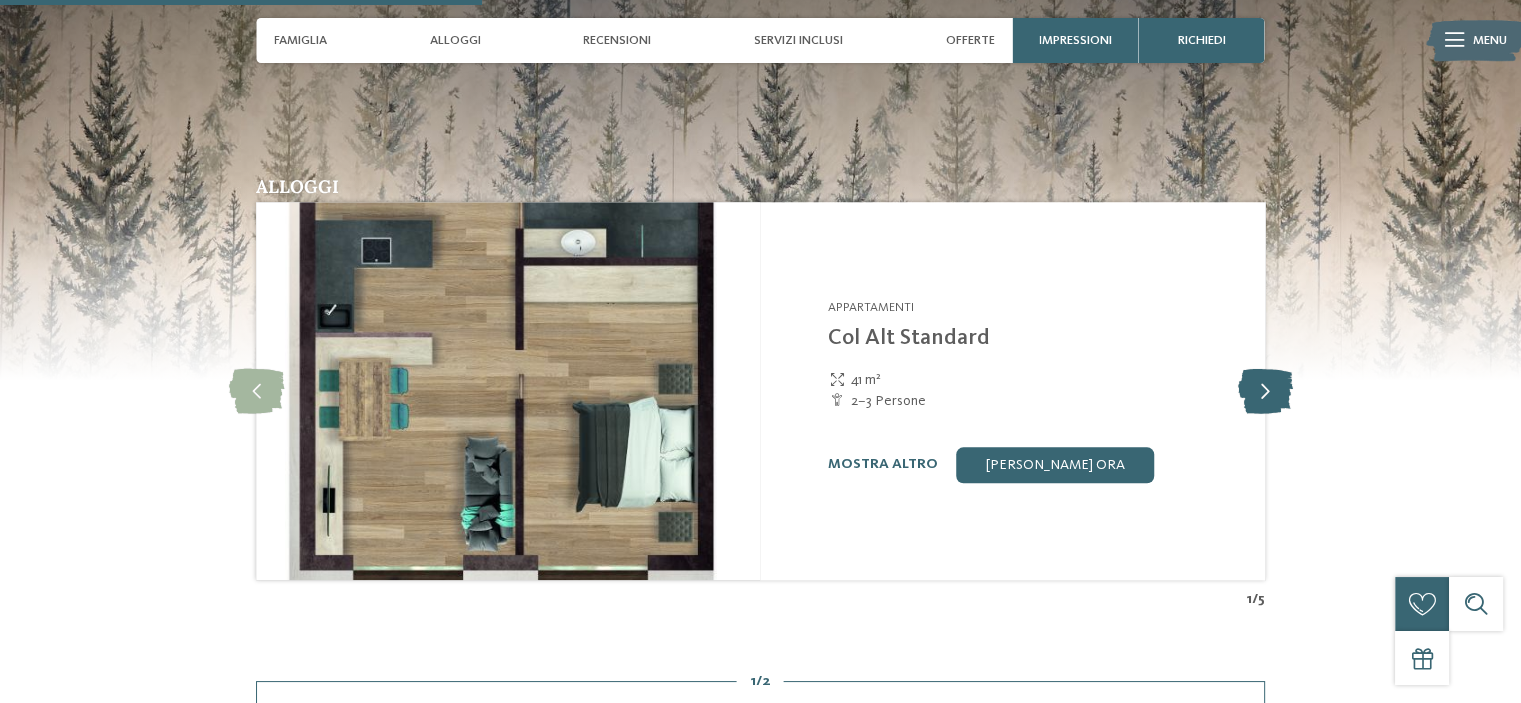 click at bounding box center (1264, 390) 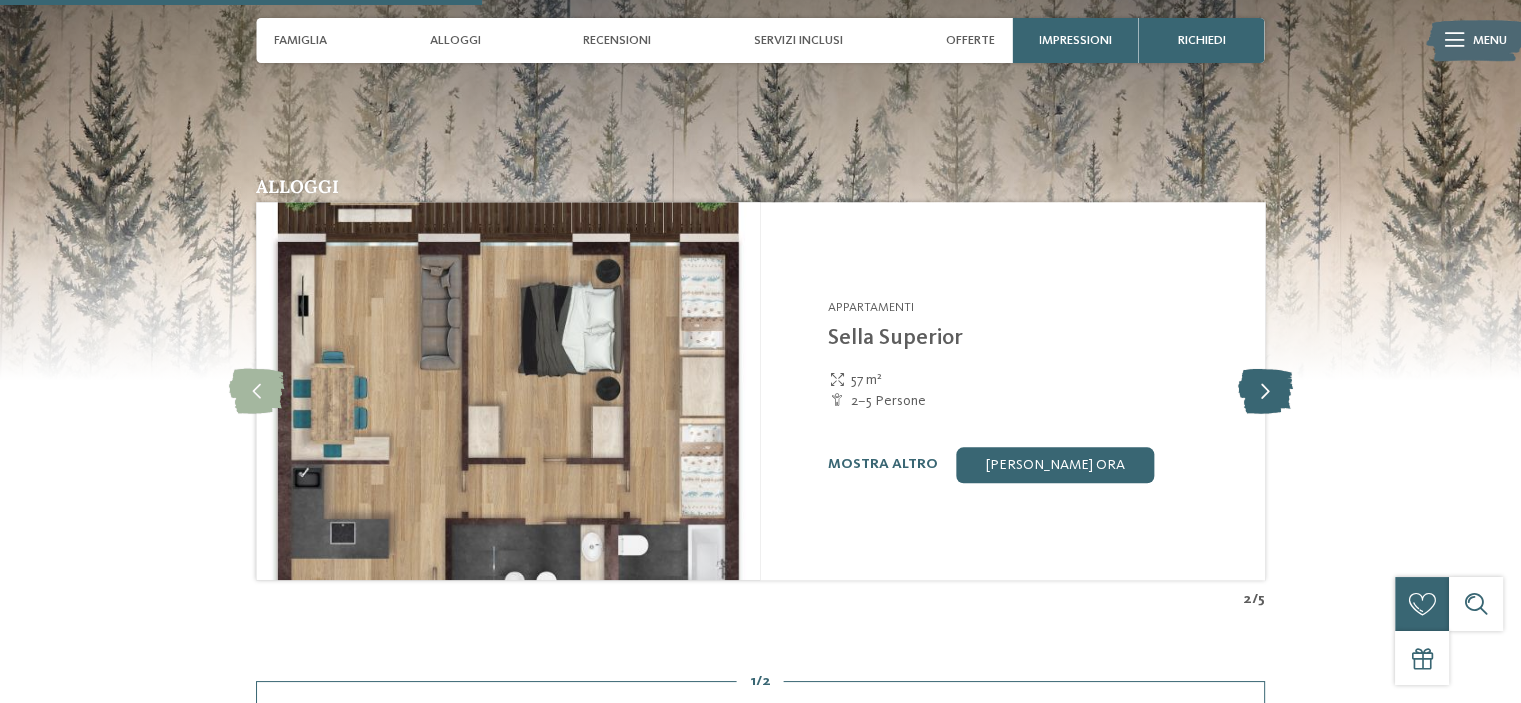 click at bounding box center [1264, 390] 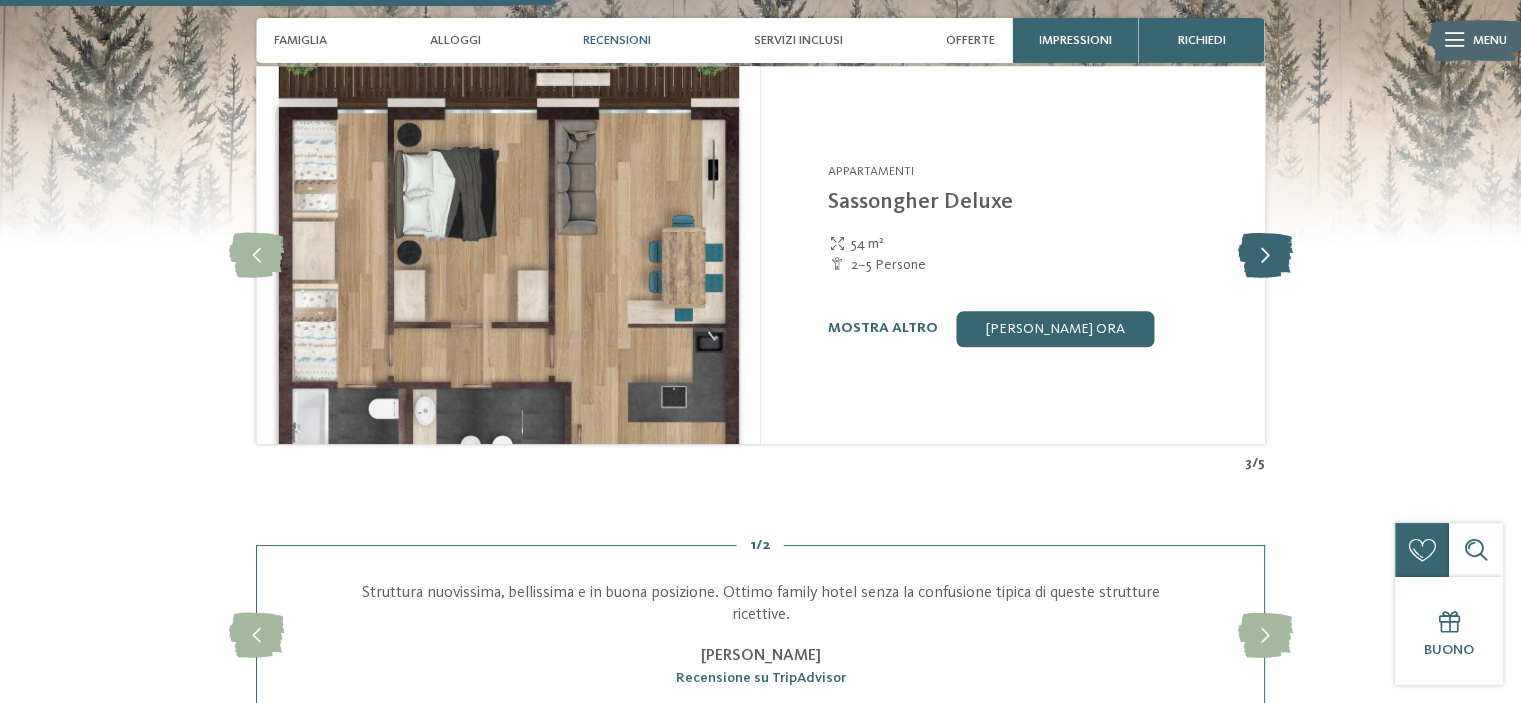 scroll, scrollTop: 2333, scrollLeft: 0, axis: vertical 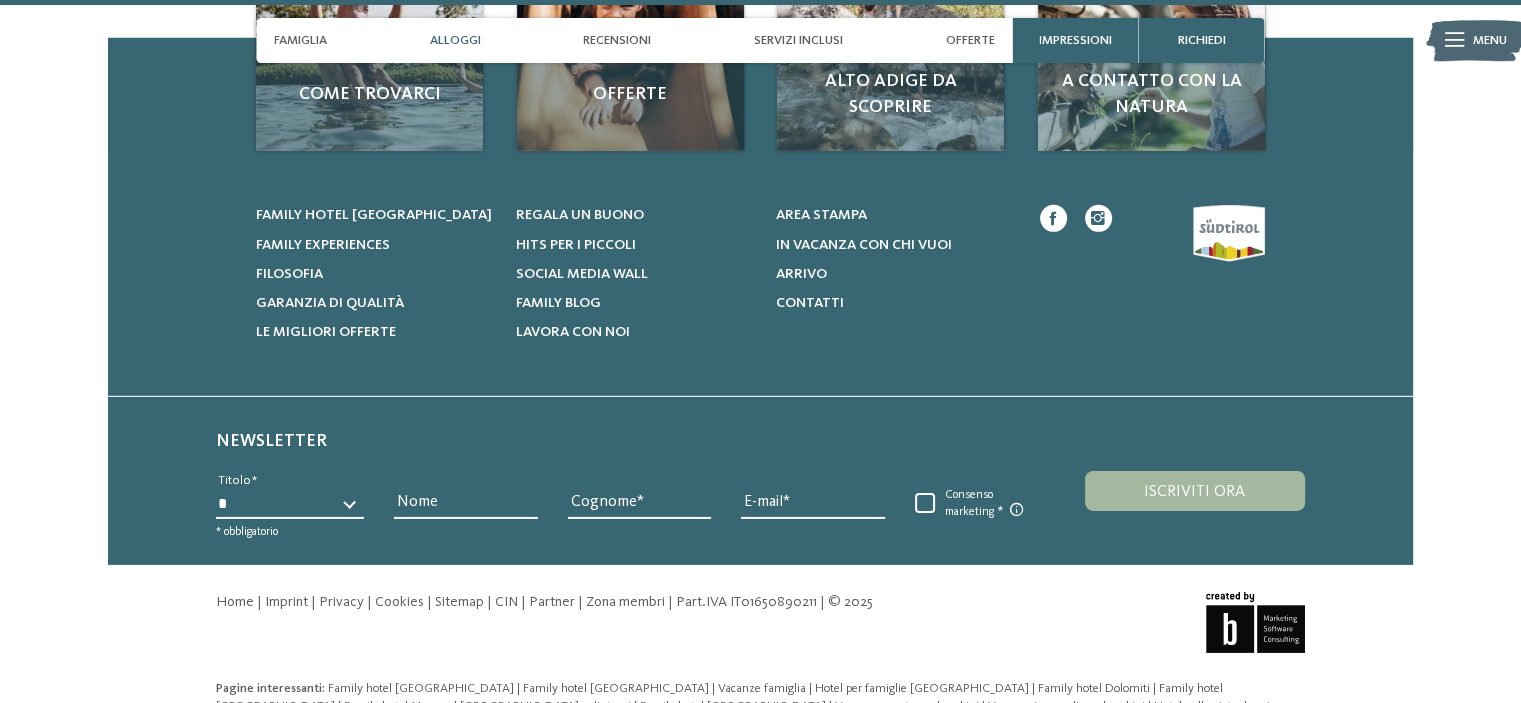 click on "Alloggi" at bounding box center [455, 40] 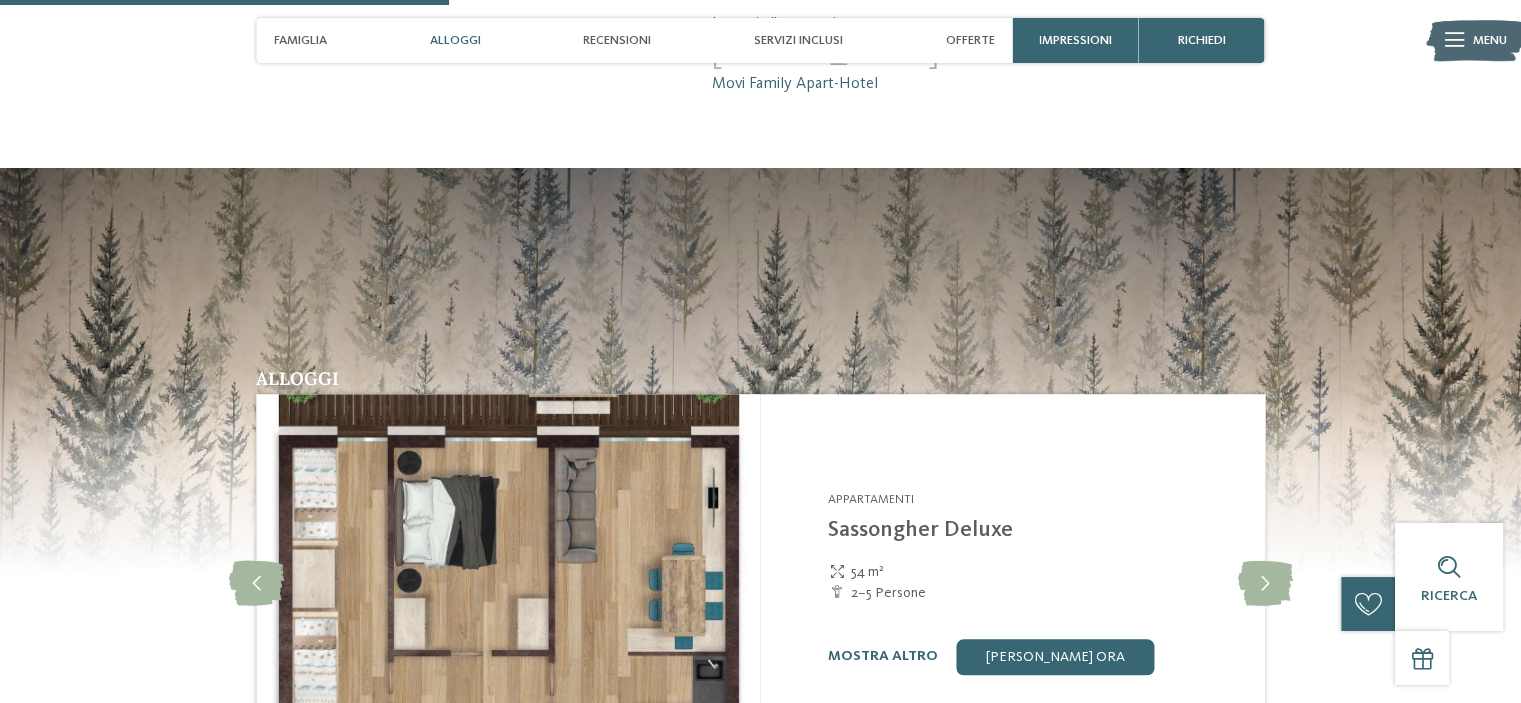 scroll, scrollTop: 1788, scrollLeft: 0, axis: vertical 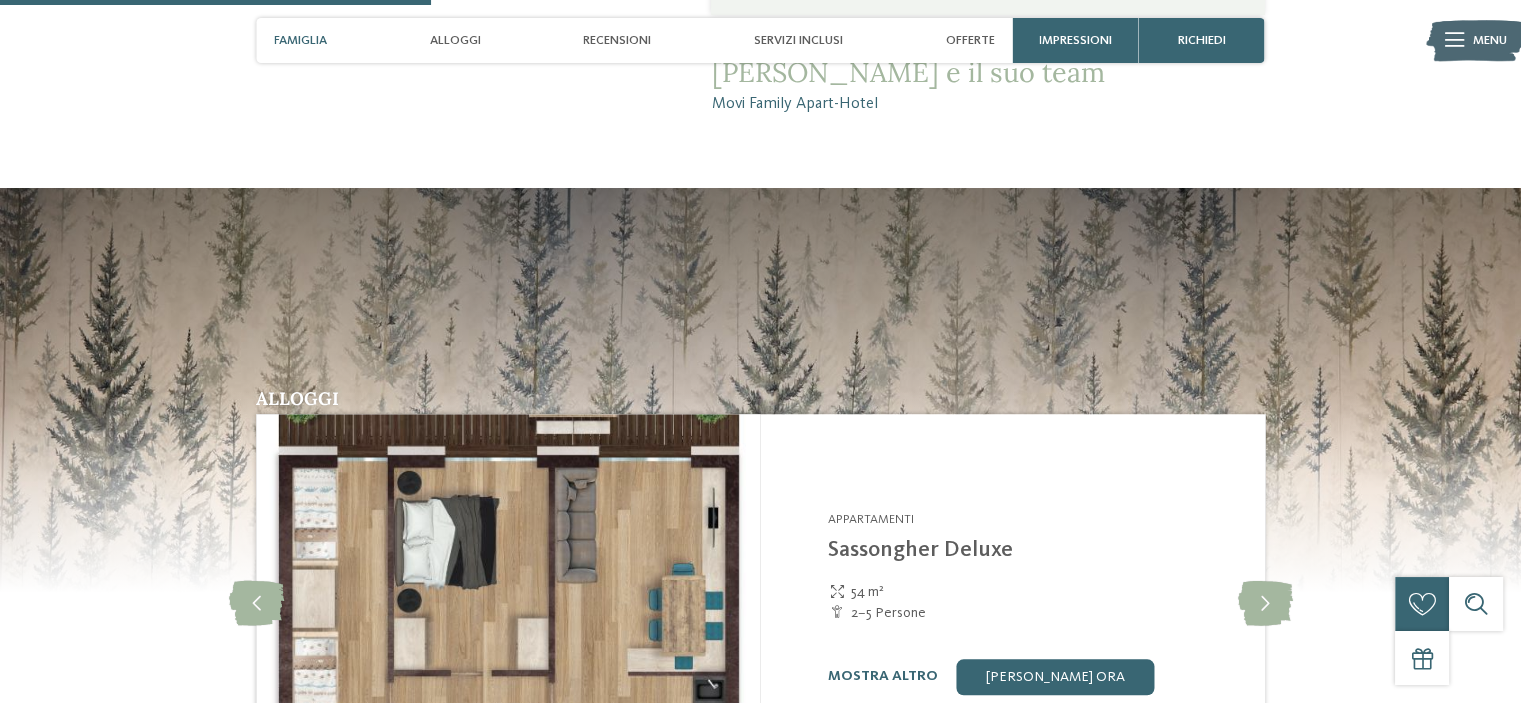 click at bounding box center [508, 603] 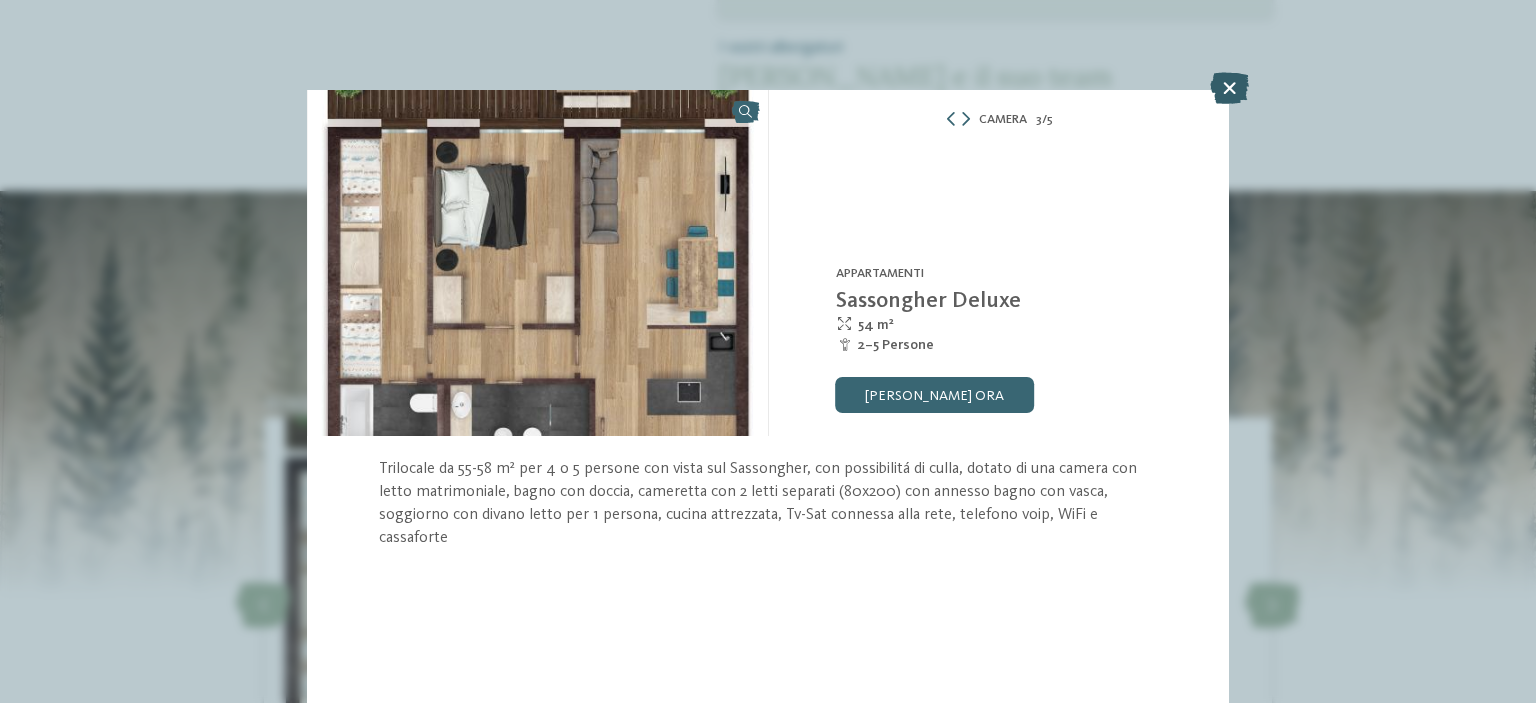 click at bounding box center [1229, 88] 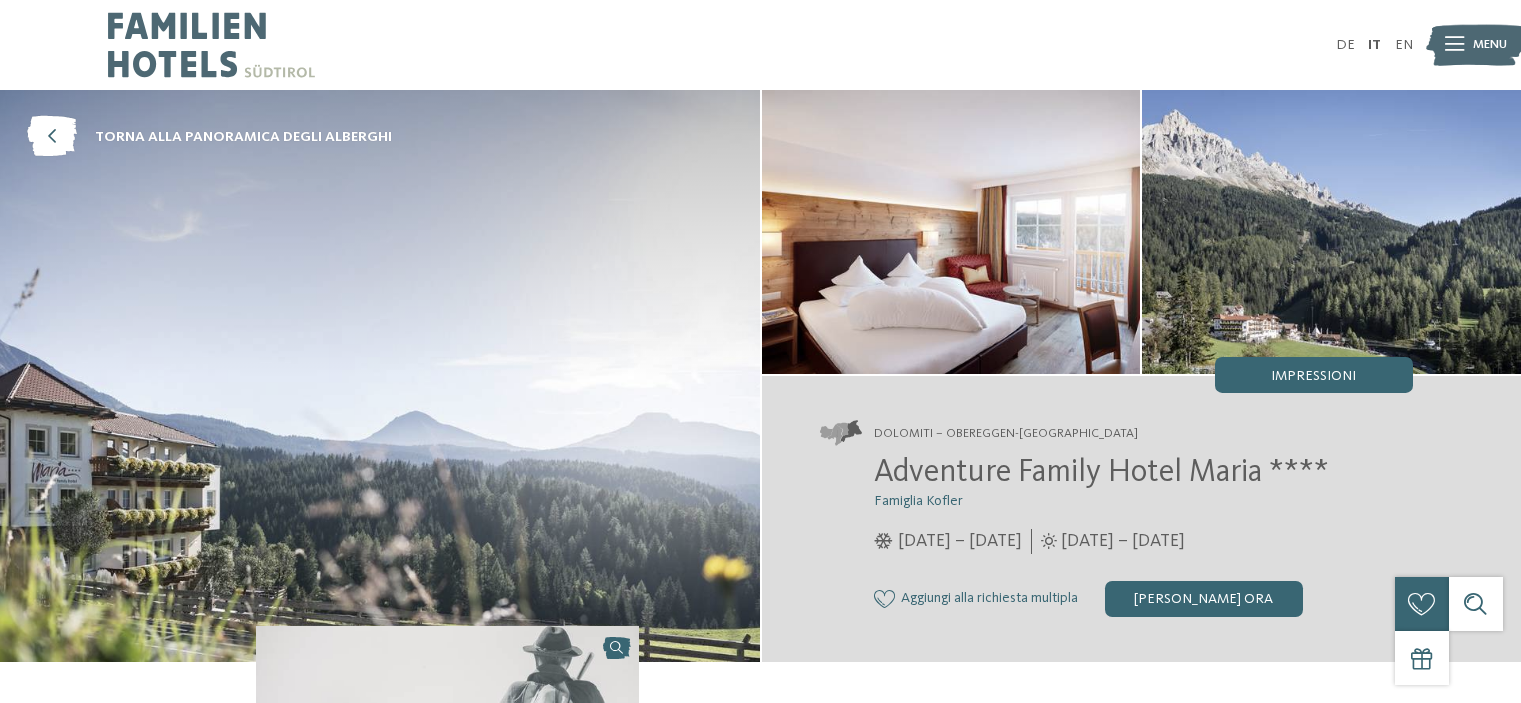 click at bounding box center [380, 376] 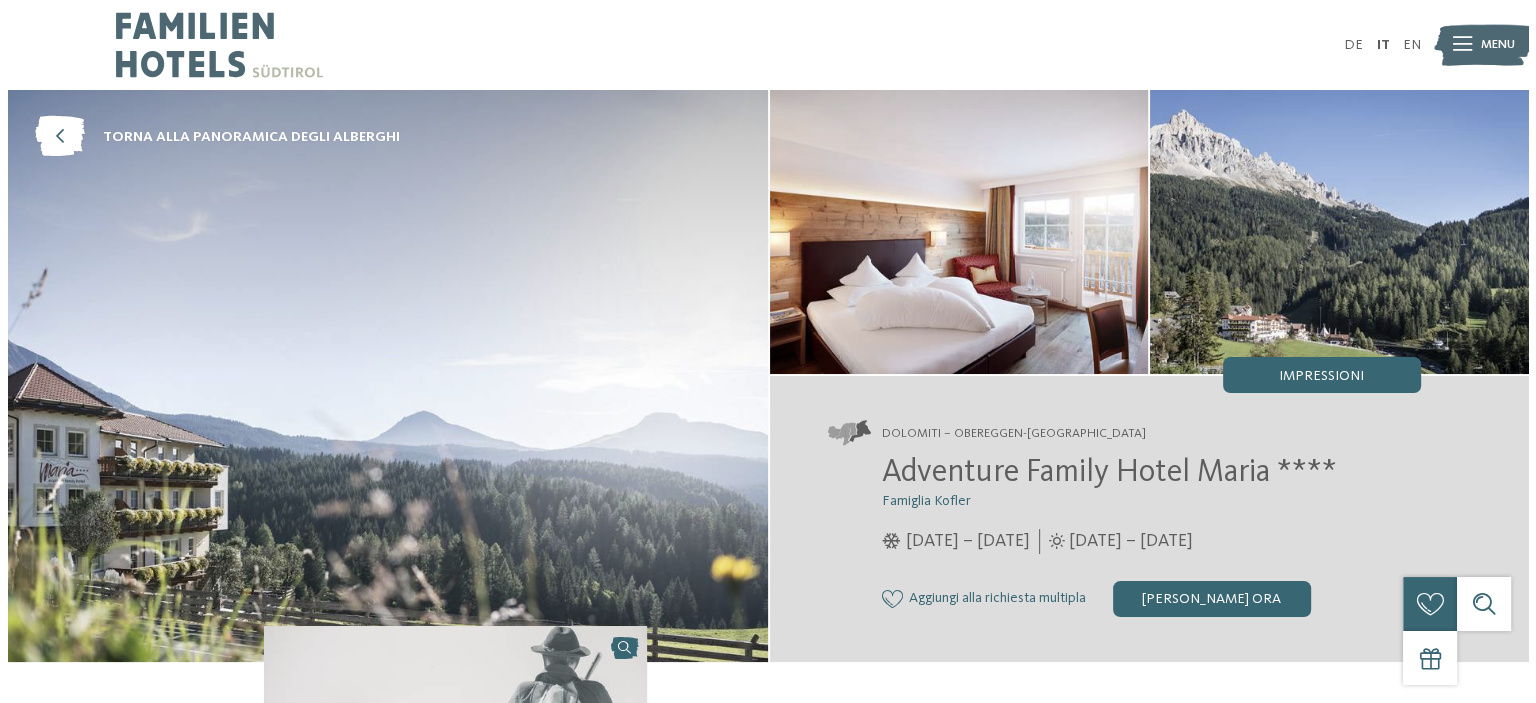 scroll, scrollTop: 0, scrollLeft: 0, axis: both 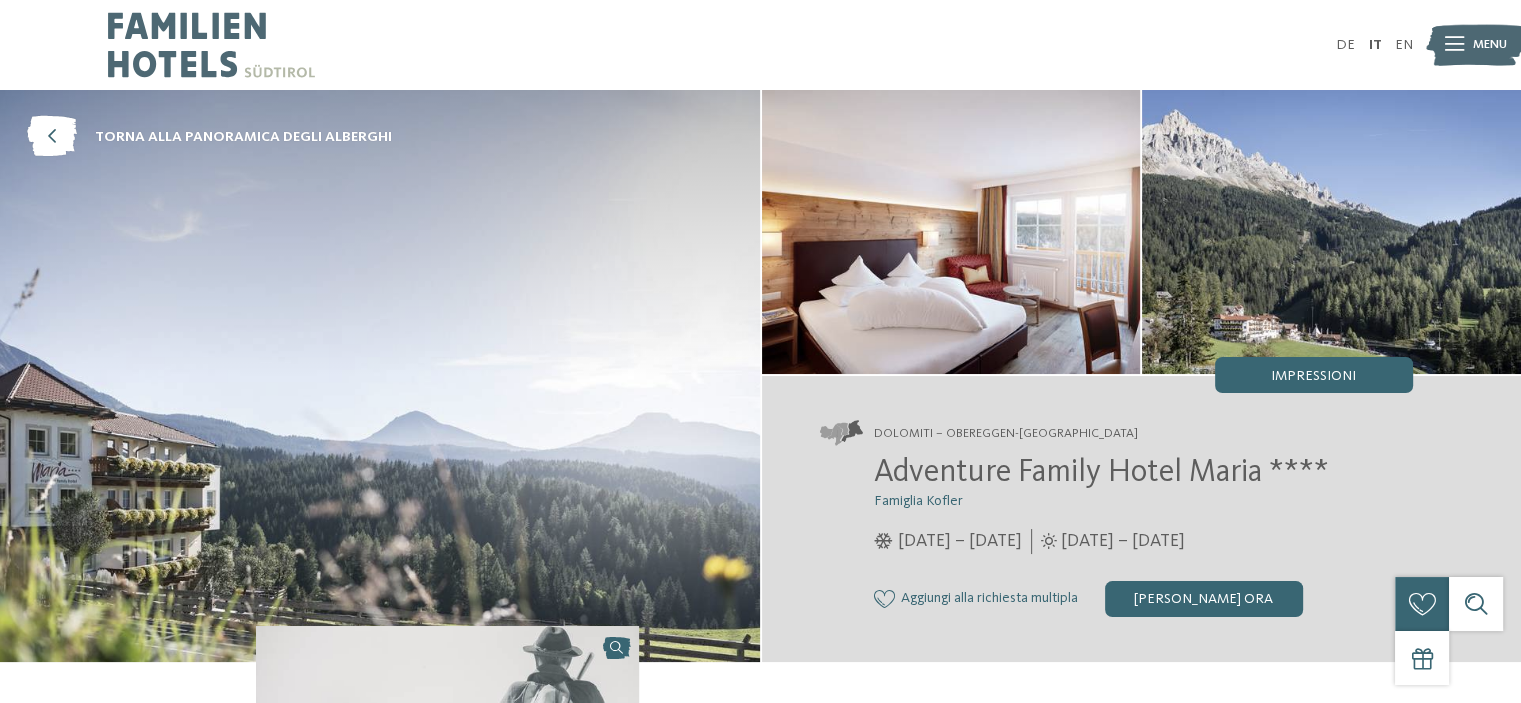 click at bounding box center [951, 232] 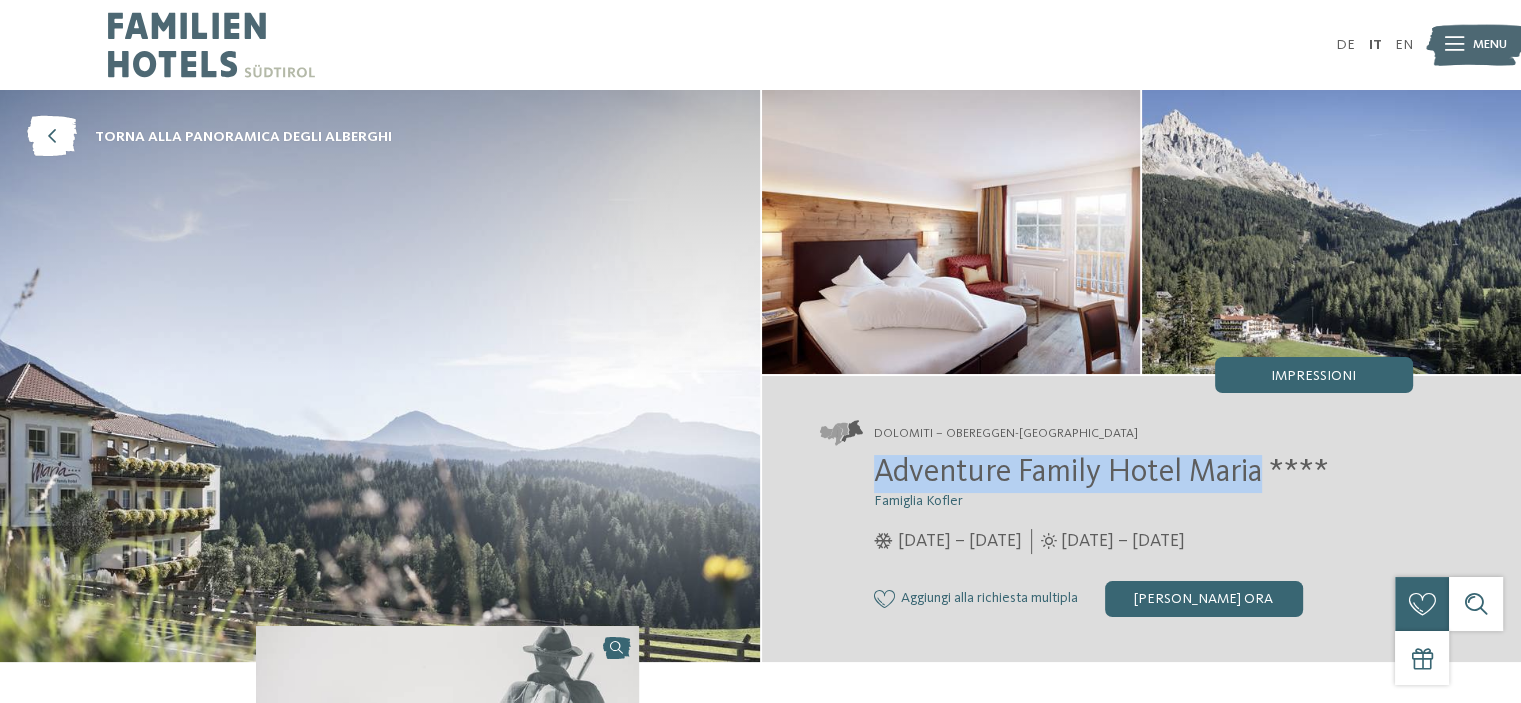 drag, startPoint x: 875, startPoint y: 481, endPoint x: 1264, endPoint y: 488, distance: 389.063 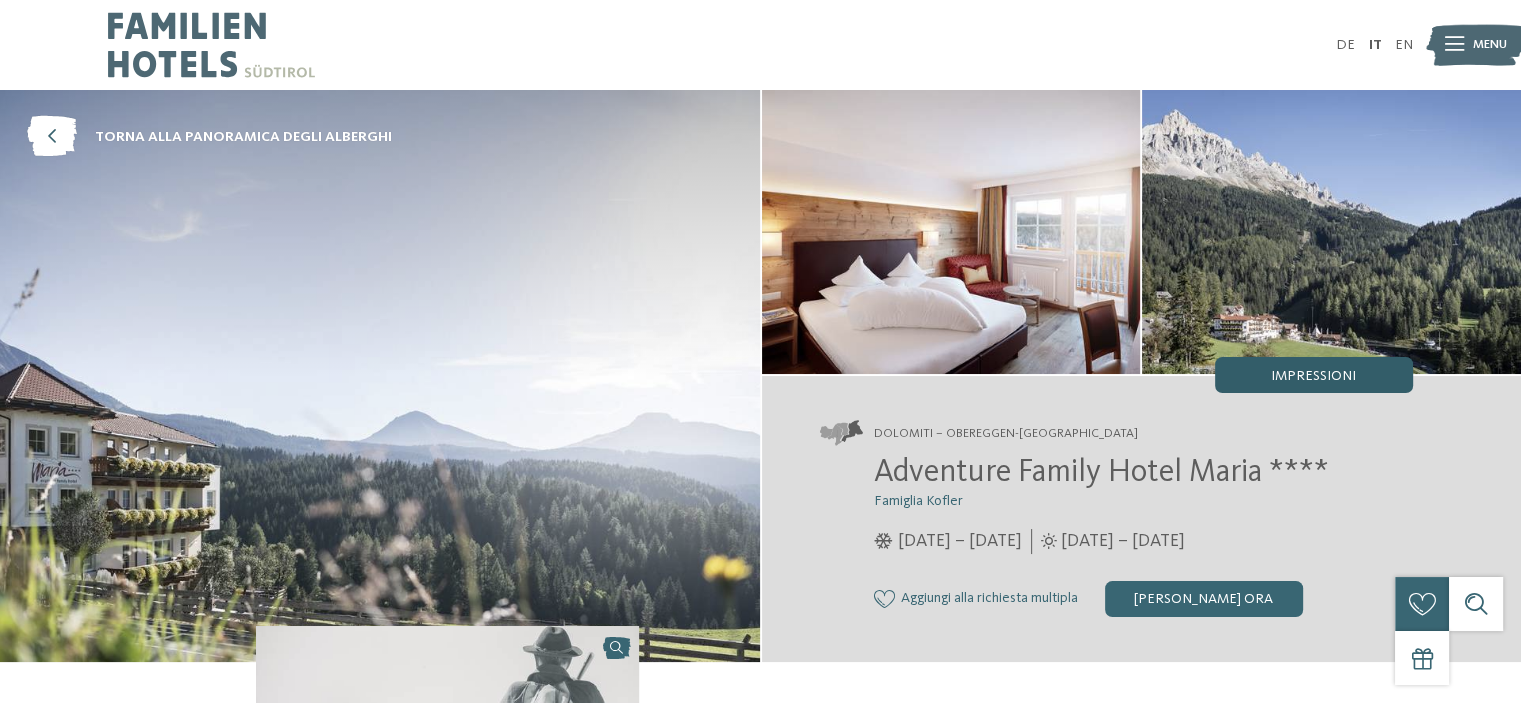 click on "Impressioni" at bounding box center (1313, 376) 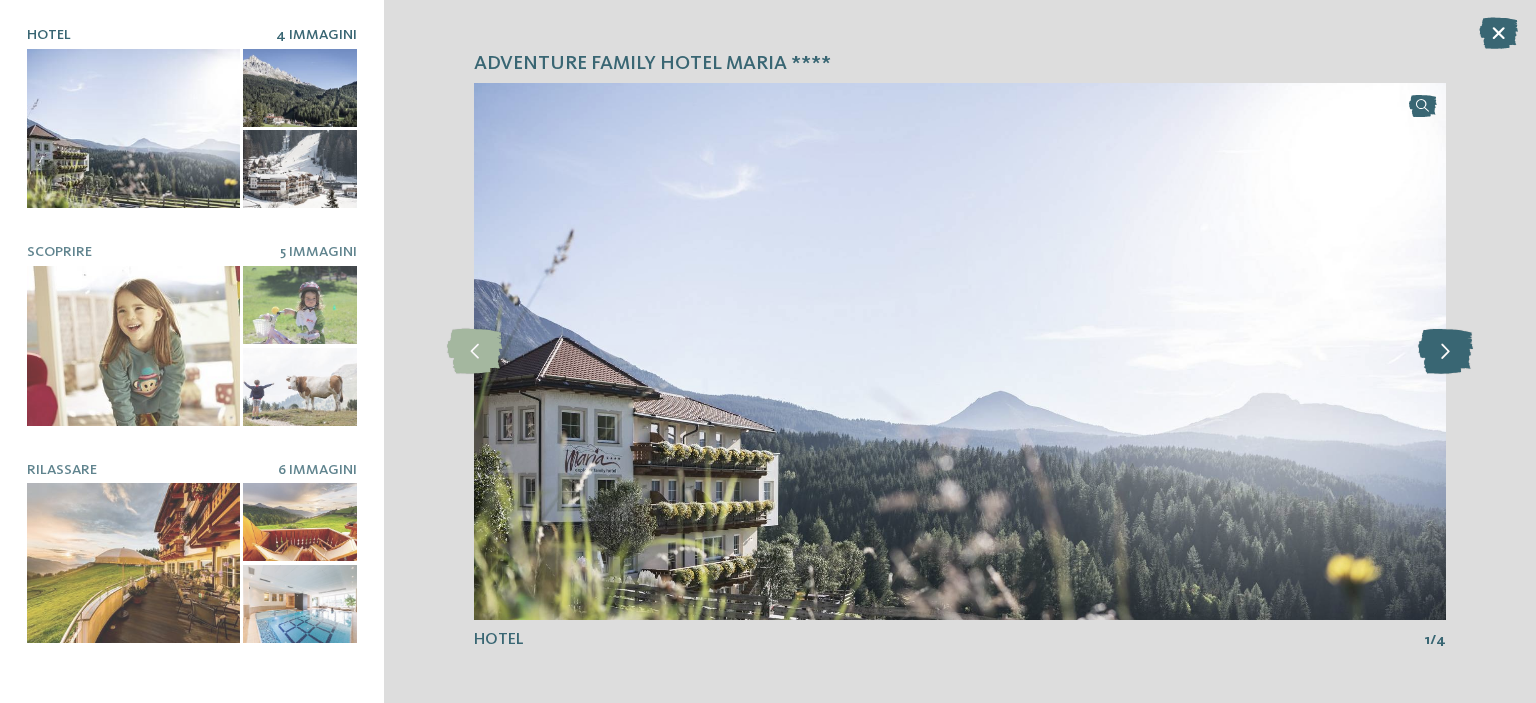 click at bounding box center (1445, 351) 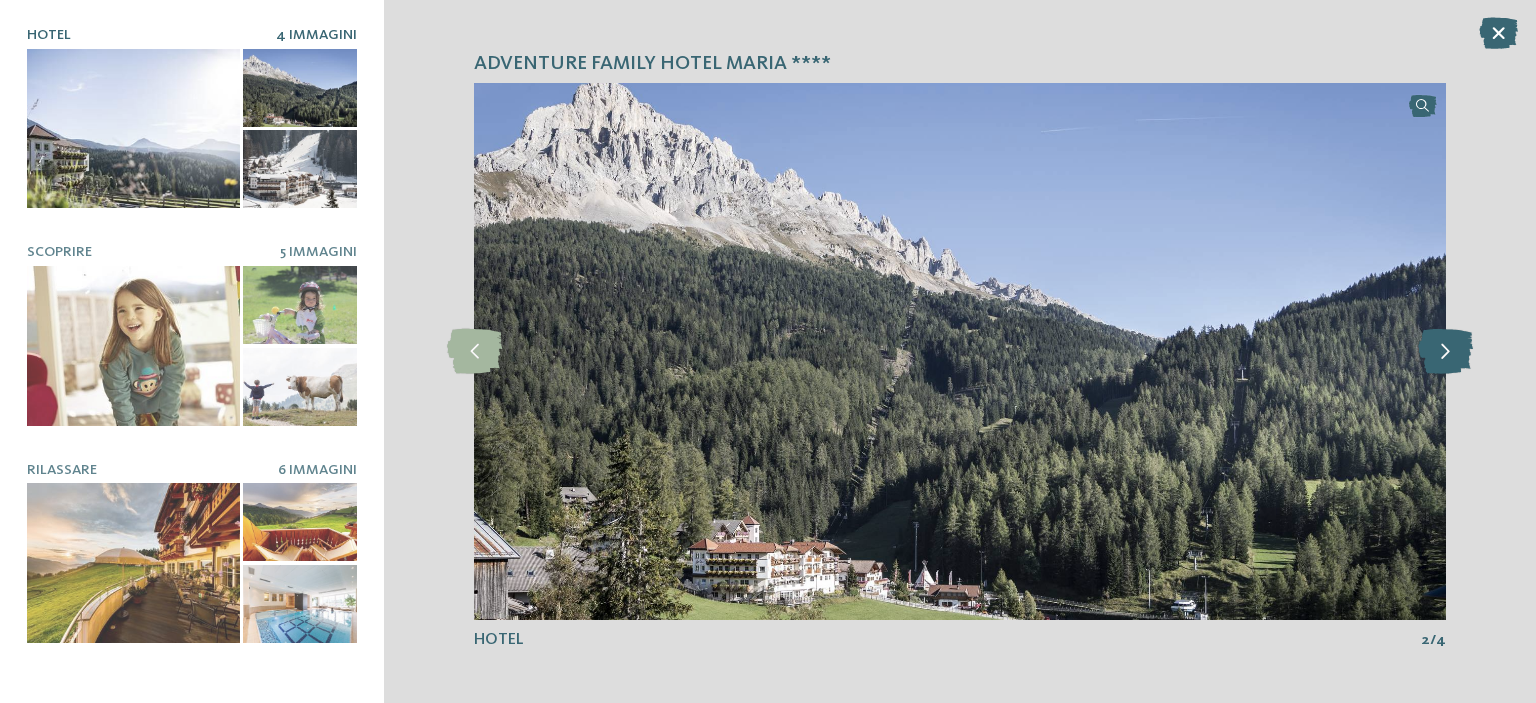 click at bounding box center [1445, 351] 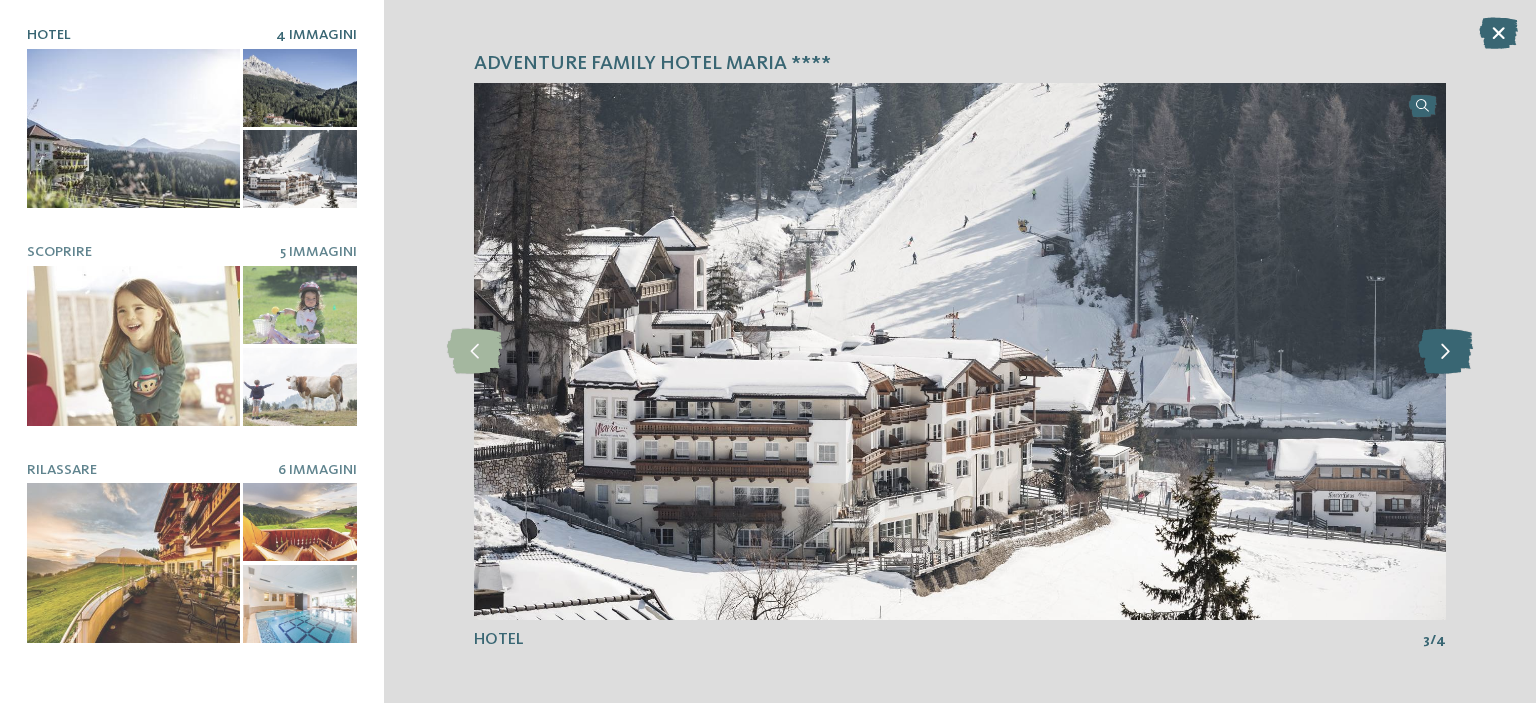 click at bounding box center [1445, 351] 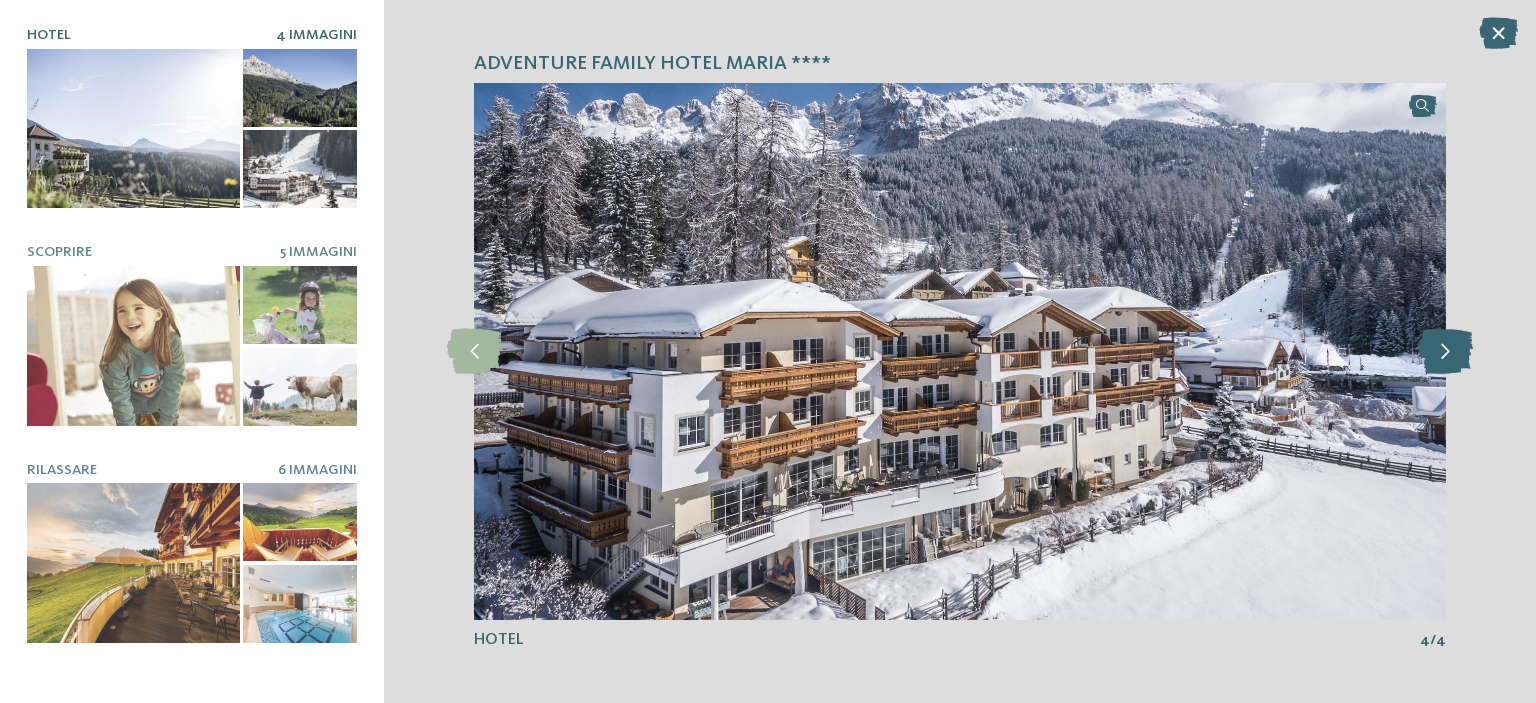click at bounding box center (1445, 351) 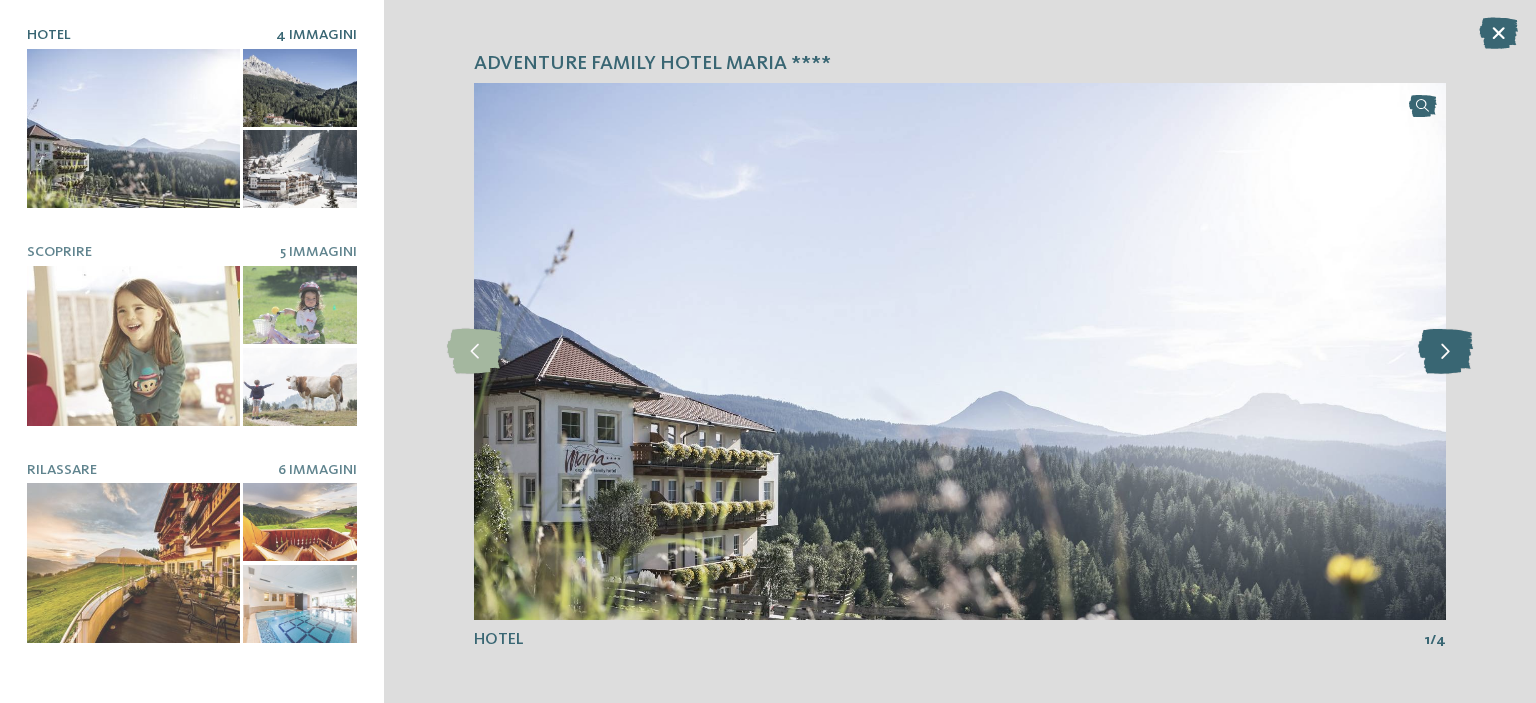 click at bounding box center [1445, 351] 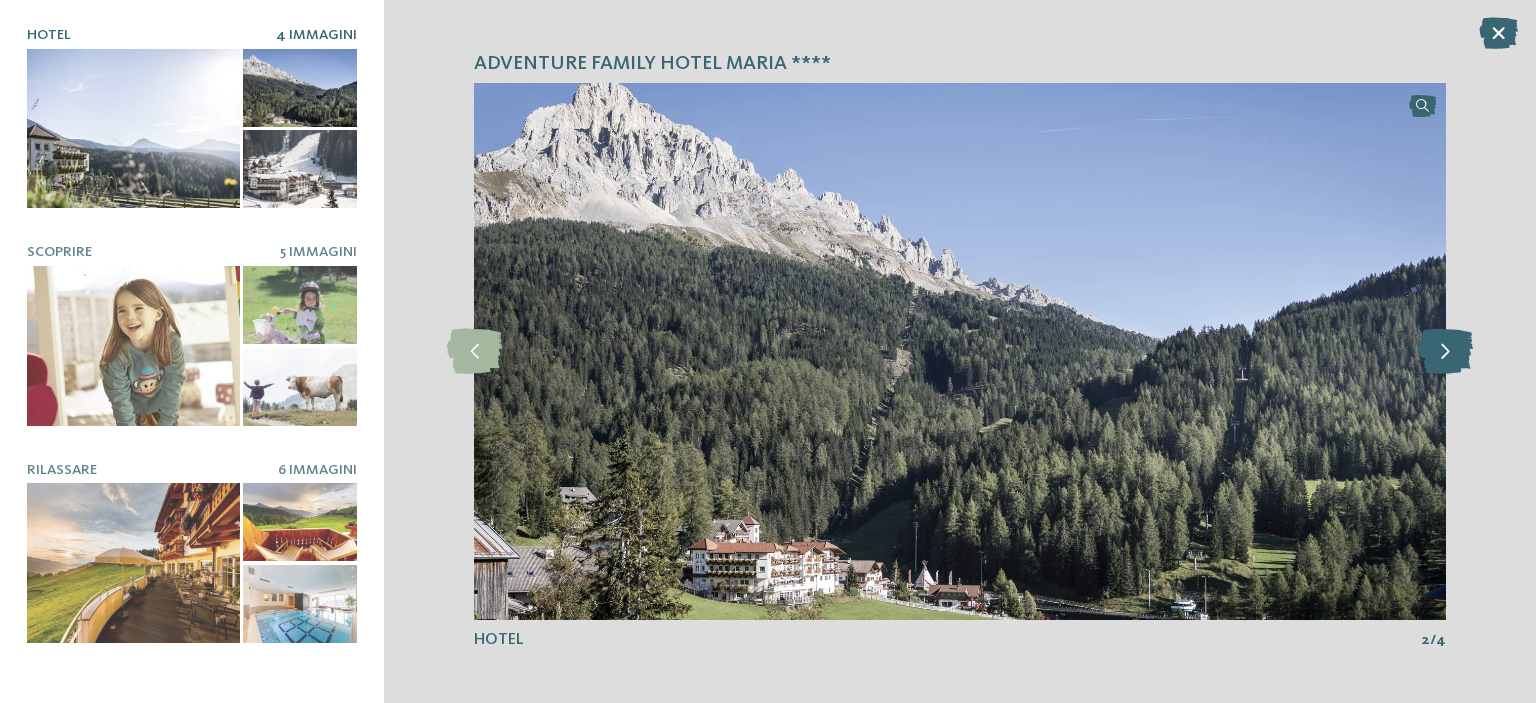 click at bounding box center (1445, 351) 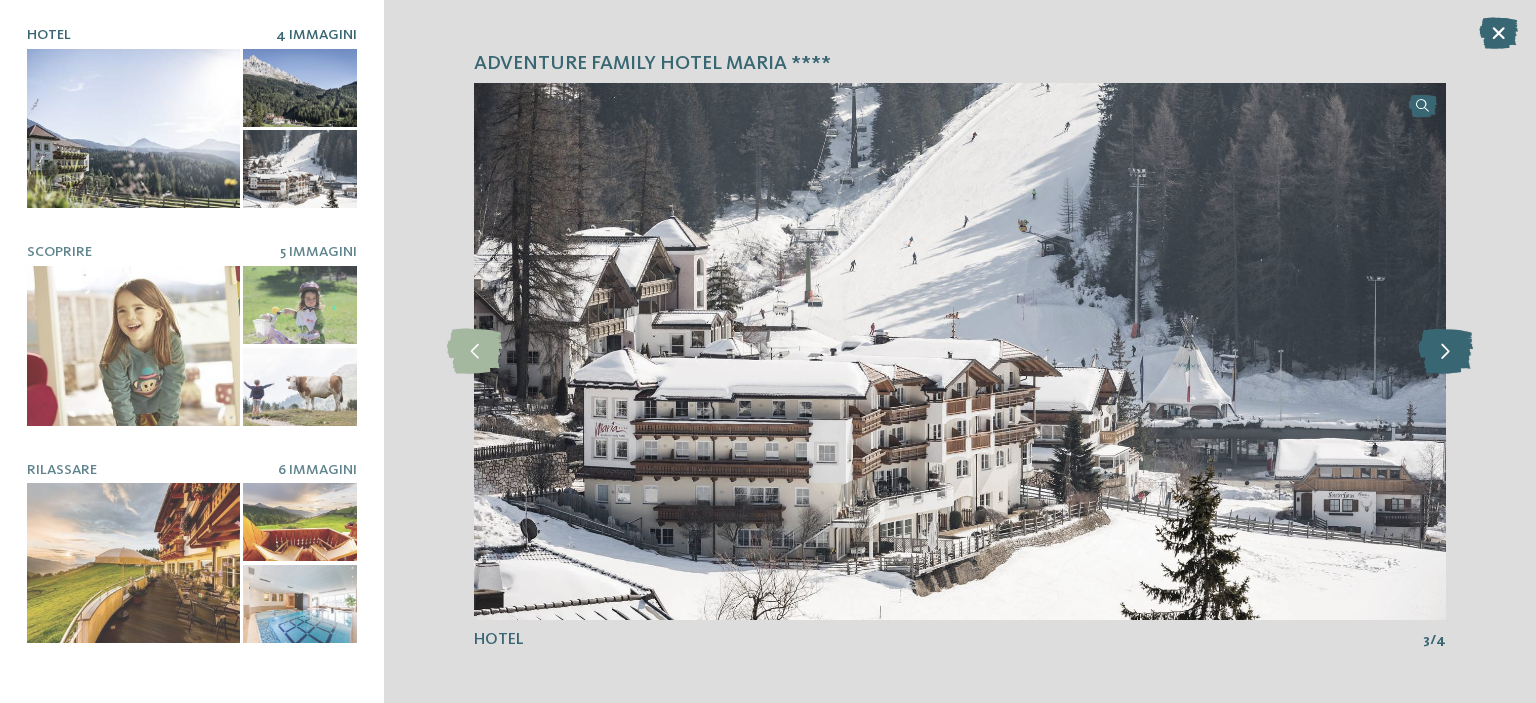click at bounding box center (1445, 351) 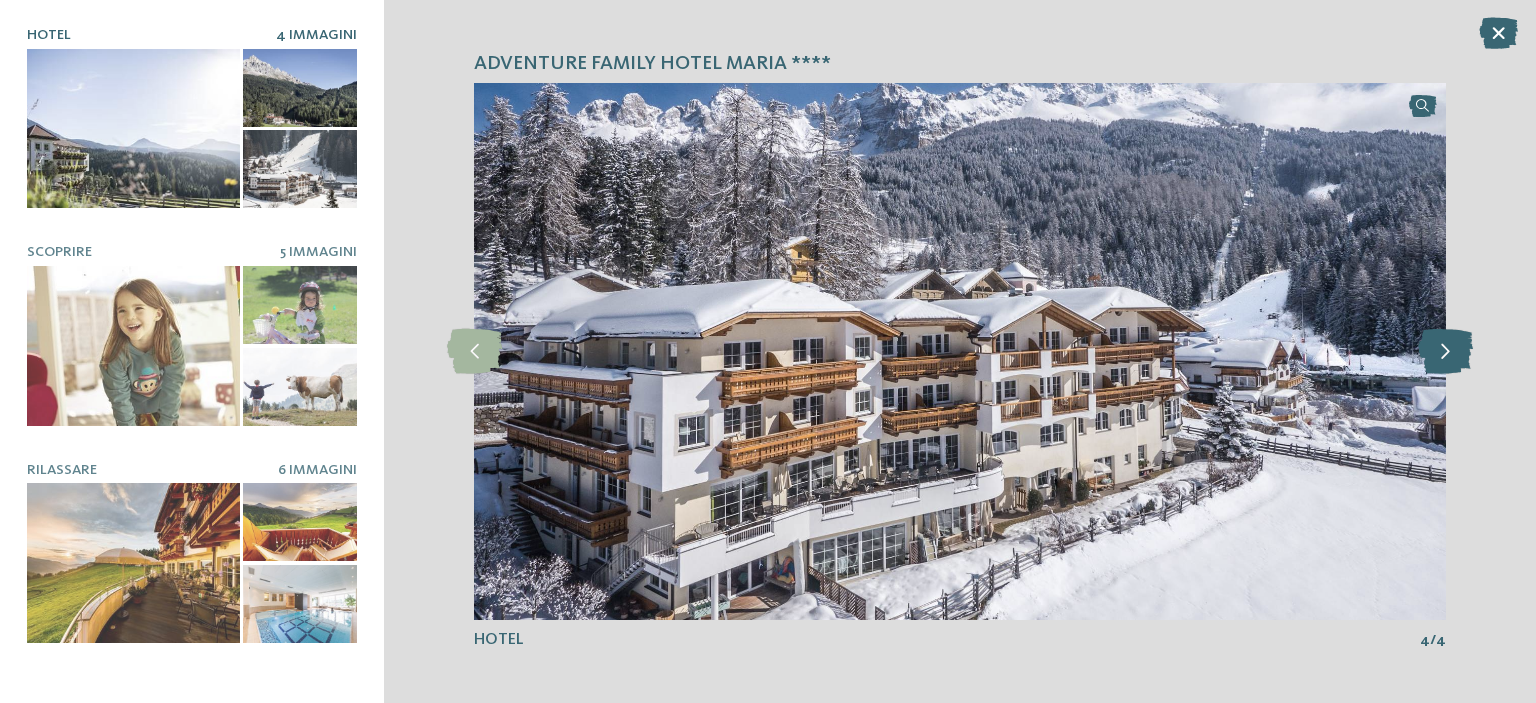 click at bounding box center (1445, 351) 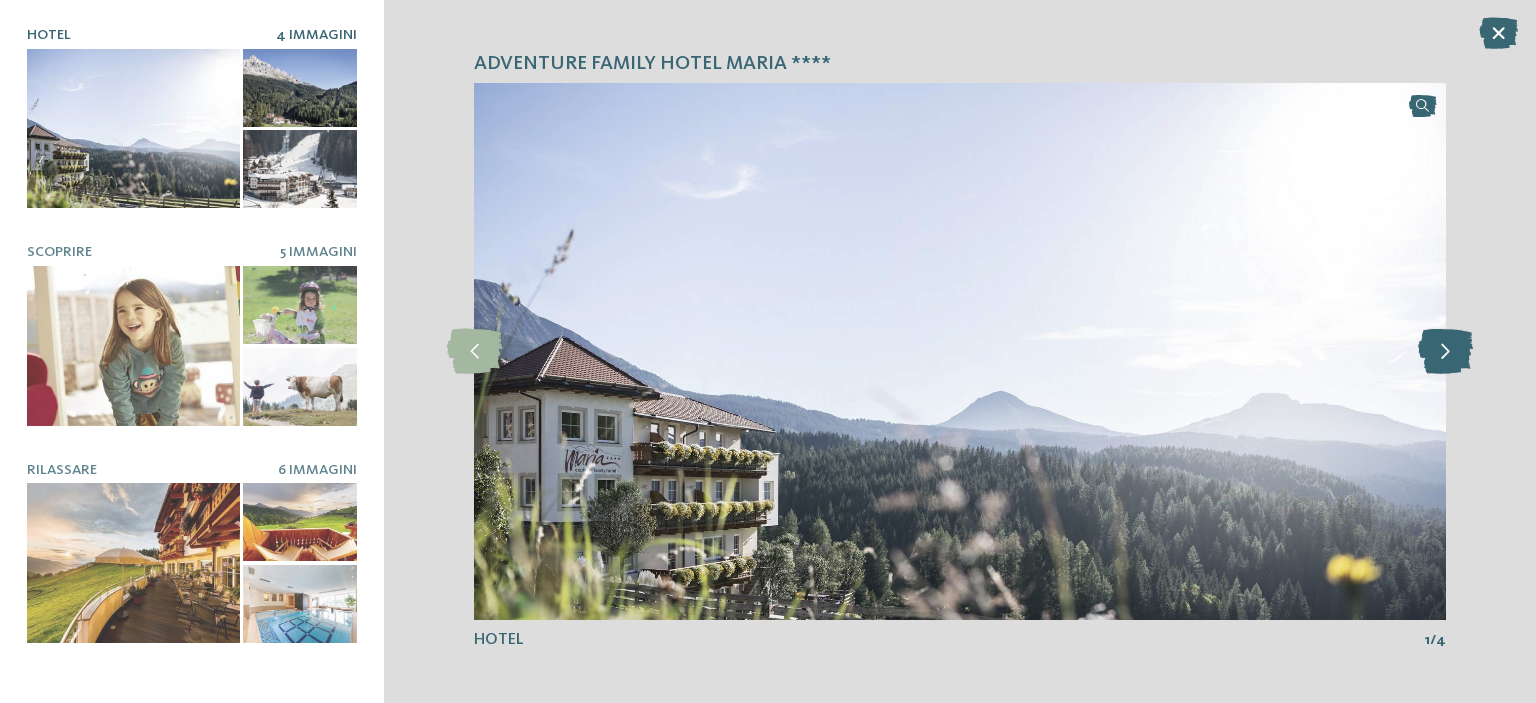 click at bounding box center [1445, 351] 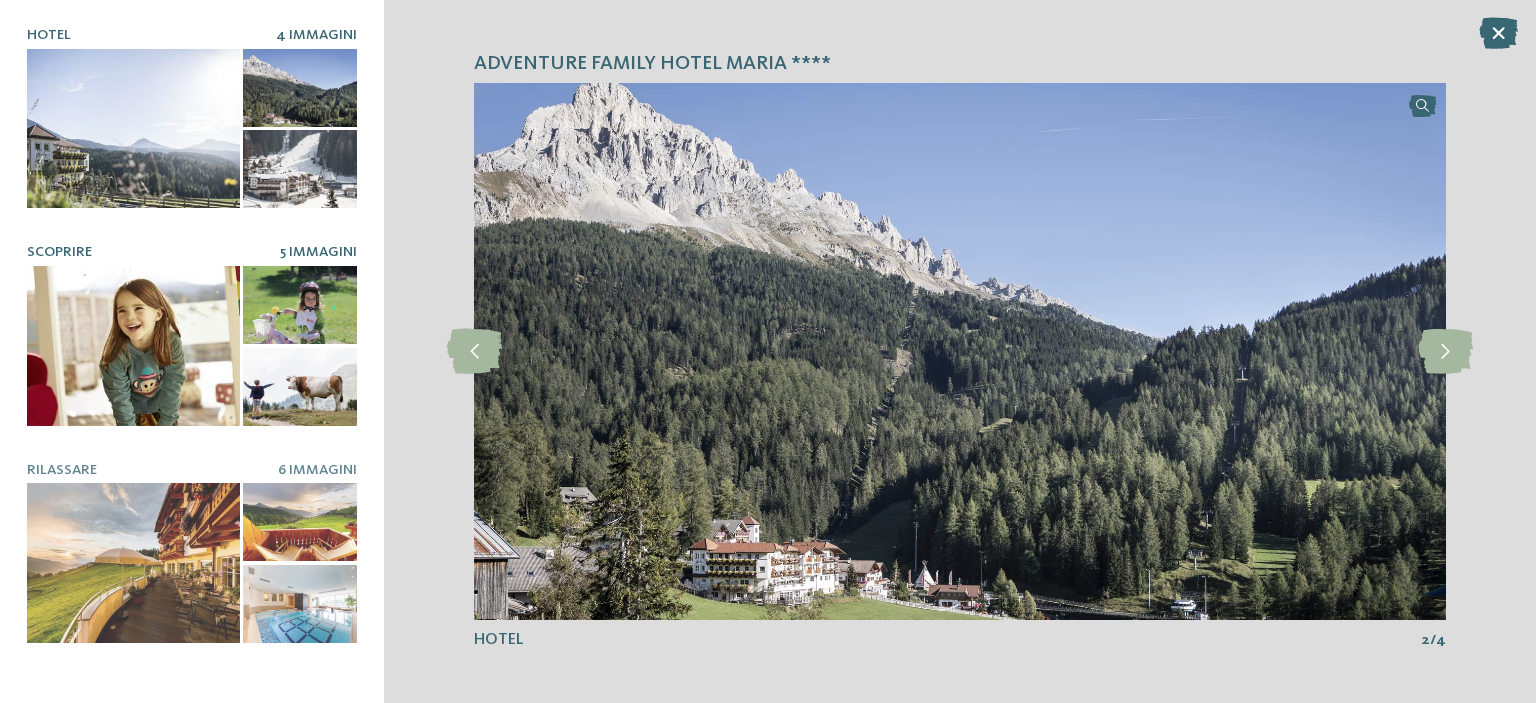 click at bounding box center [133, 346] 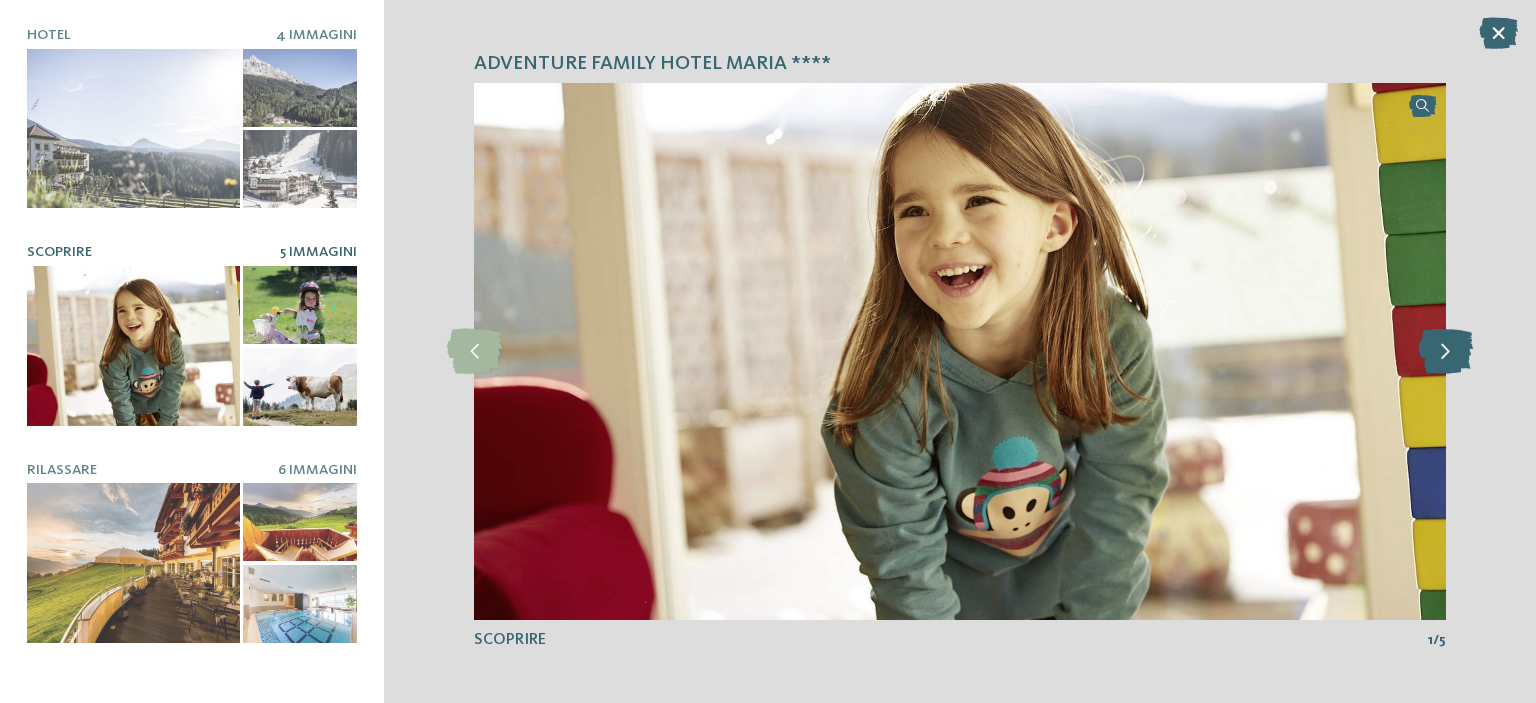 click at bounding box center (1445, 351) 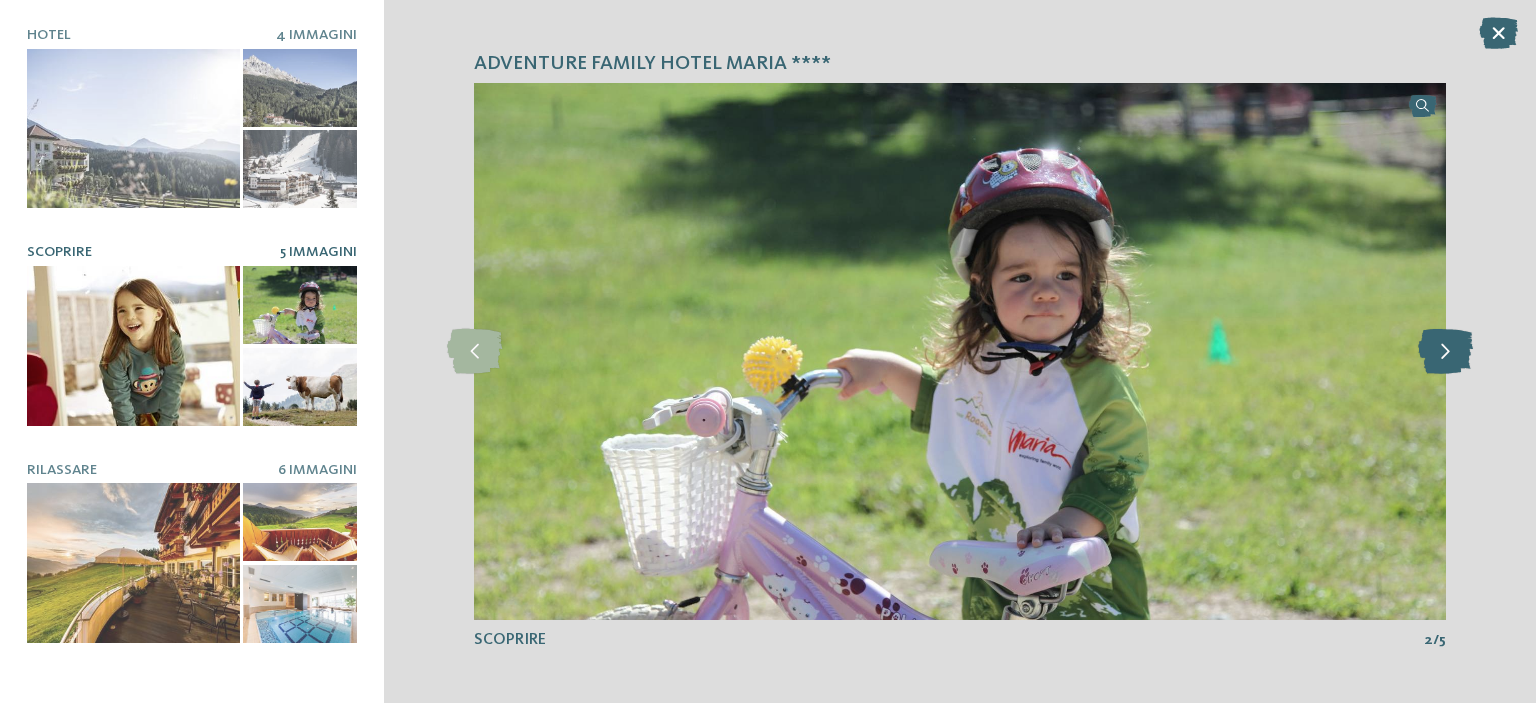 click at bounding box center (1445, 351) 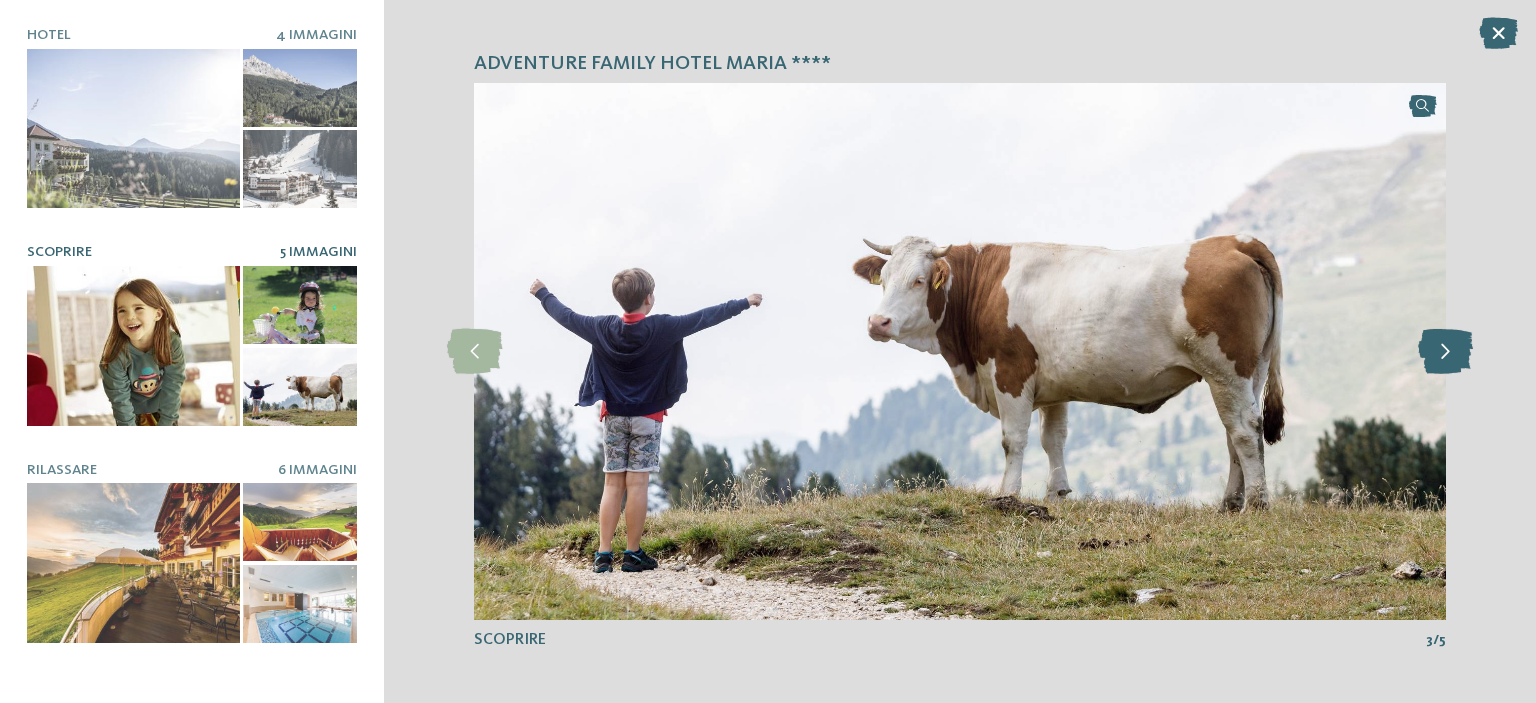click at bounding box center (1445, 351) 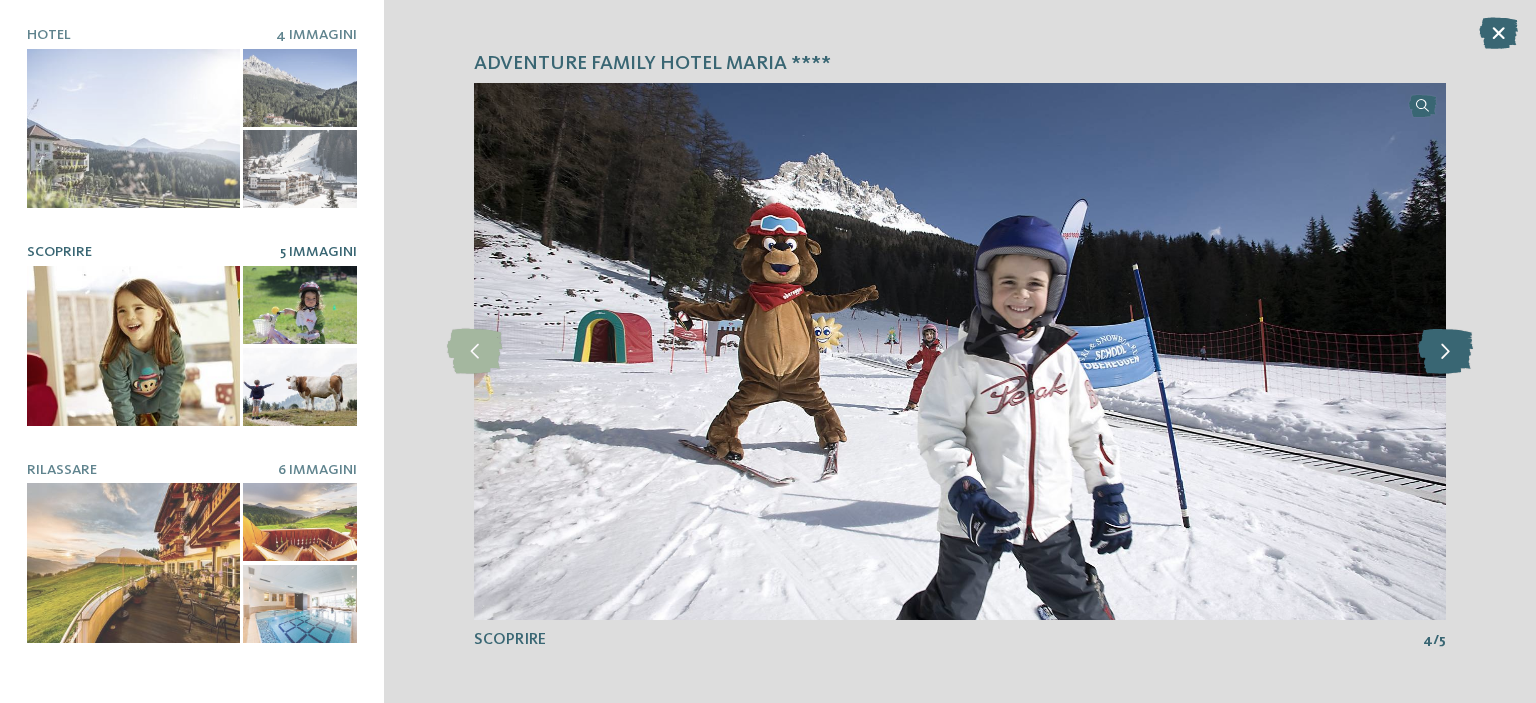 click at bounding box center [1445, 351] 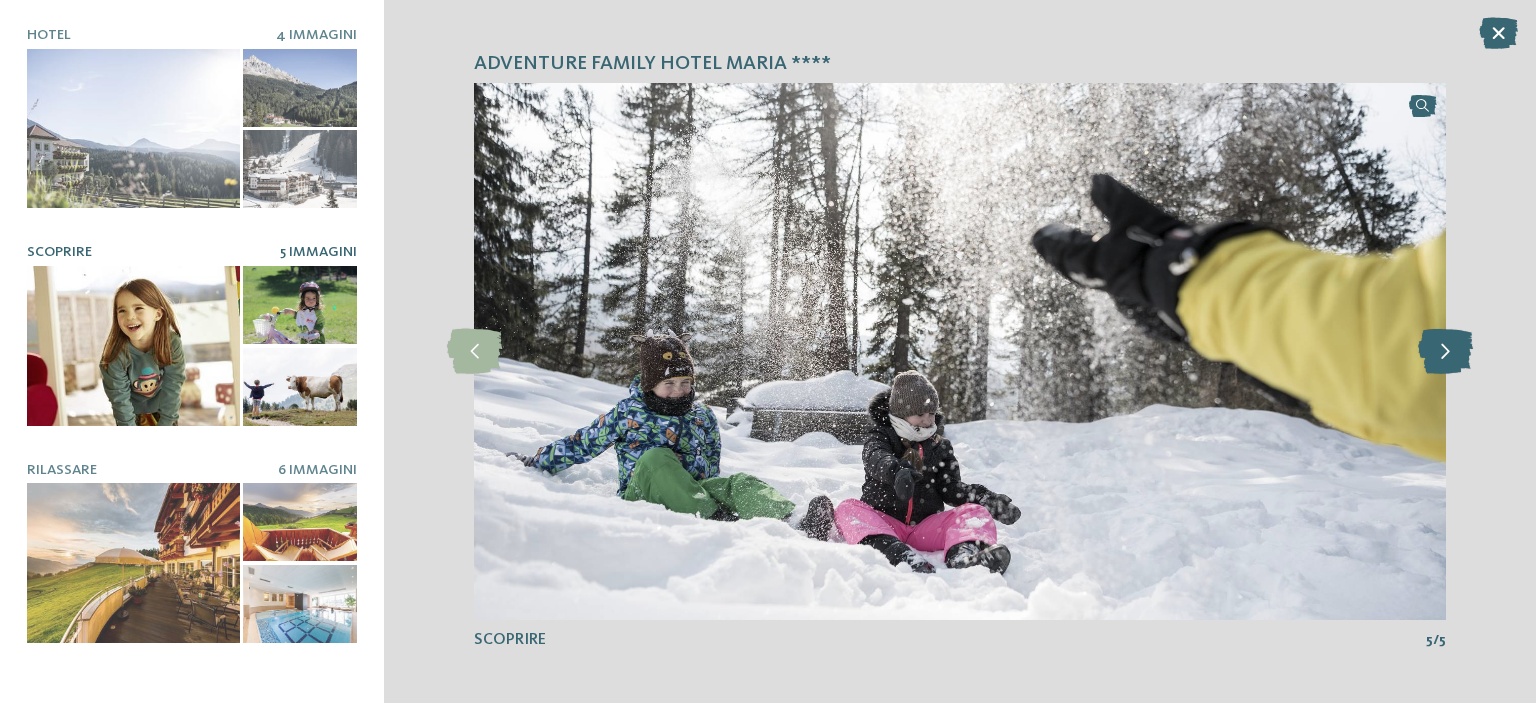 click at bounding box center (1445, 351) 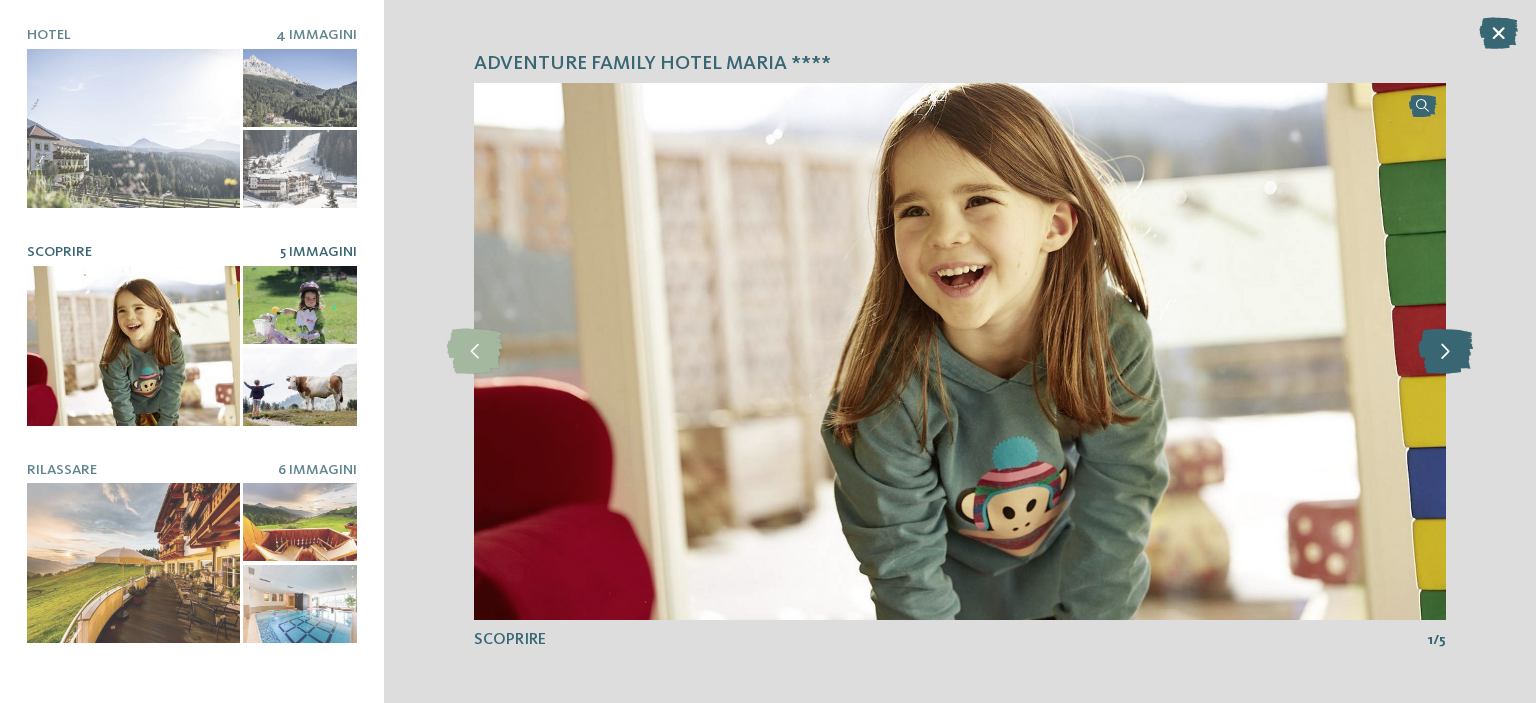 click at bounding box center (1445, 351) 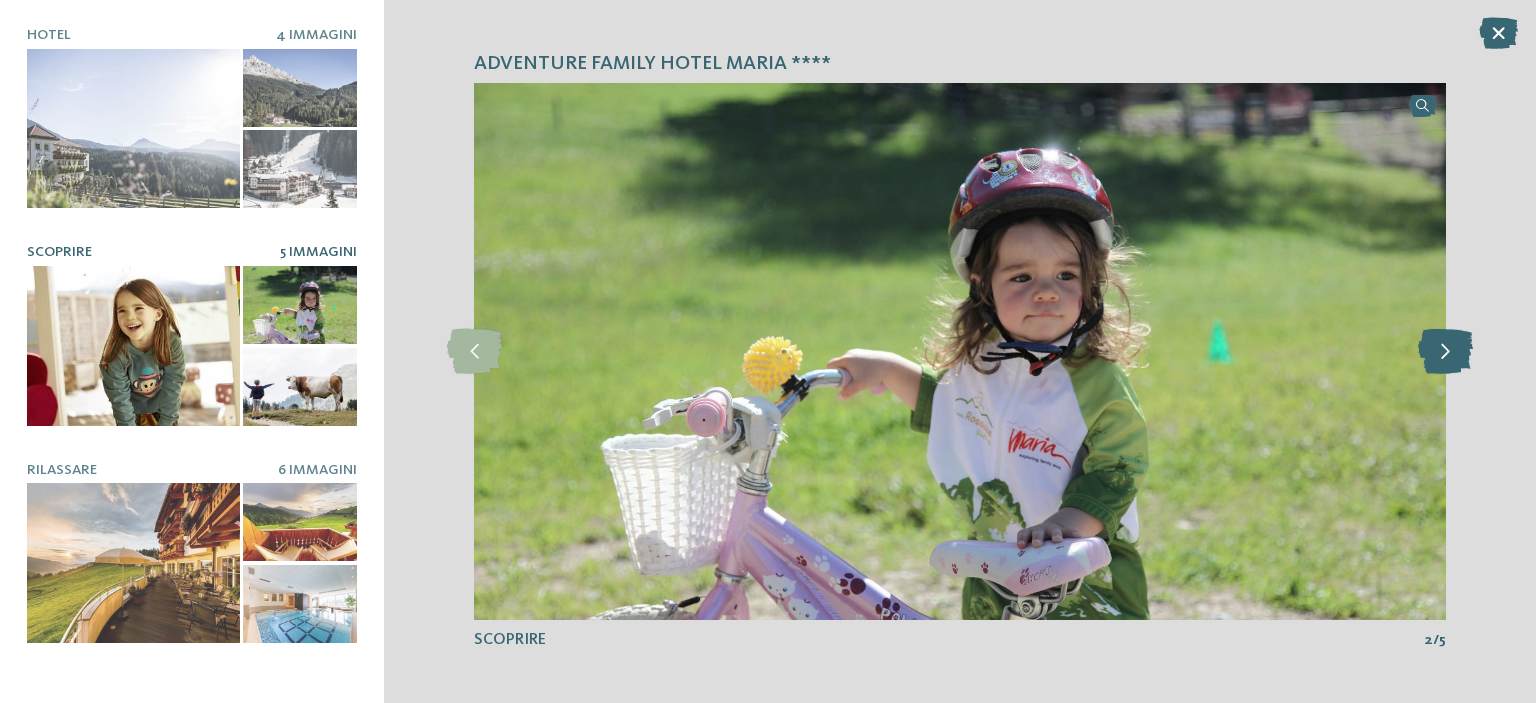 click at bounding box center (1445, 351) 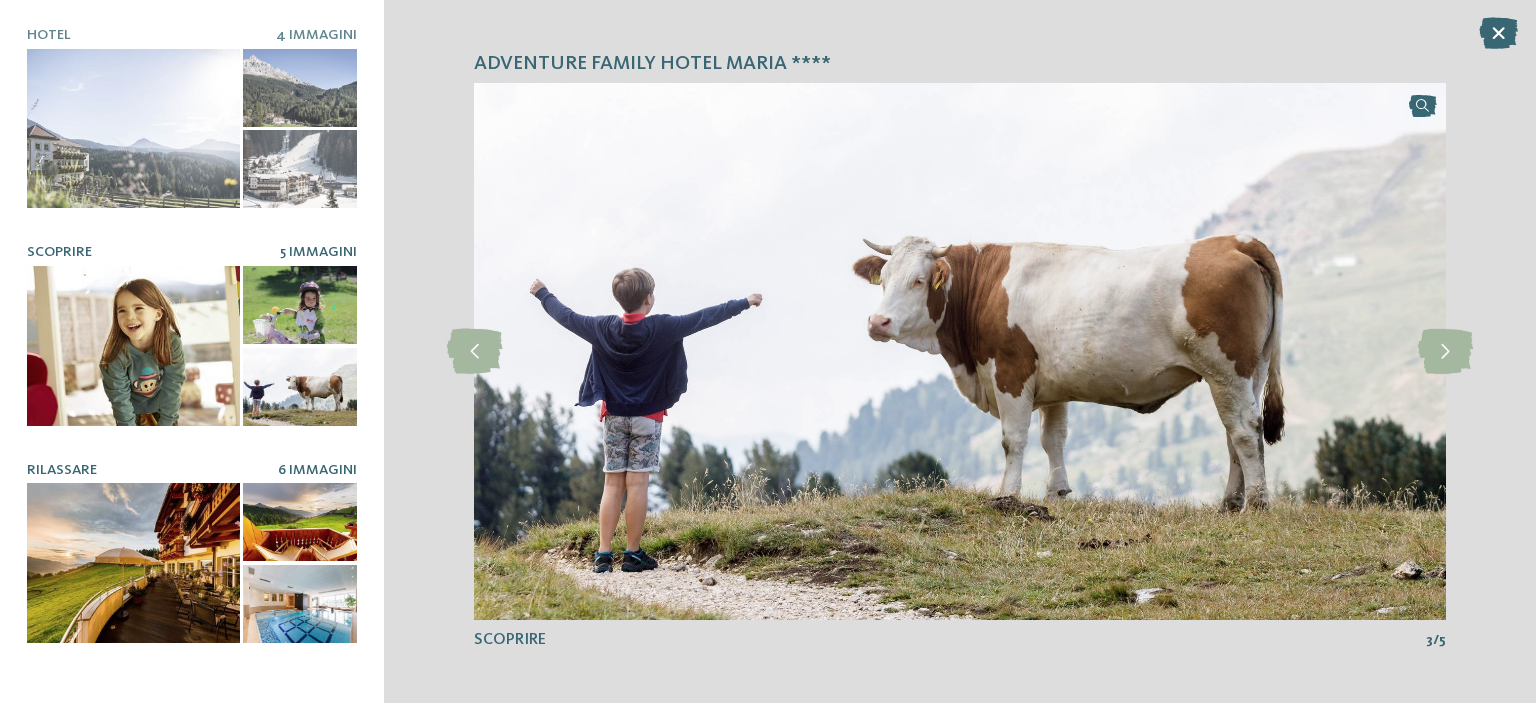 click at bounding box center [133, 563] 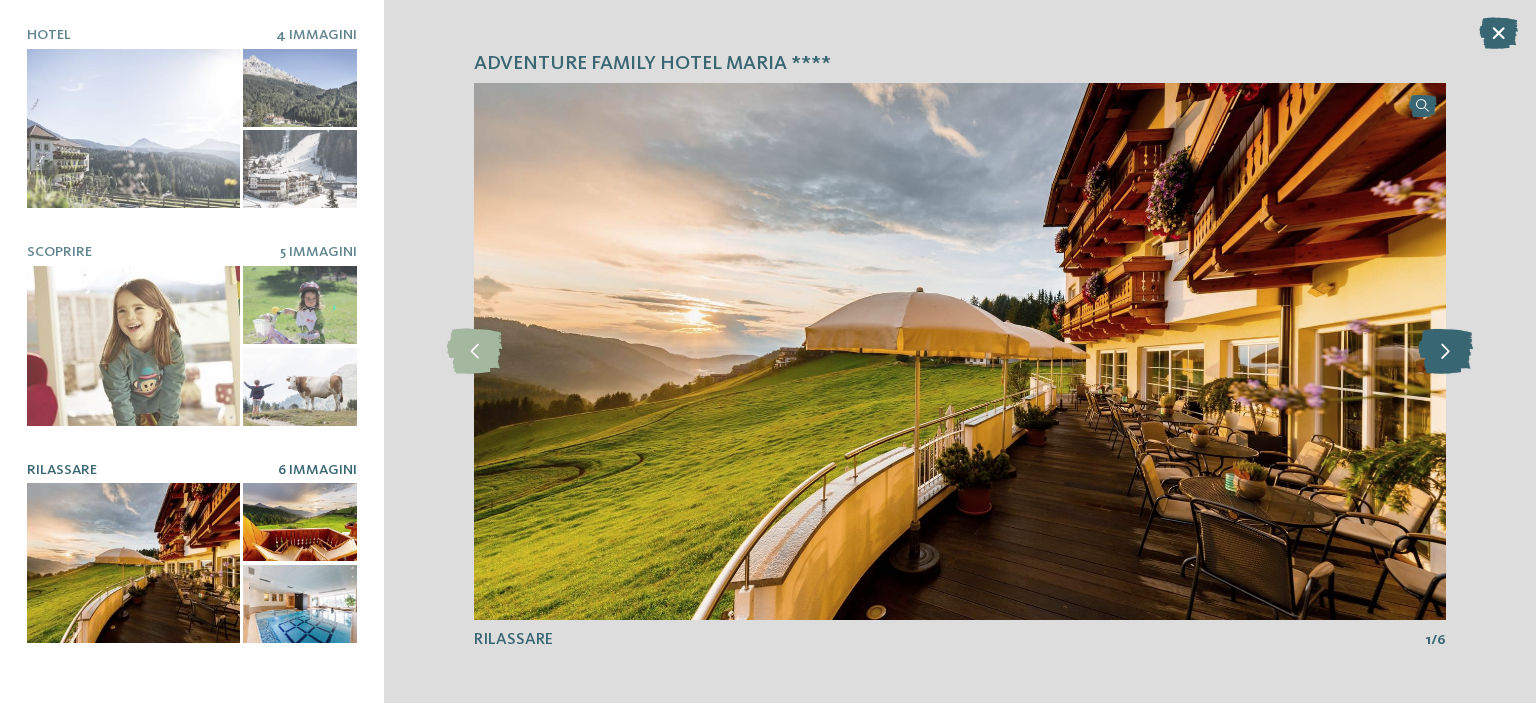 click at bounding box center [1445, 351] 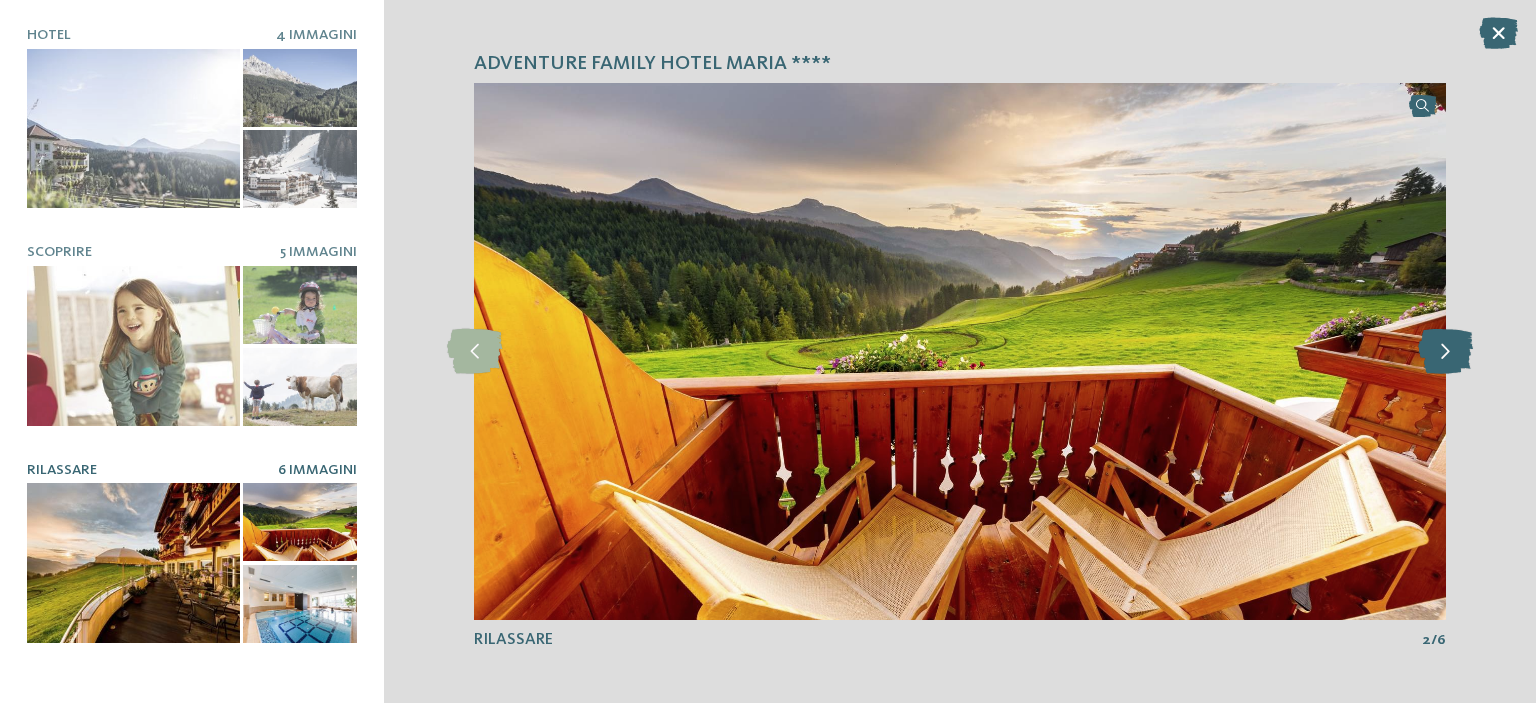 click at bounding box center (1445, 351) 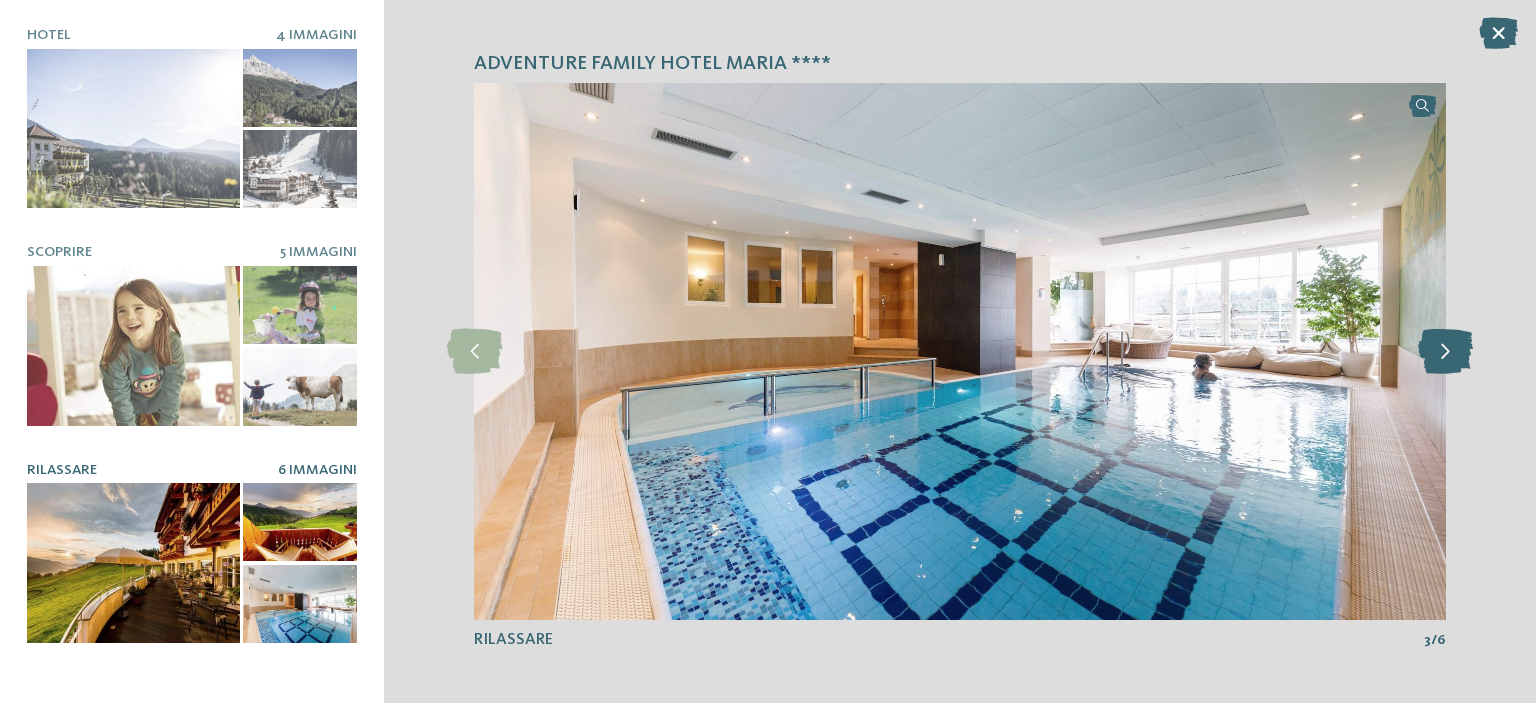click at bounding box center (1445, 351) 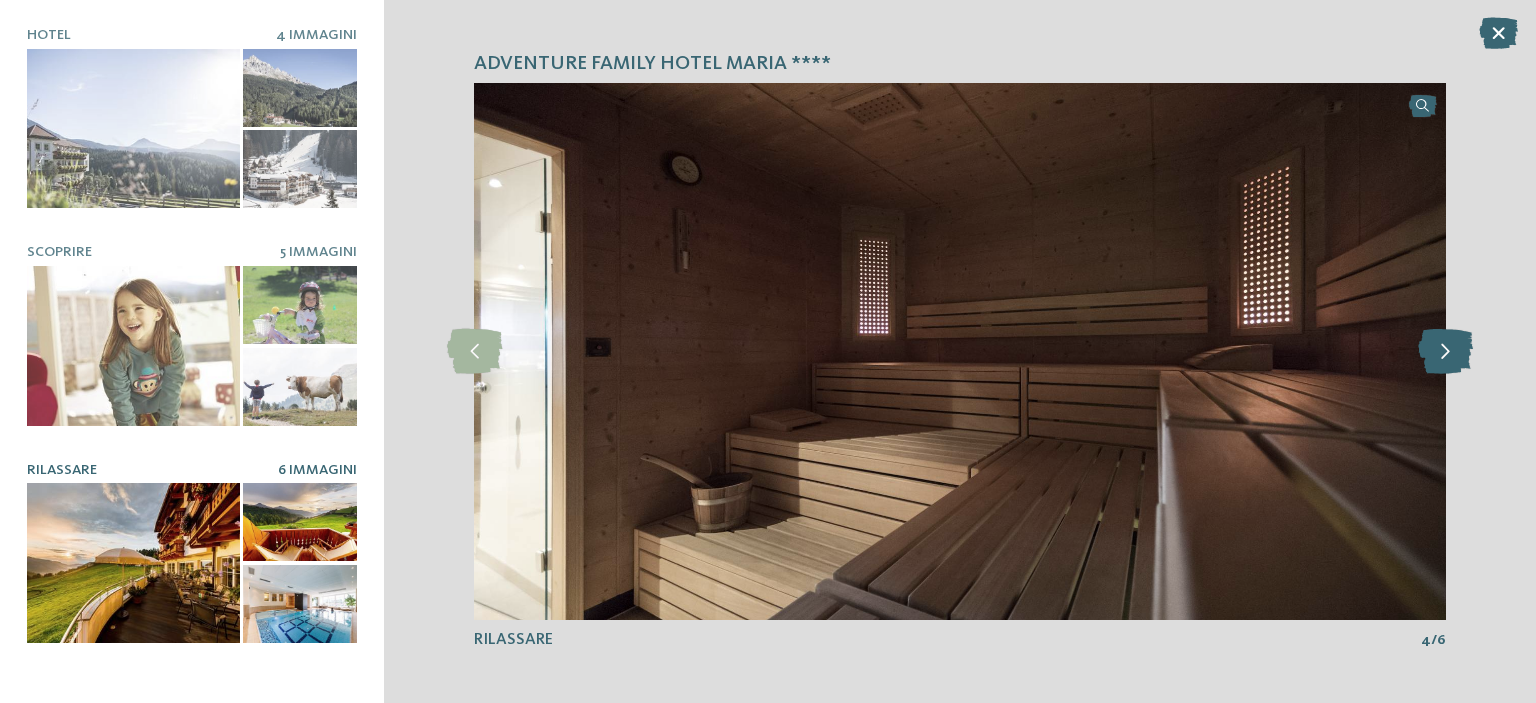 click at bounding box center (1445, 351) 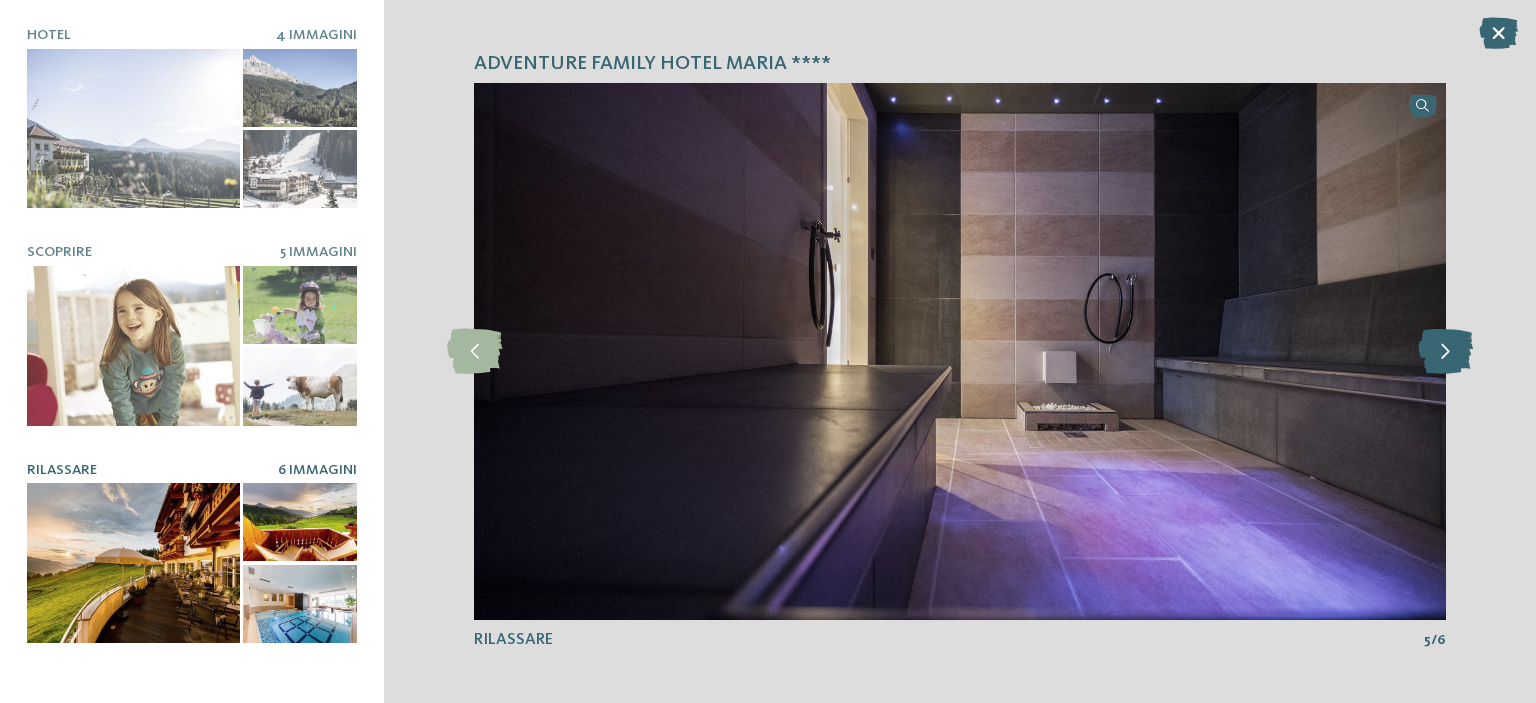 click at bounding box center (1445, 351) 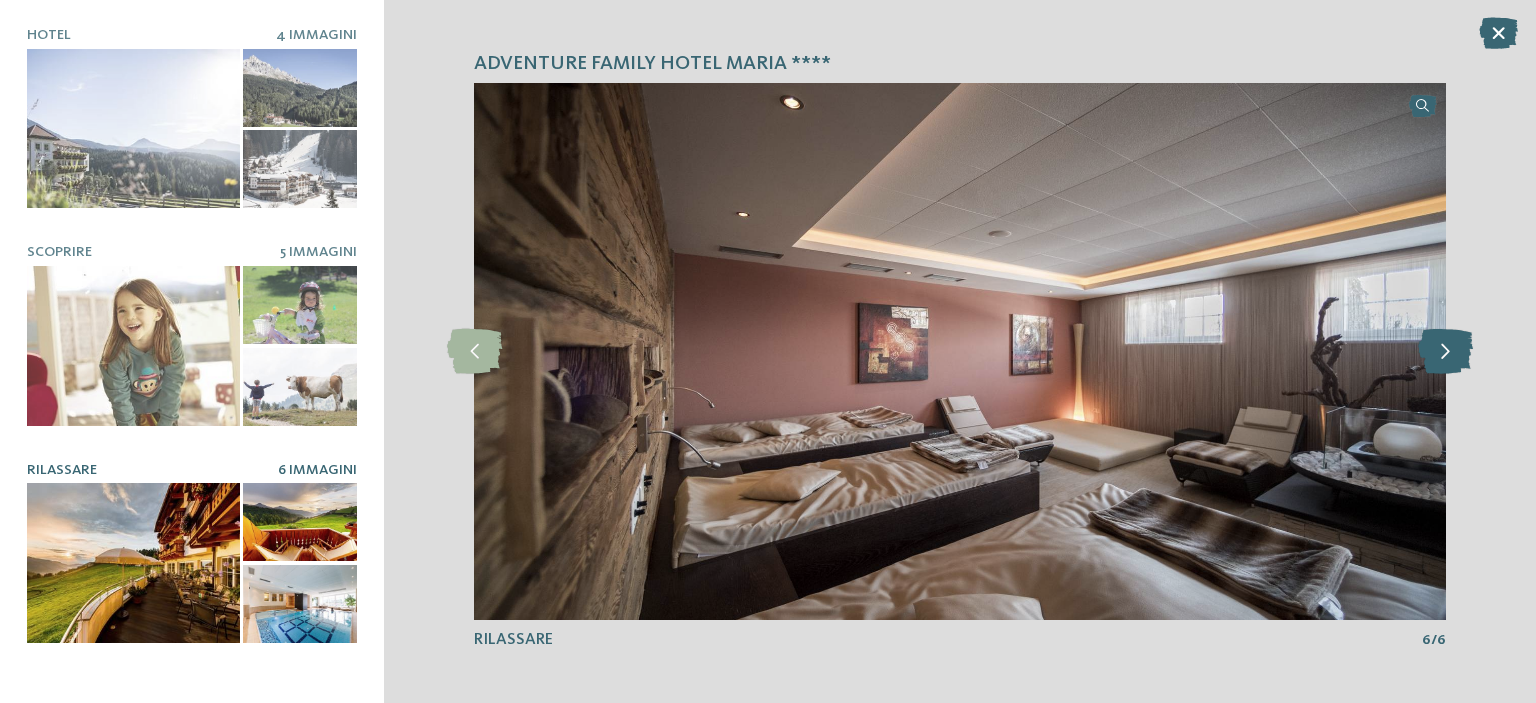 click at bounding box center (1445, 351) 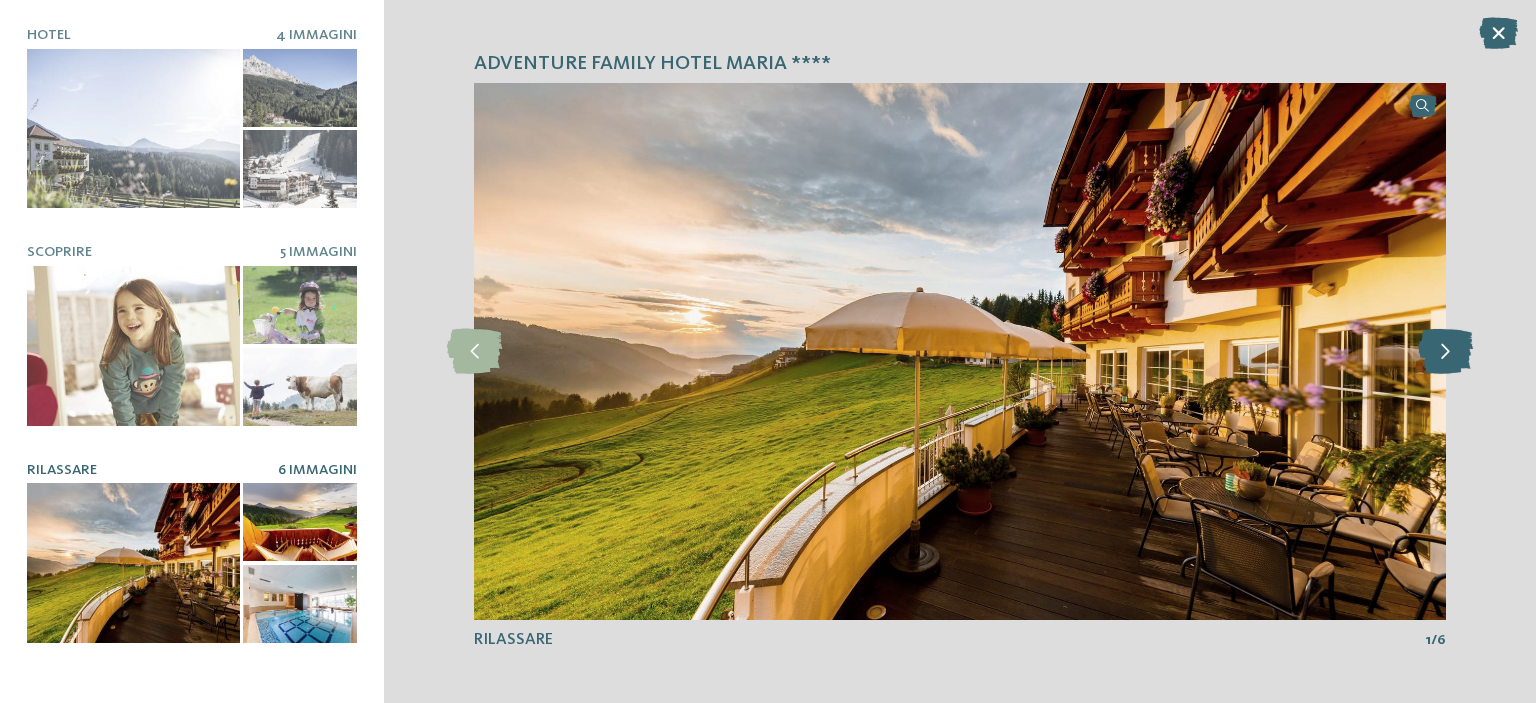 click at bounding box center [1445, 351] 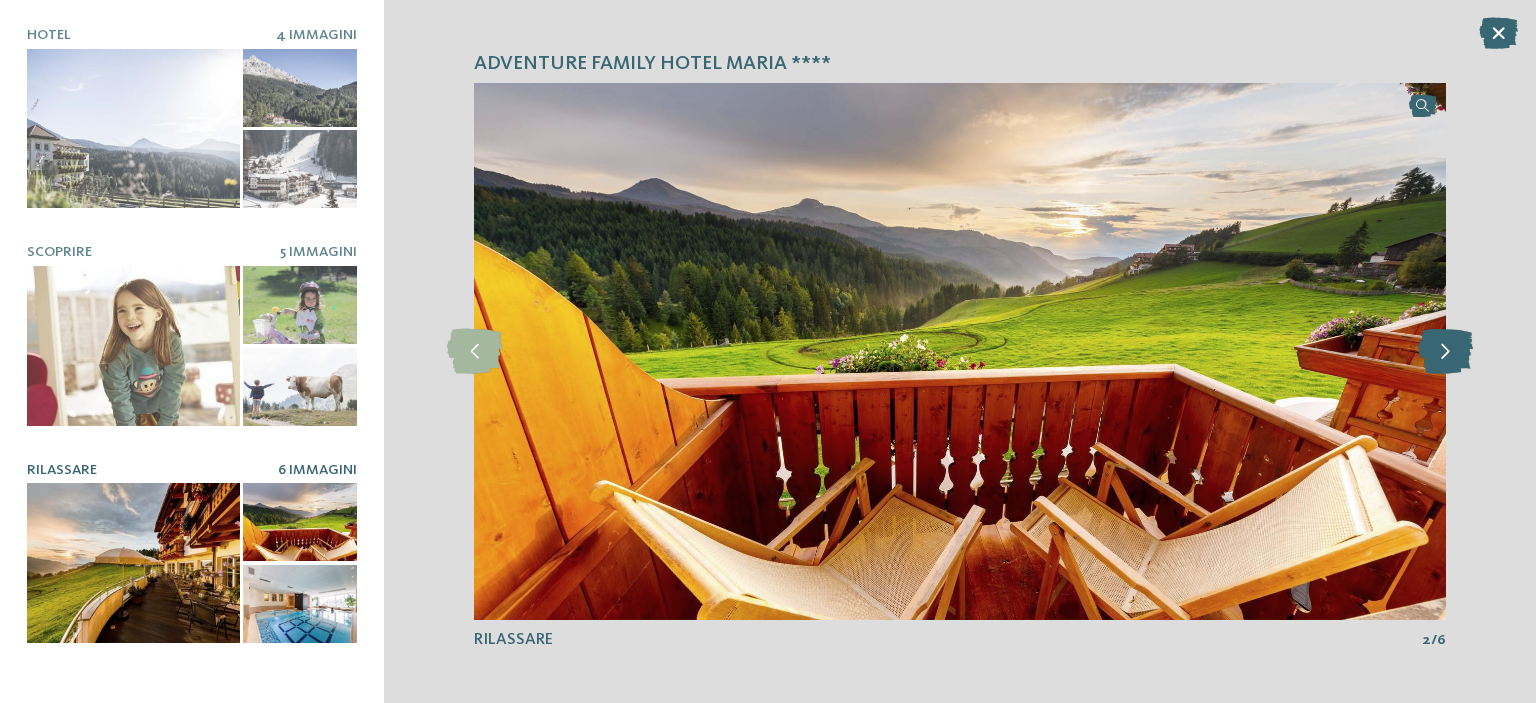 click at bounding box center (1445, 351) 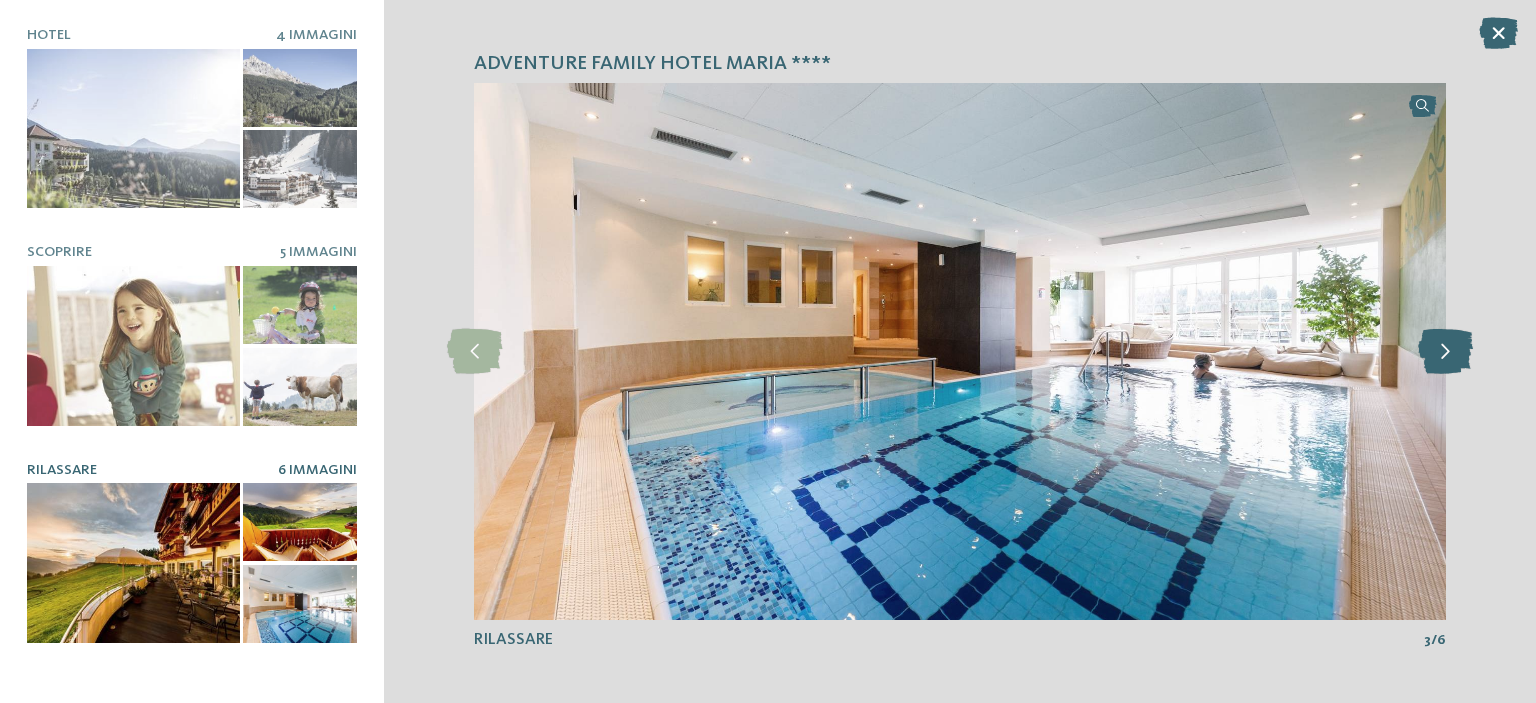 click at bounding box center (1445, 351) 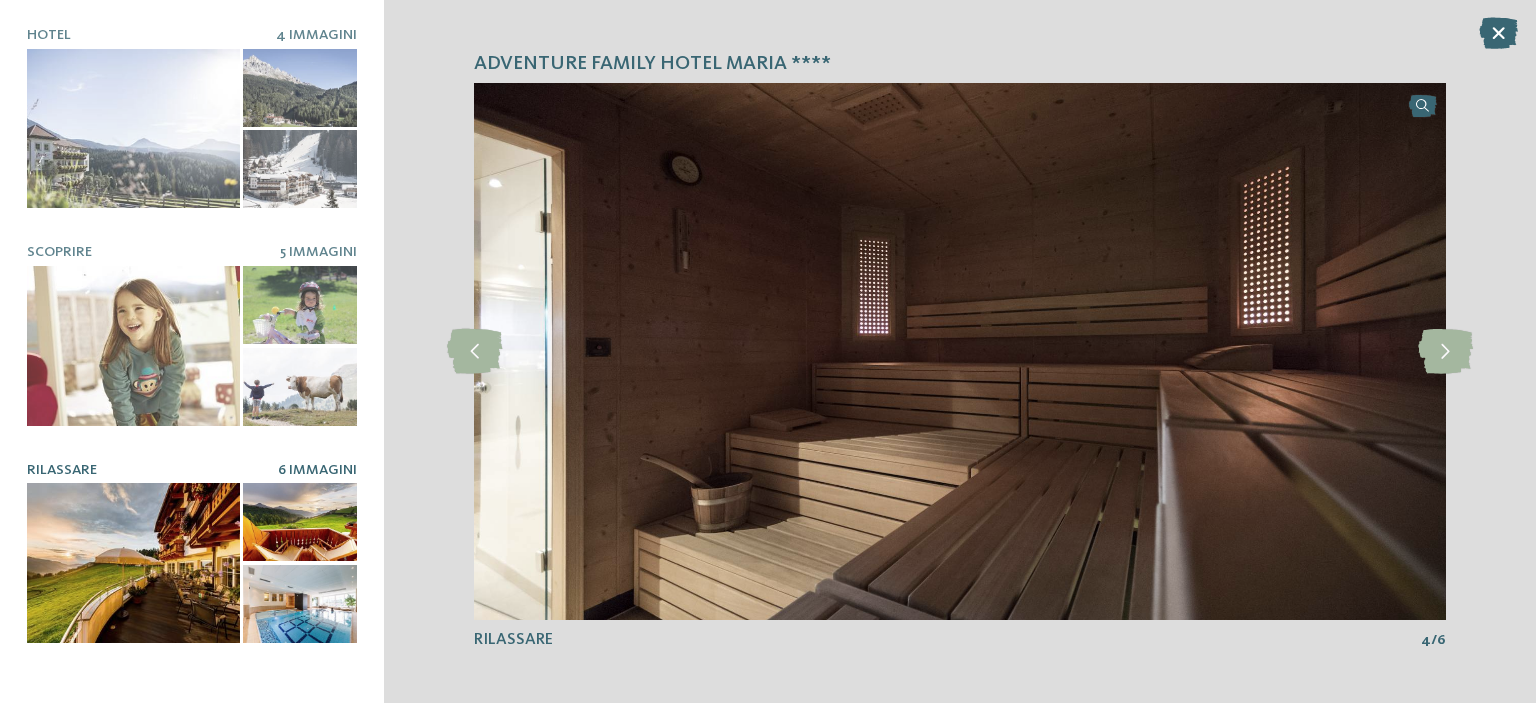 scroll, scrollTop: 333, scrollLeft: 0, axis: vertical 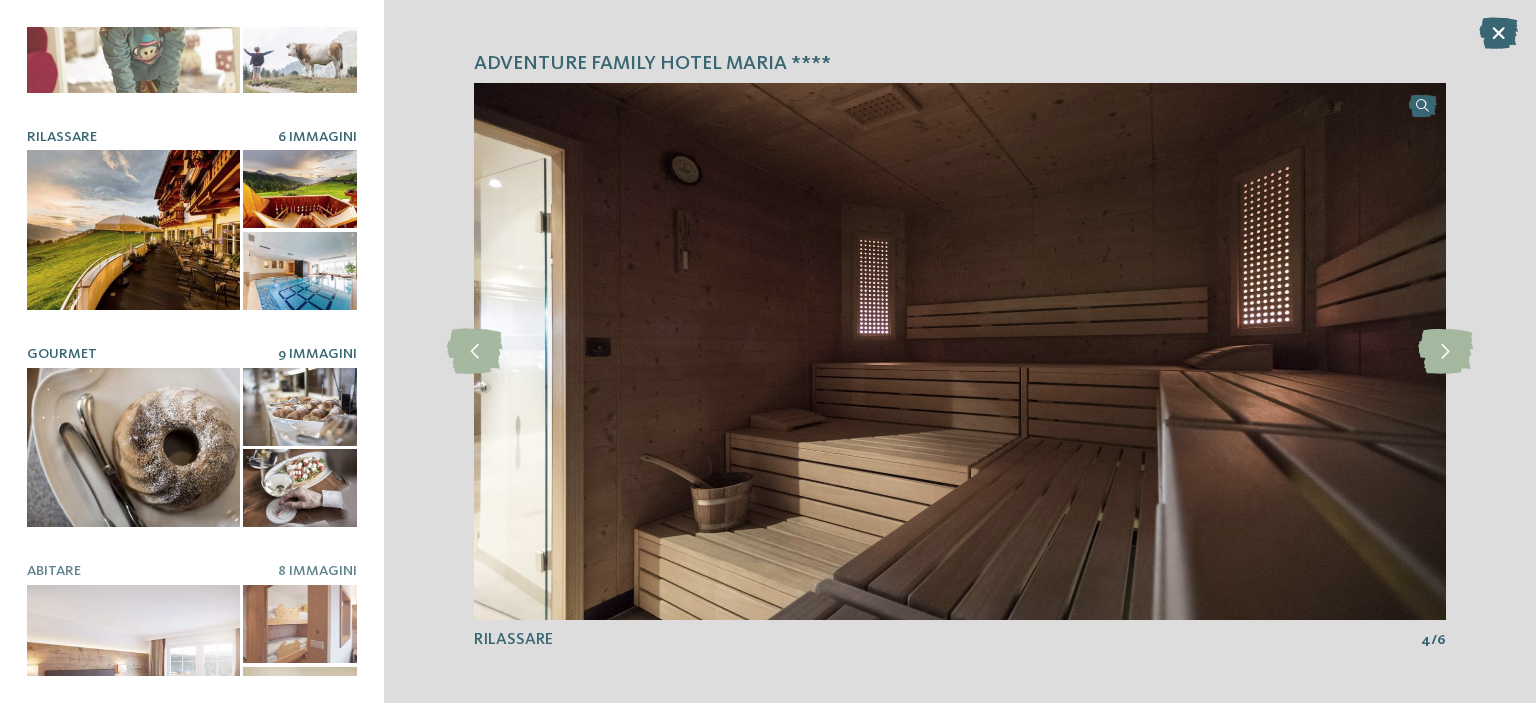 click at bounding box center [133, 448] 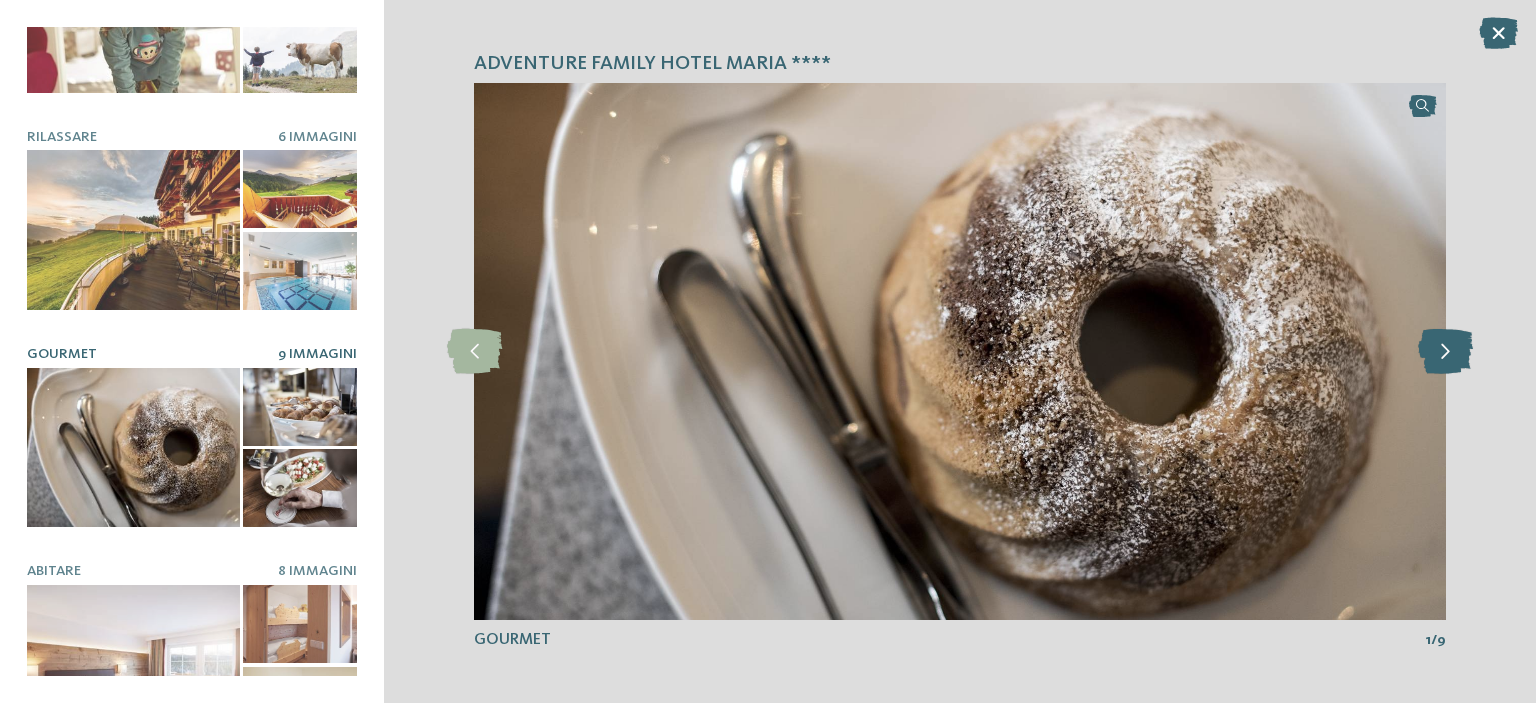 click at bounding box center (1445, 351) 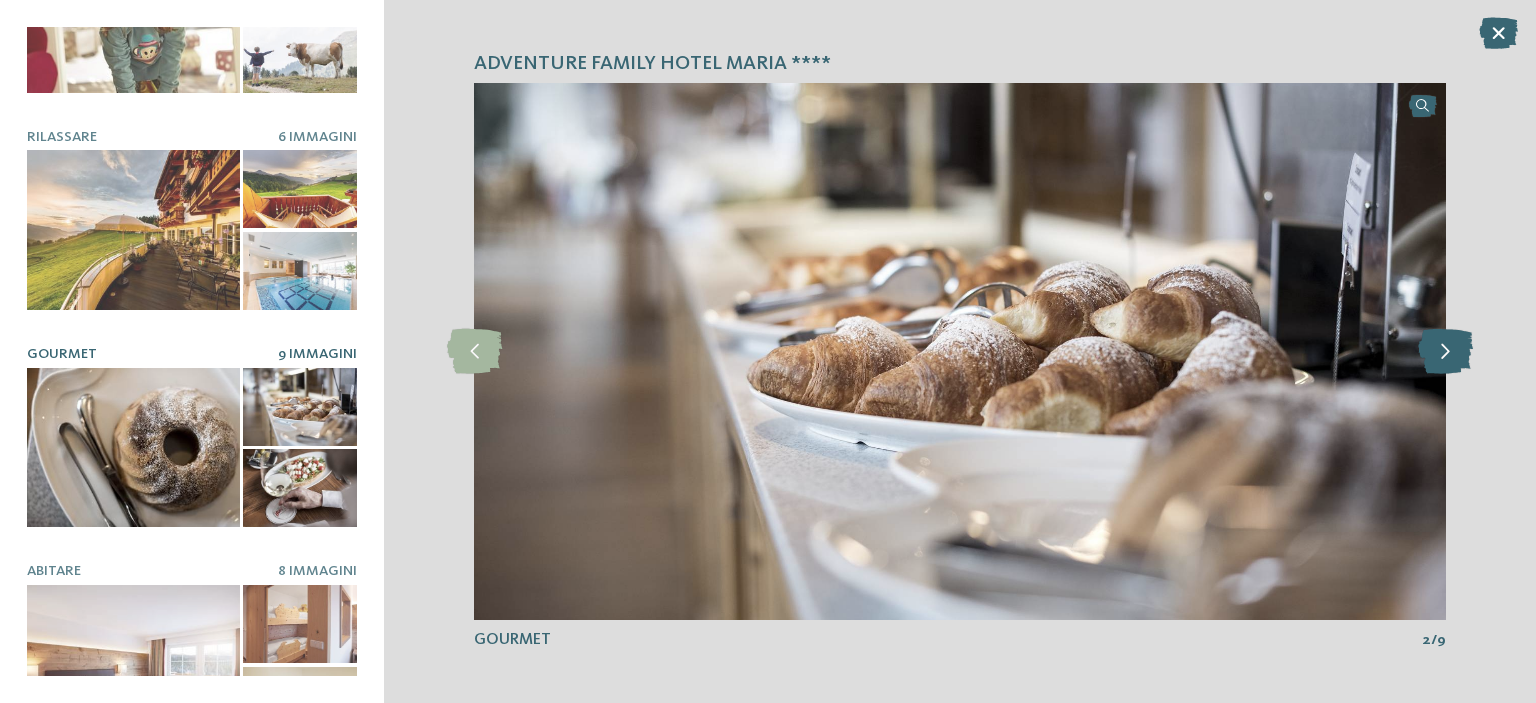 click at bounding box center [1445, 351] 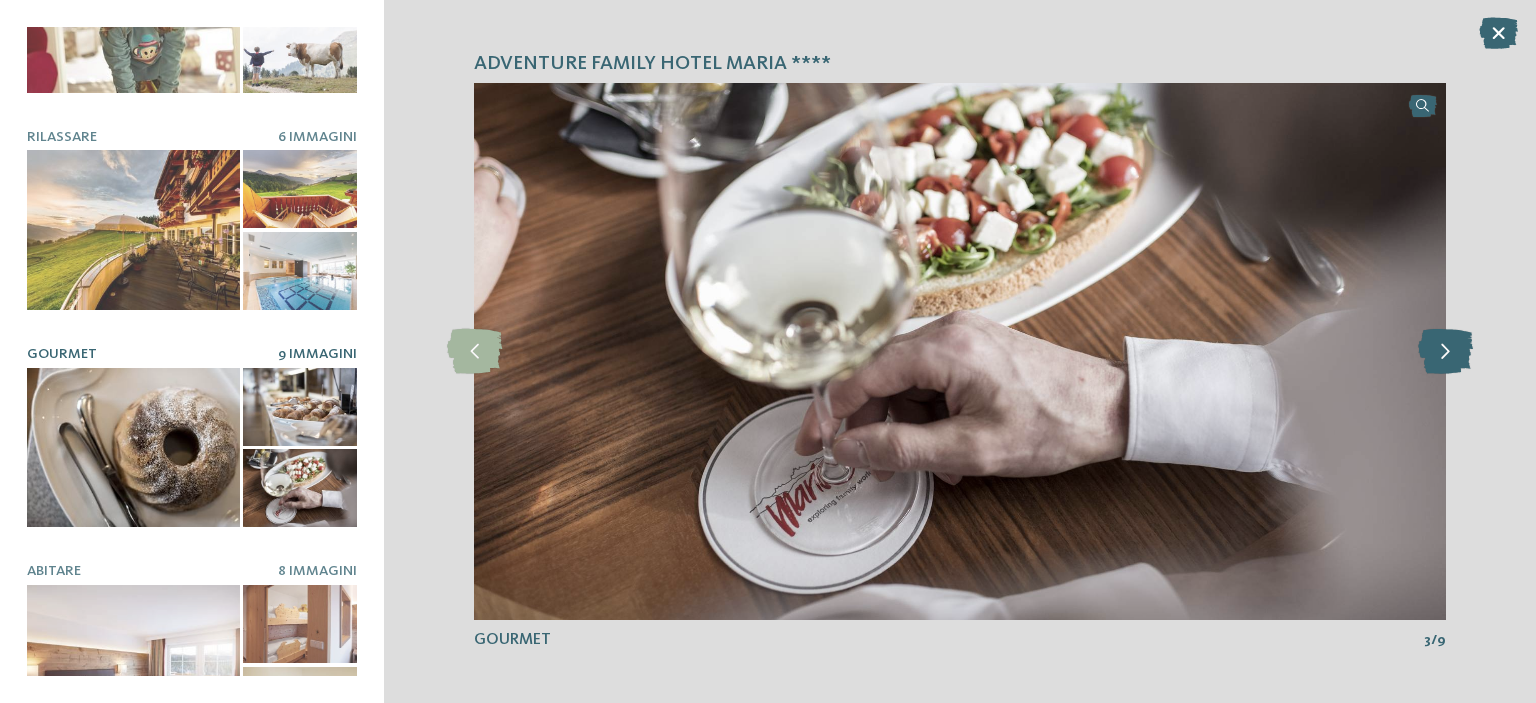 click at bounding box center [1445, 351] 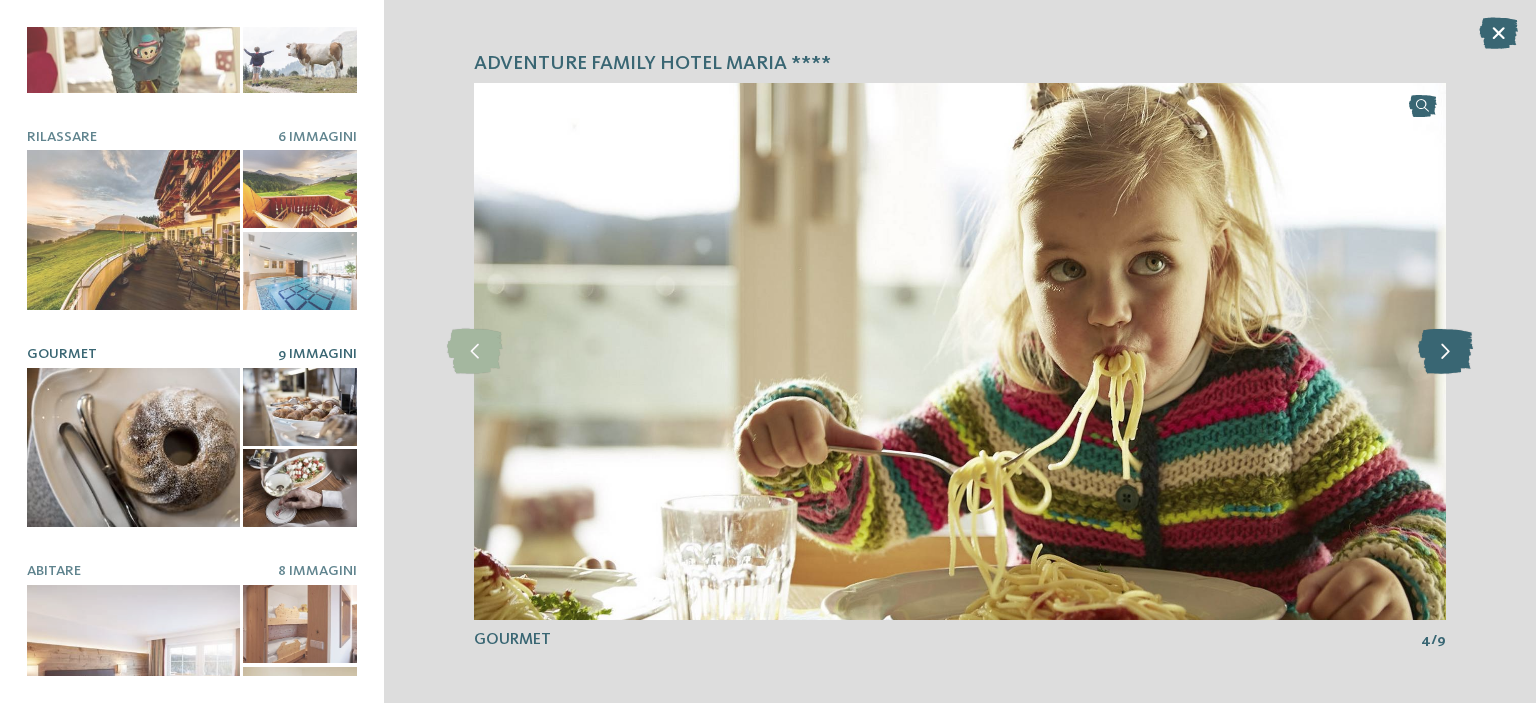 click at bounding box center [1445, 351] 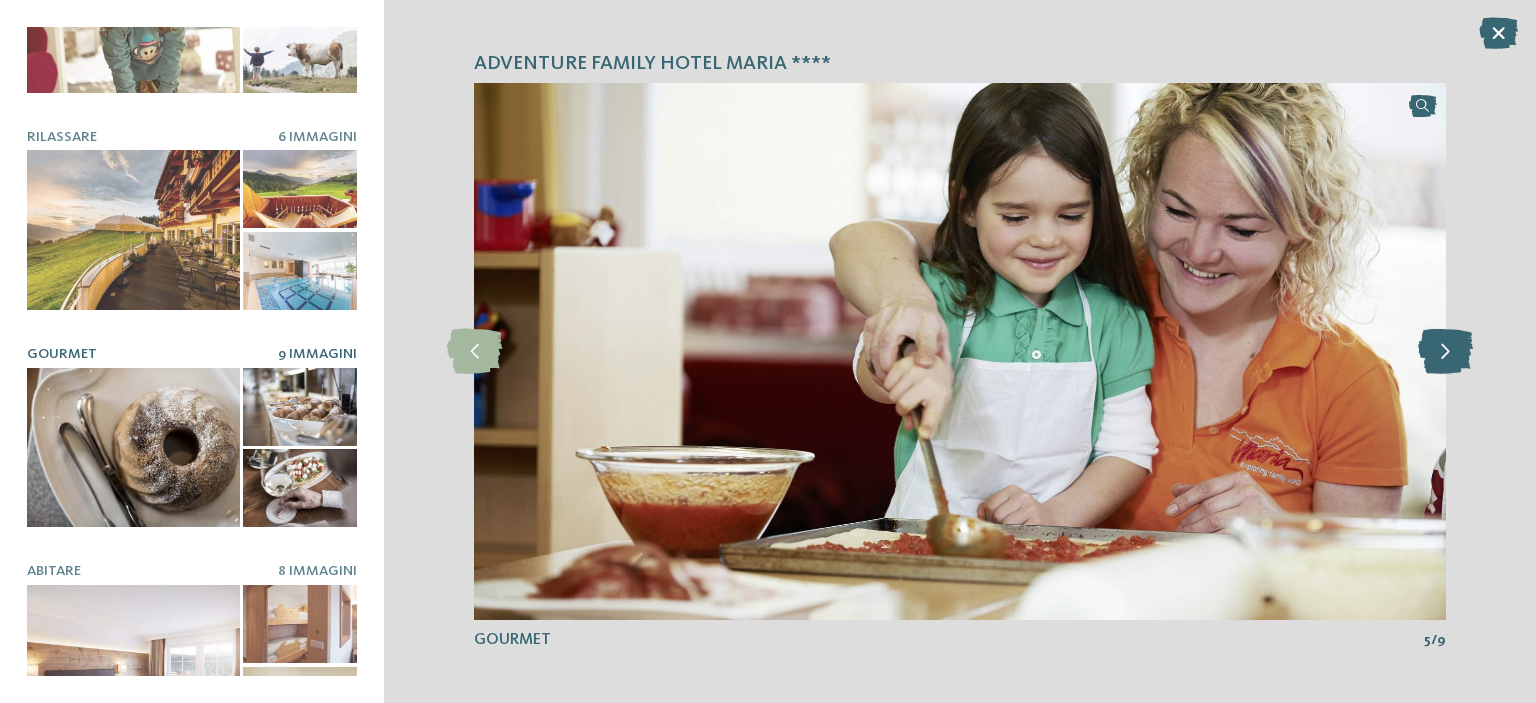 click at bounding box center [1445, 351] 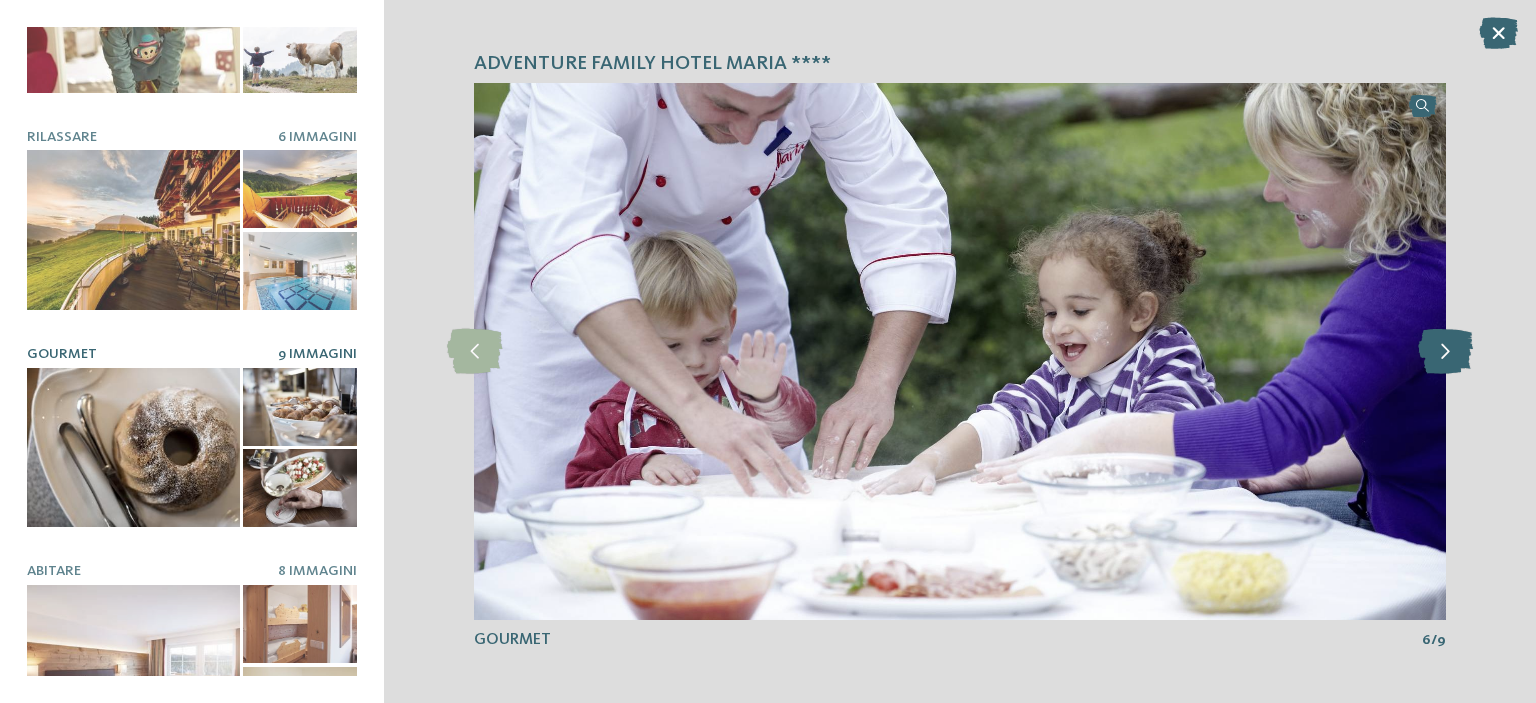 click at bounding box center (1445, 351) 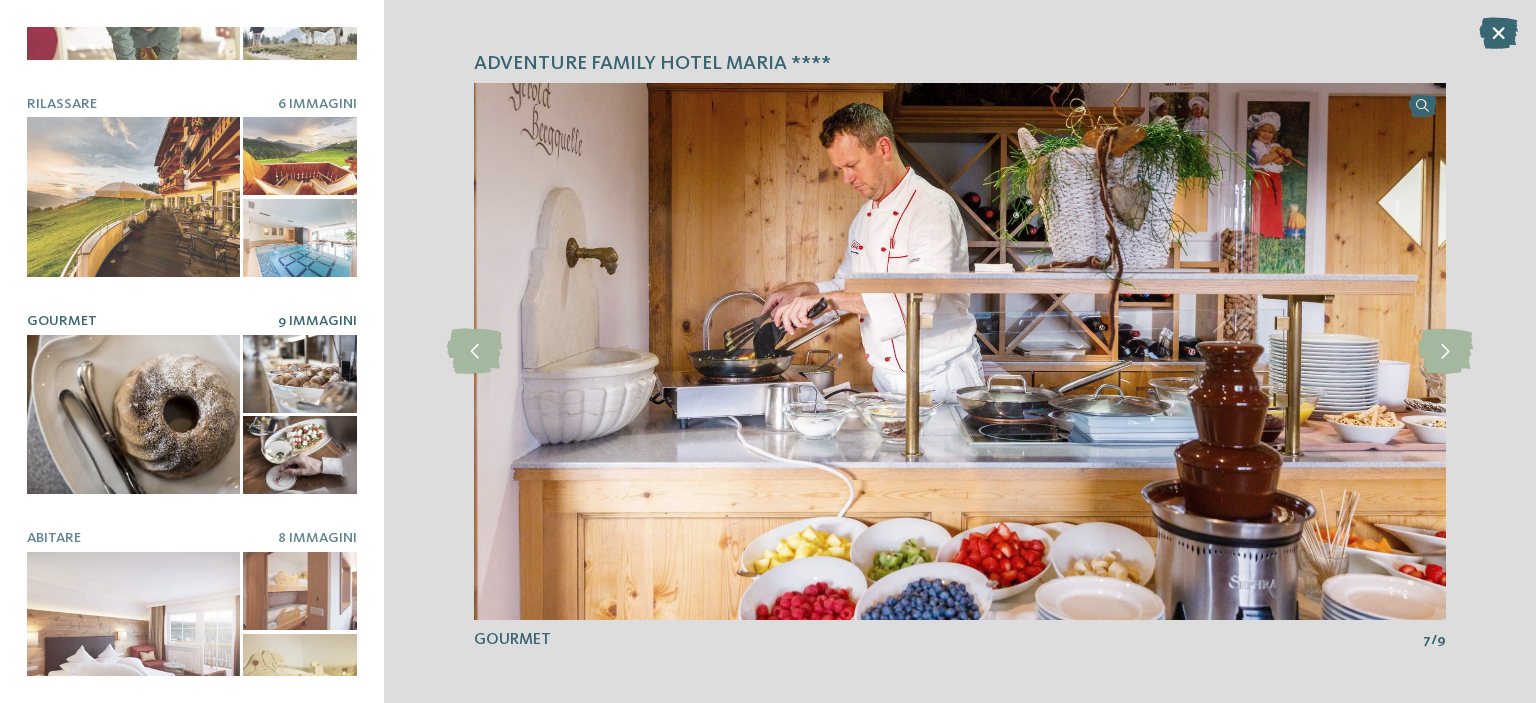 scroll, scrollTop: 376, scrollLeft: 0, axis: vertical 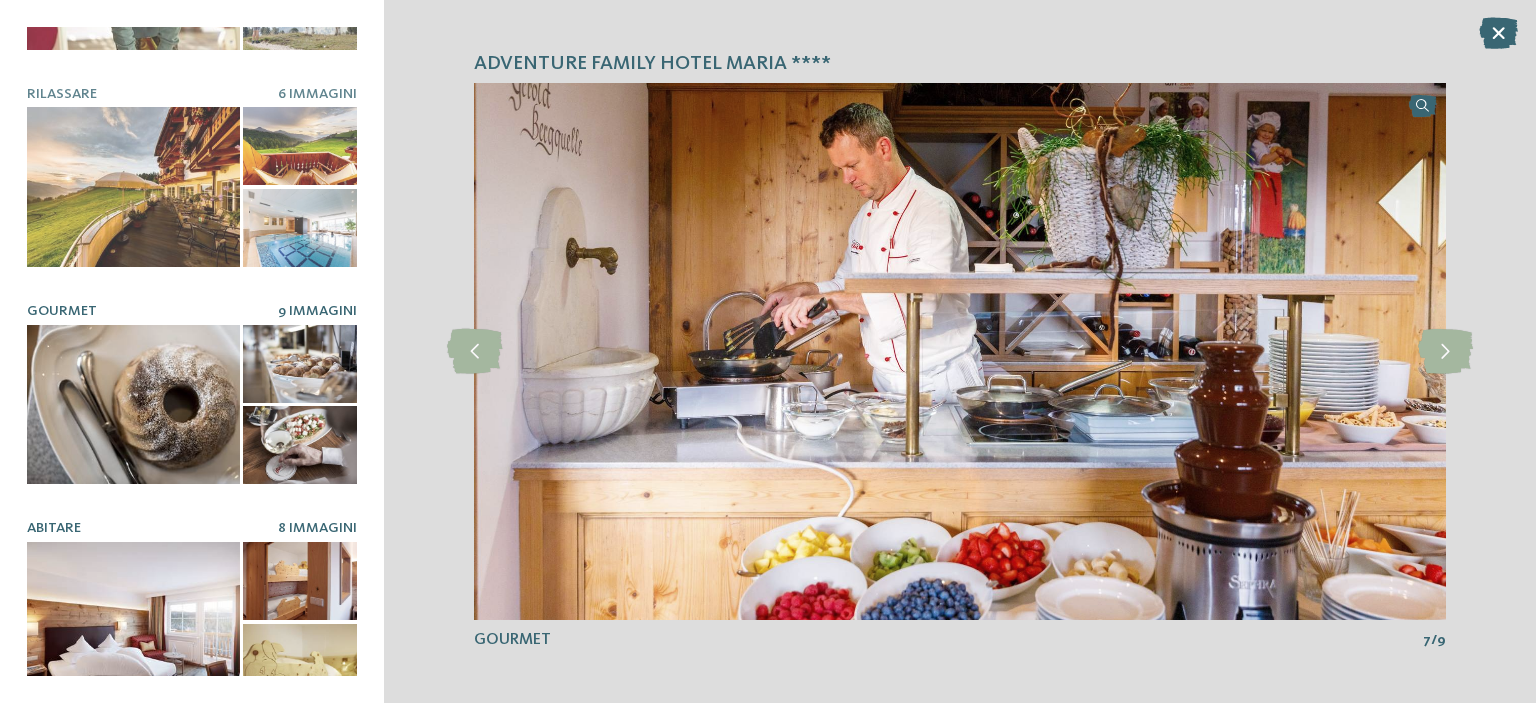click at bounding box center (133, 622) 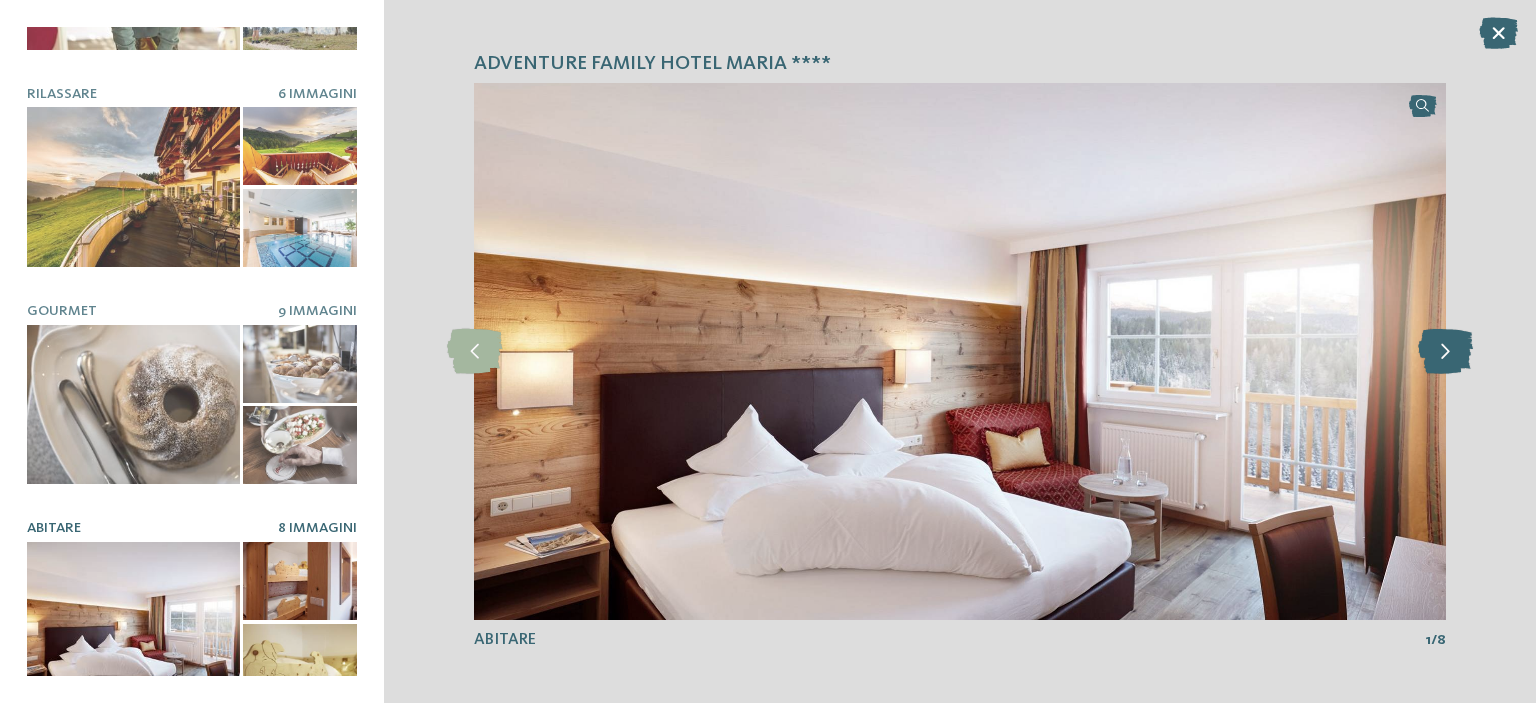 click at bounding box center [1445, 351] 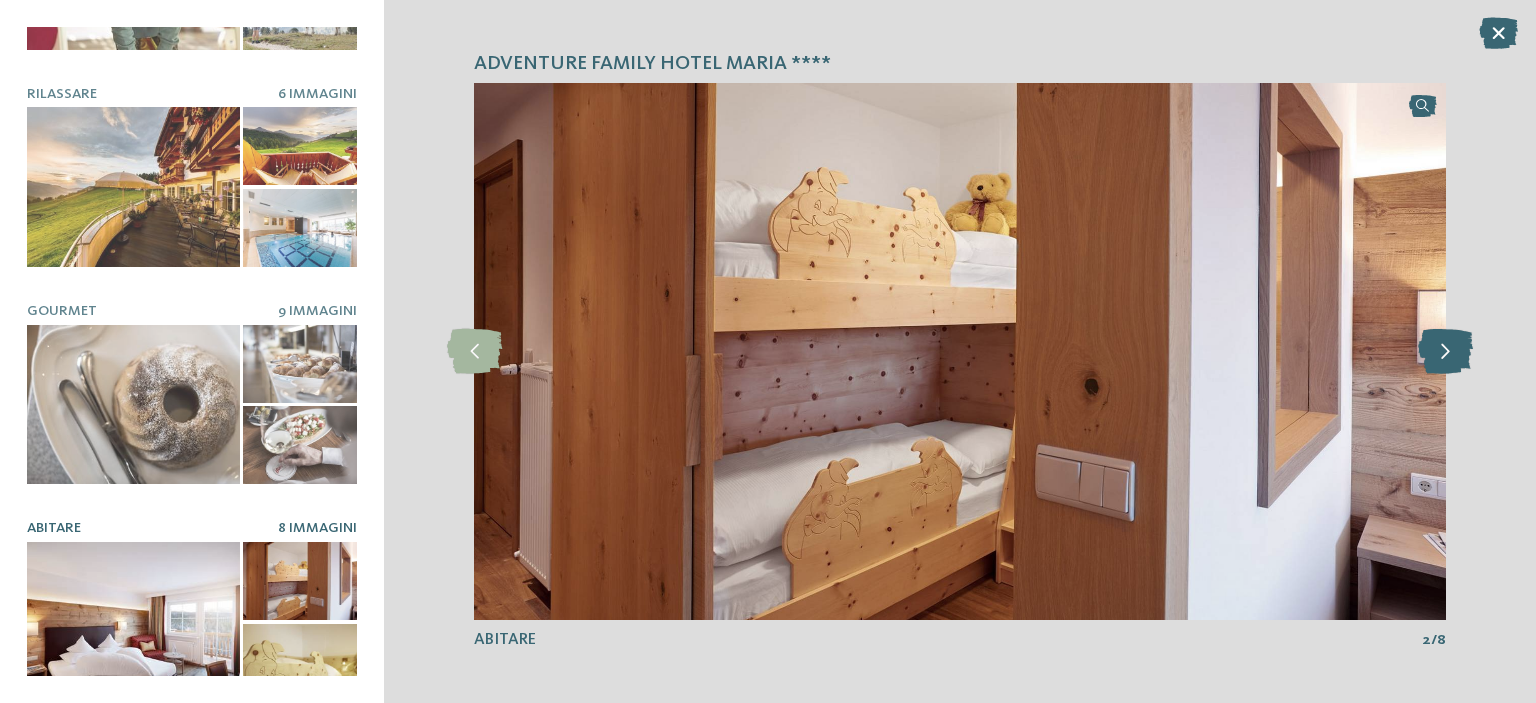 click at bounding box center [1445, 351] 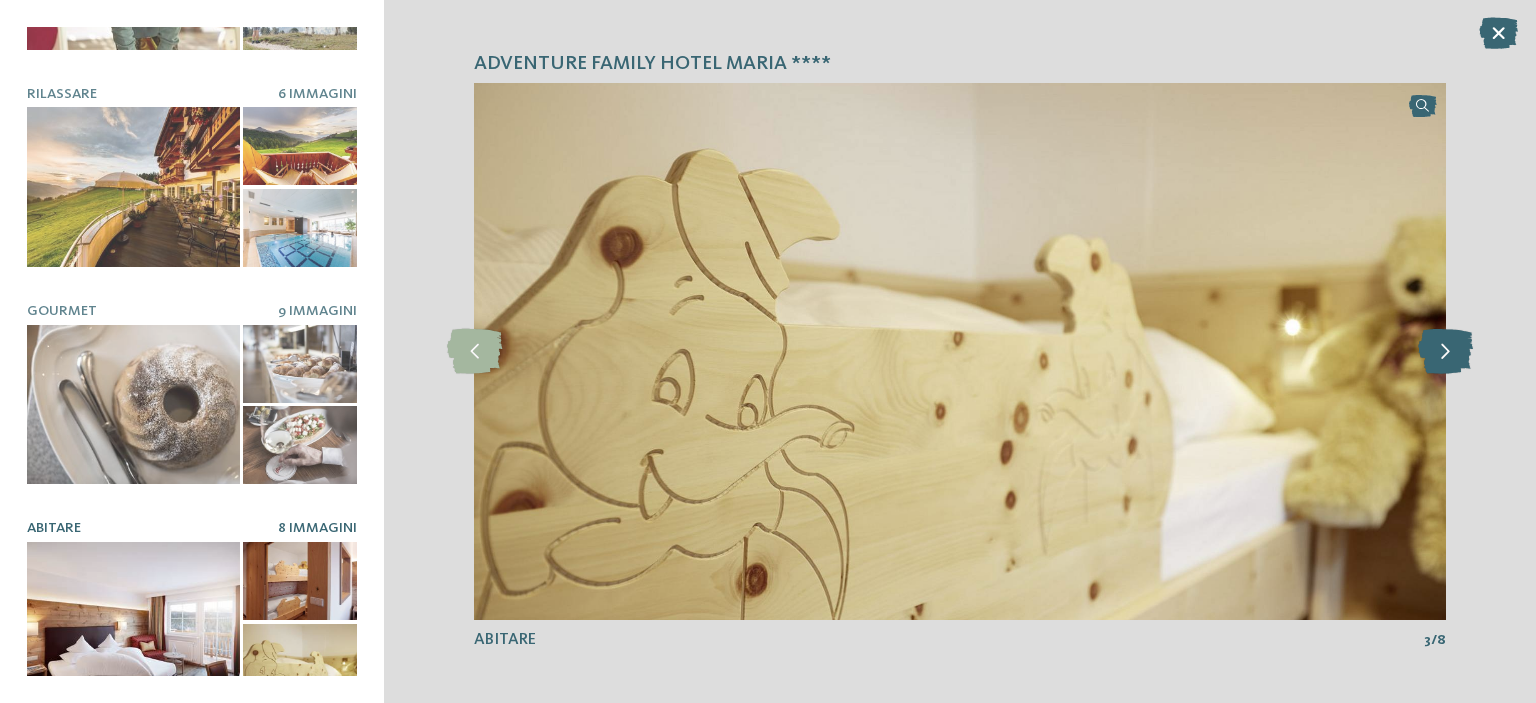 click at bounding box center [1445, 351] 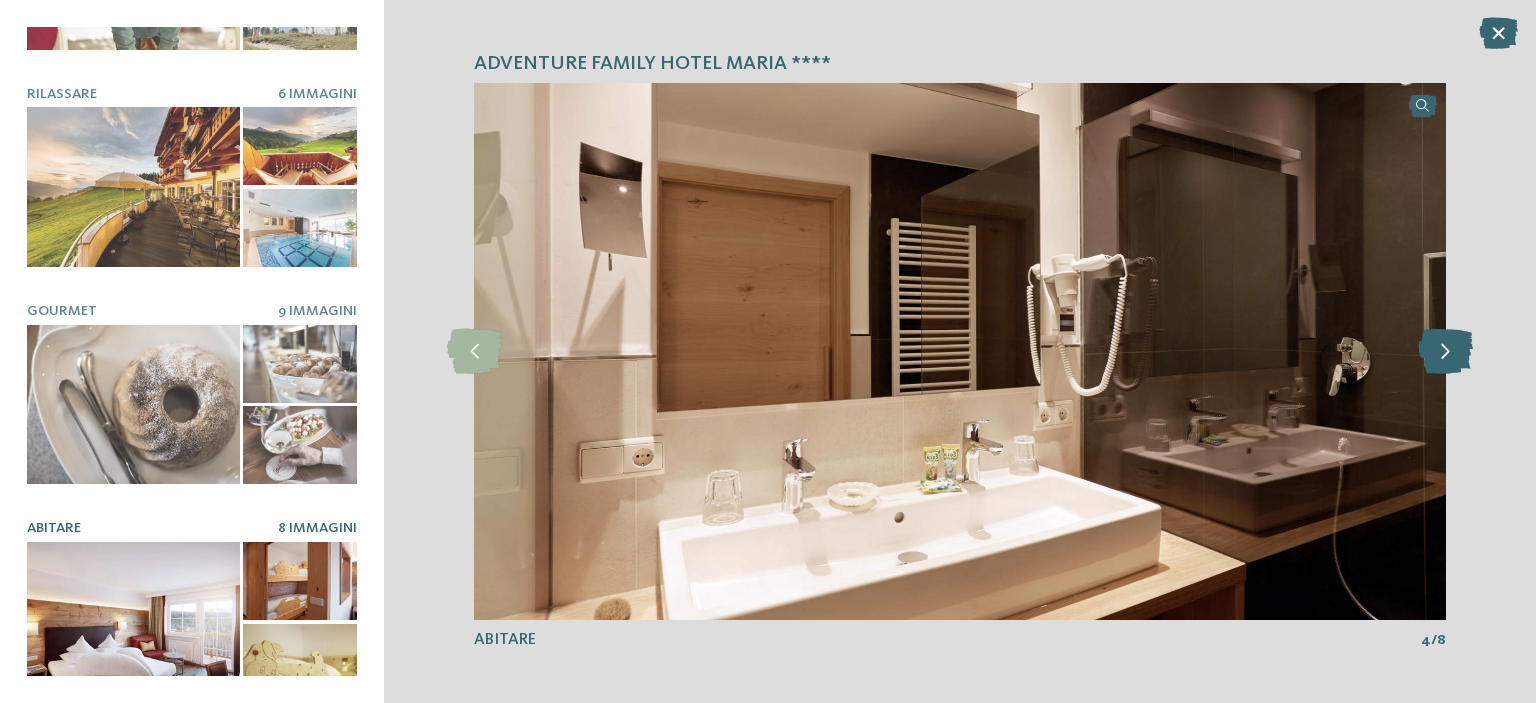 click at bounding box center (1445, 351) 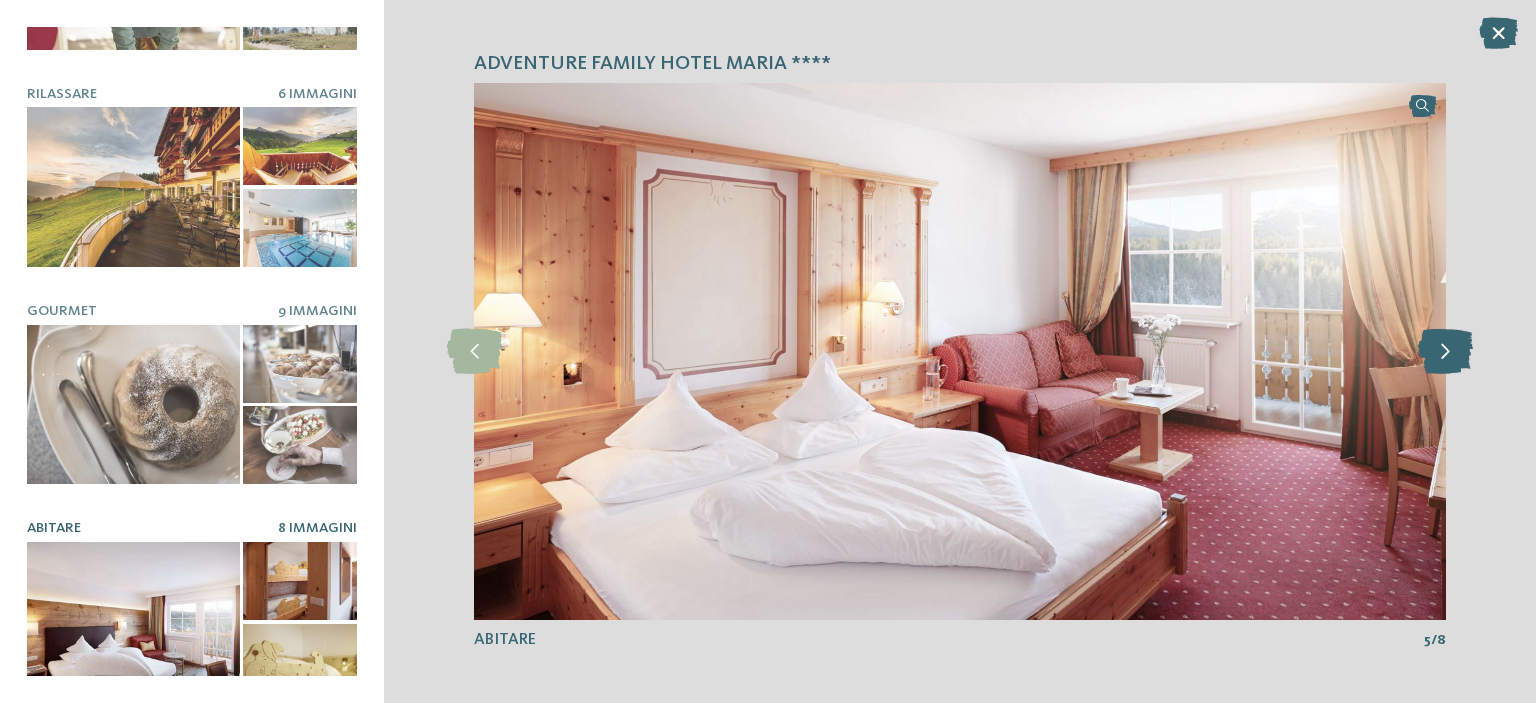 click at bounding box center (1445, 351) 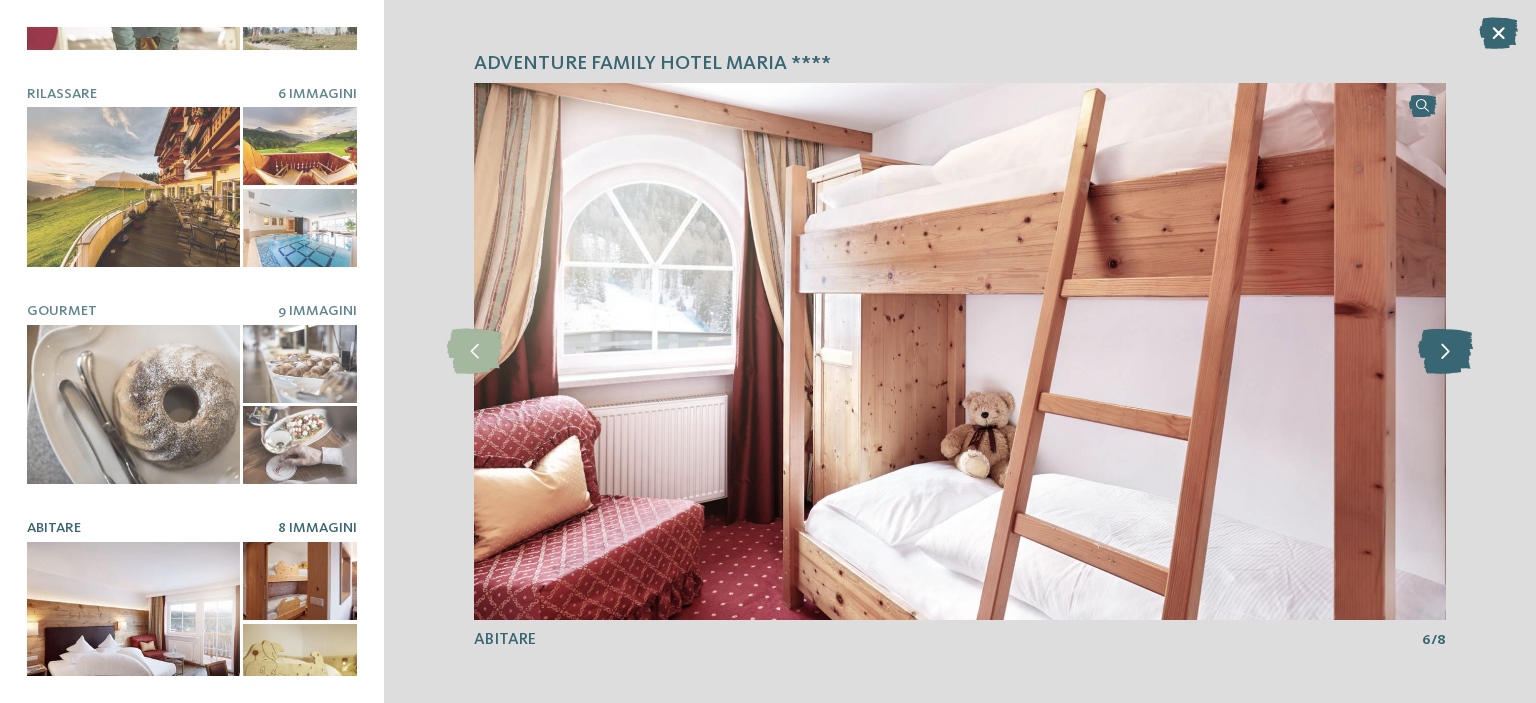 click at bounding box center [1445, 351] 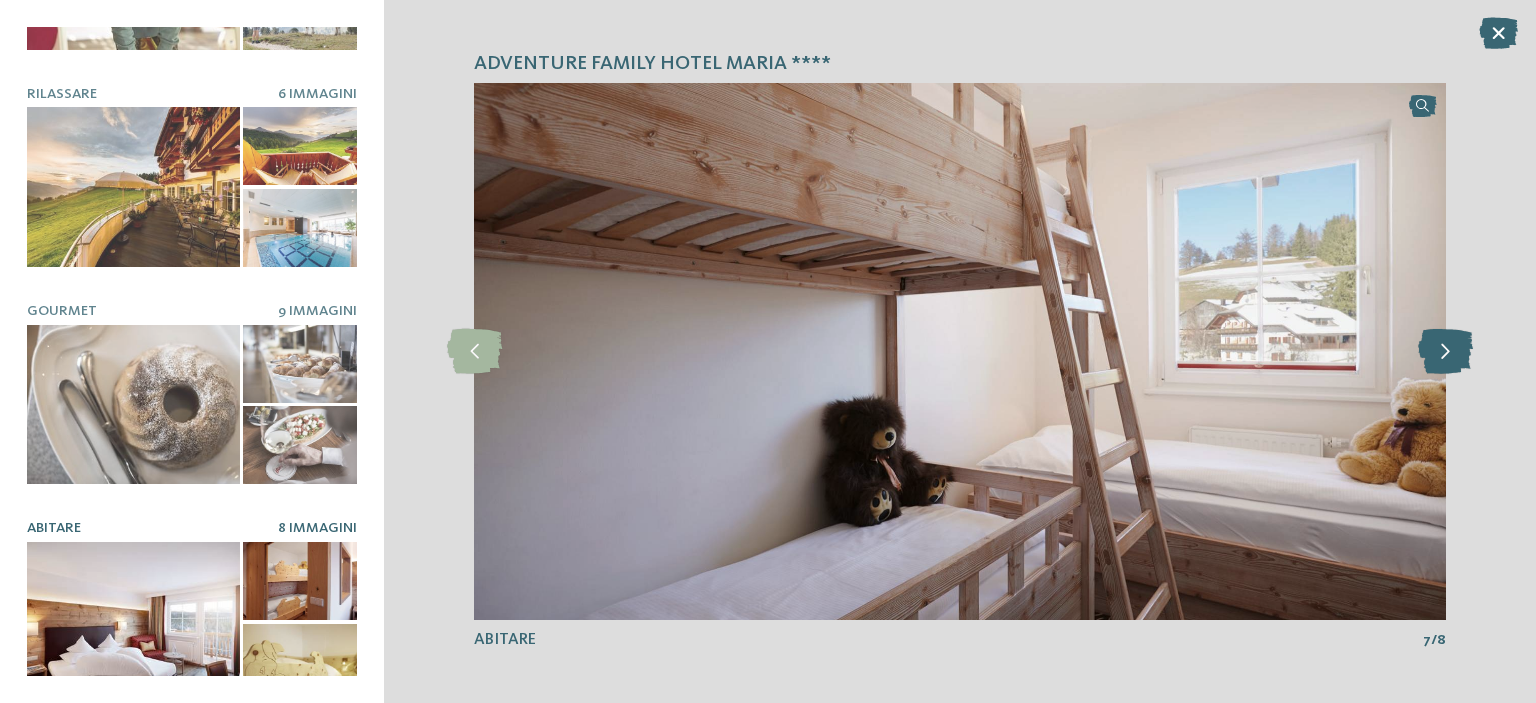 click at bounding box center [1445, 351] 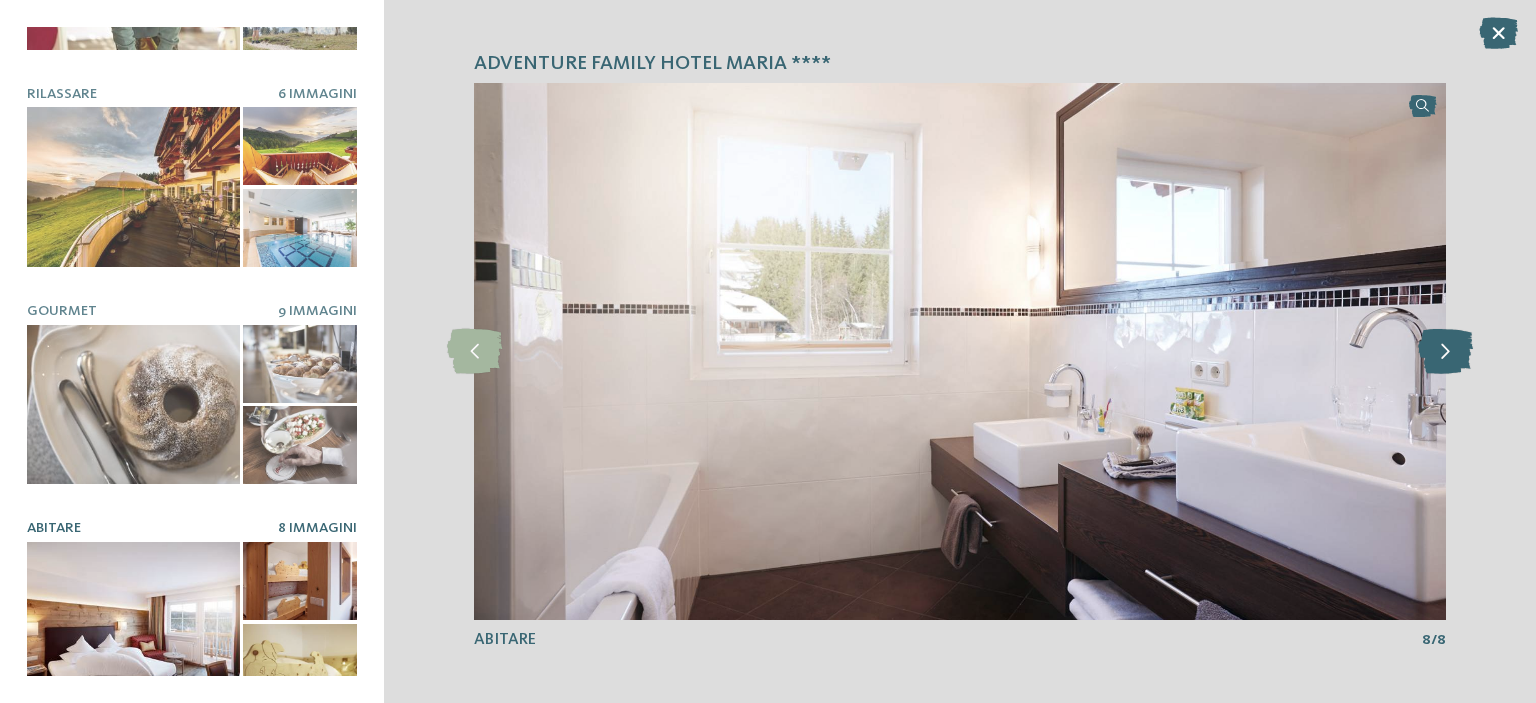 click at bounding box center (1445, 351) 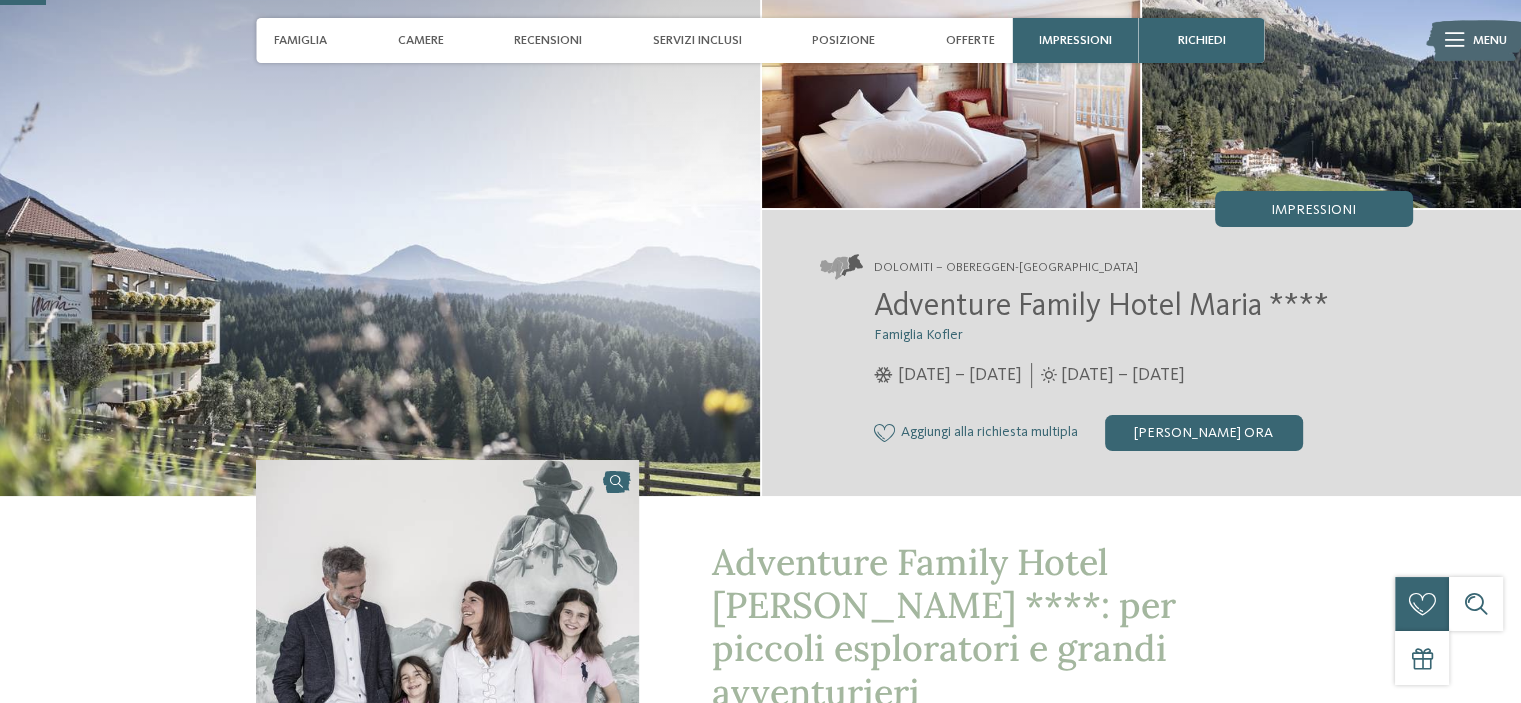 scroll, scrollTop: 166, scrollLeft: 0, axis: vertical 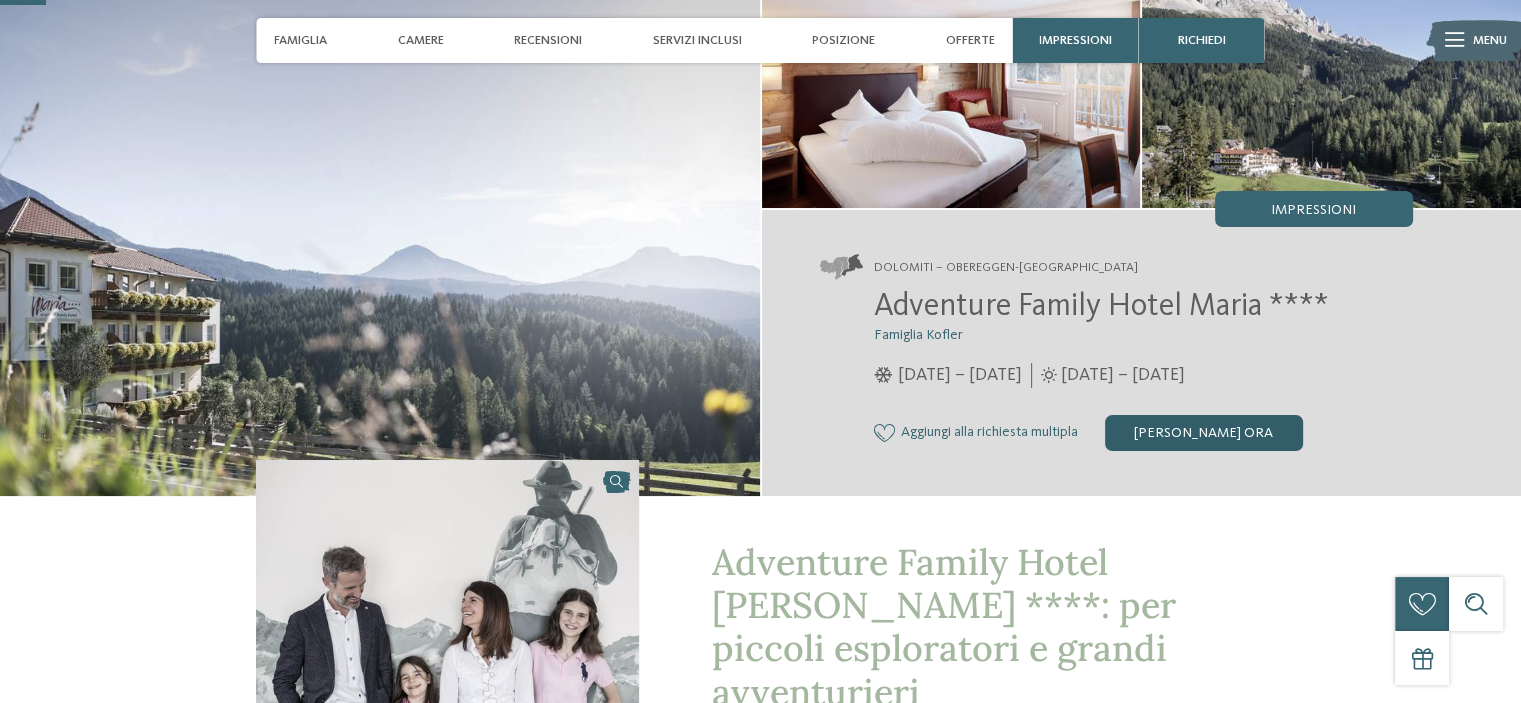 click on "[PERSON_NAME] ora" at bounding box center (1204, 433) 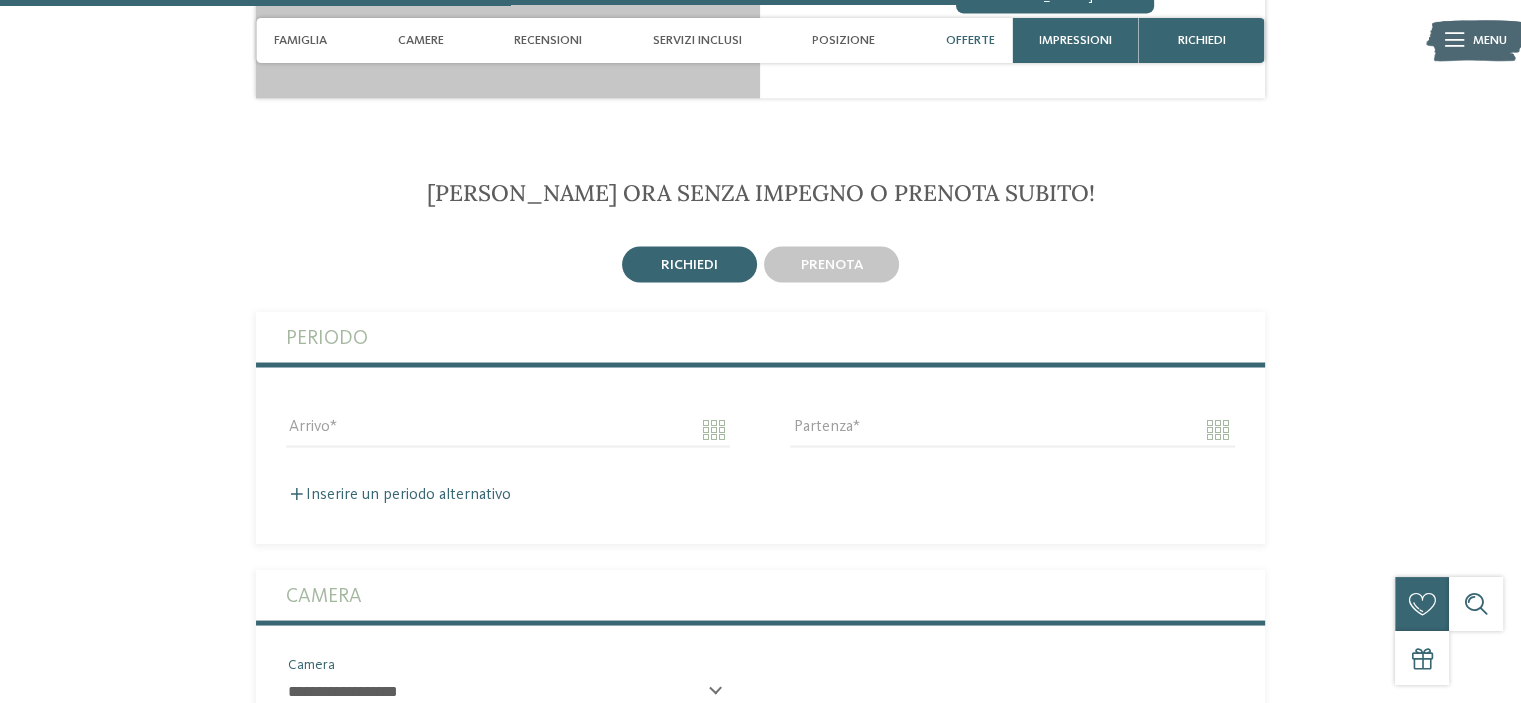 scroll, scrollTop: 3611, scrollLeft: 0, axis: vertical 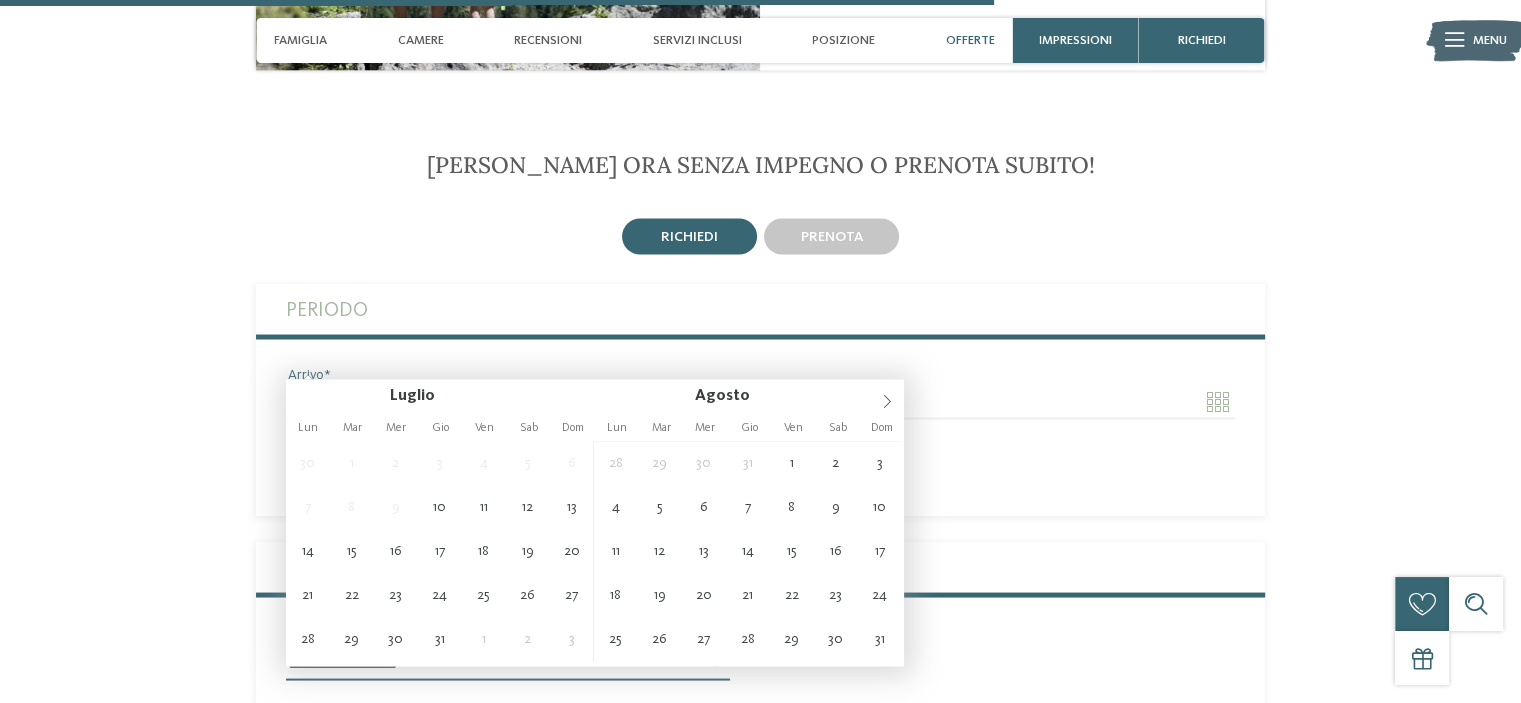 click on "Arrivo" at bounding box center [508, 401] 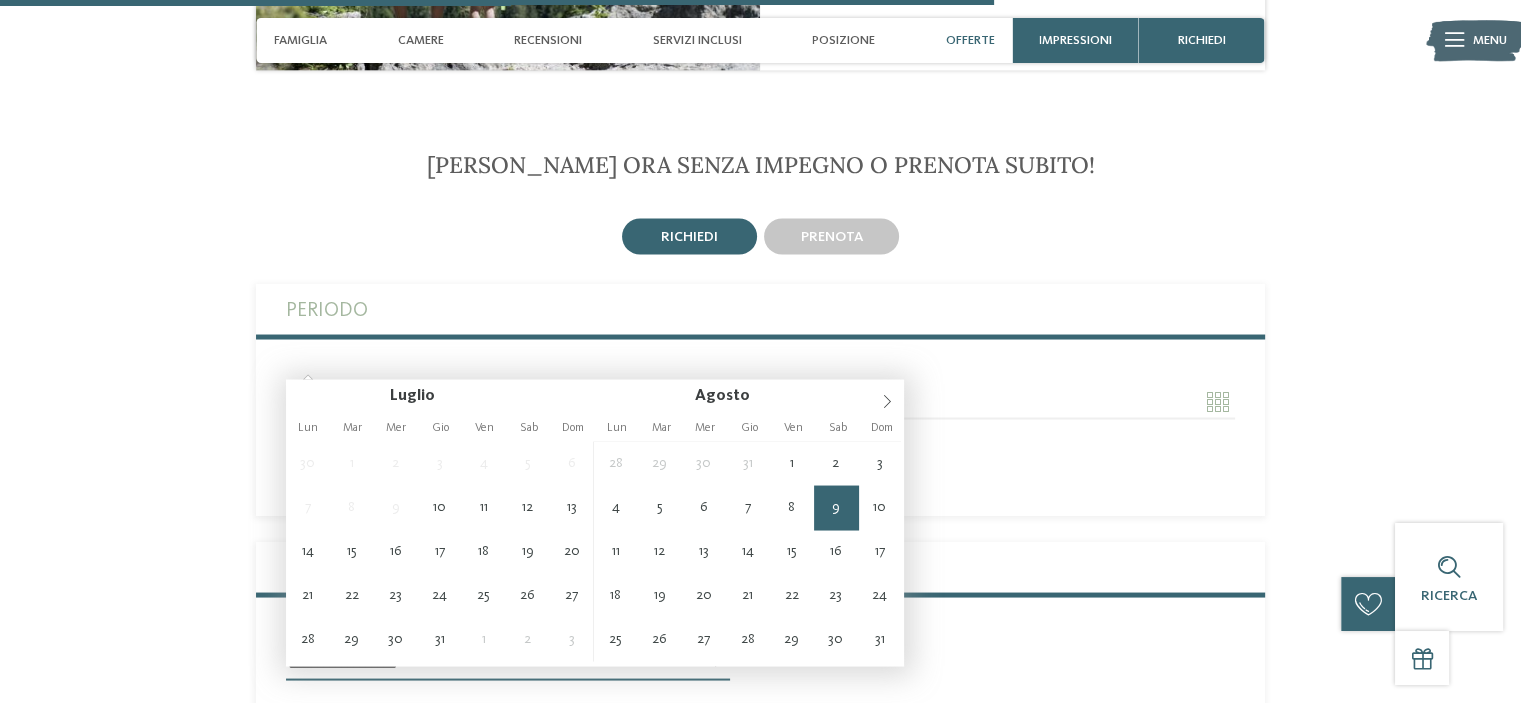 type on "**********" 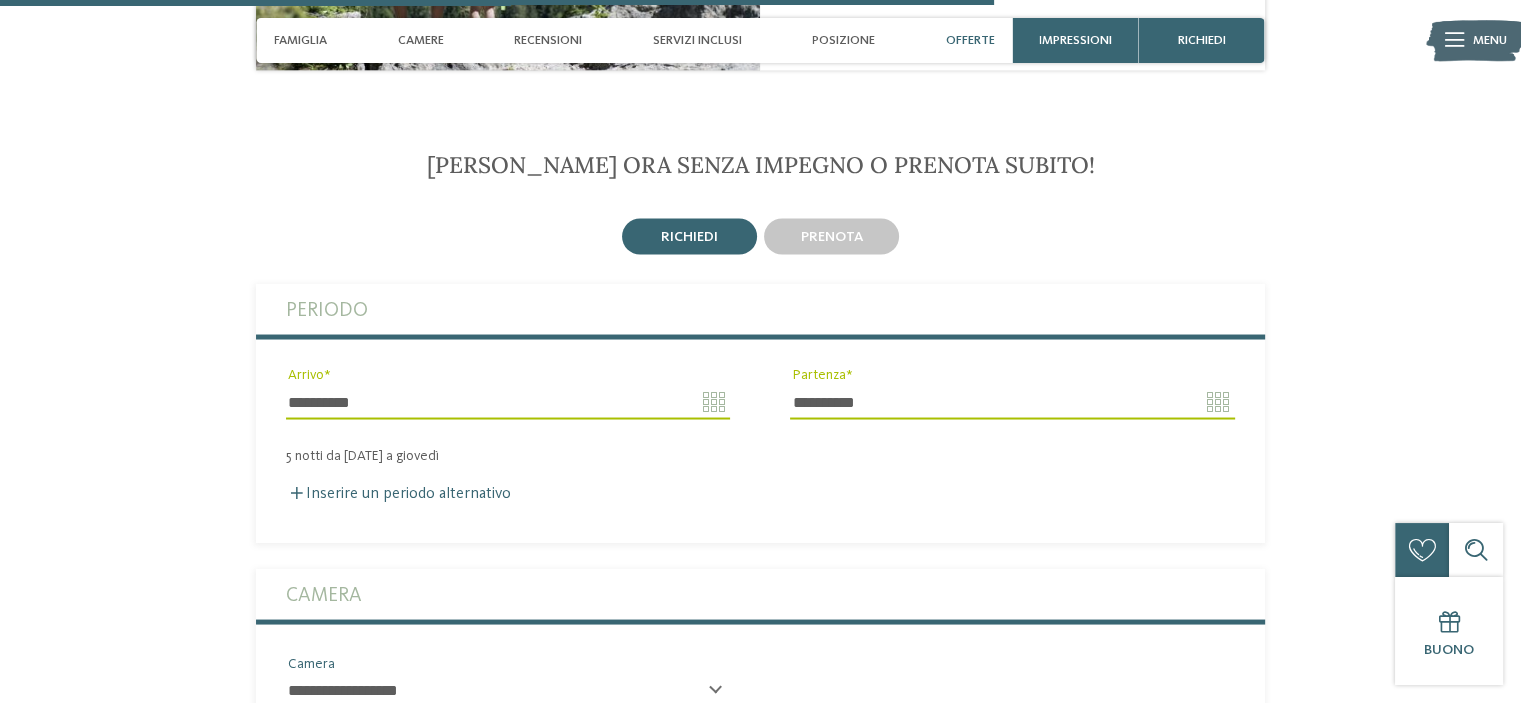 click on "**********" at bounding box center [1012, 401] 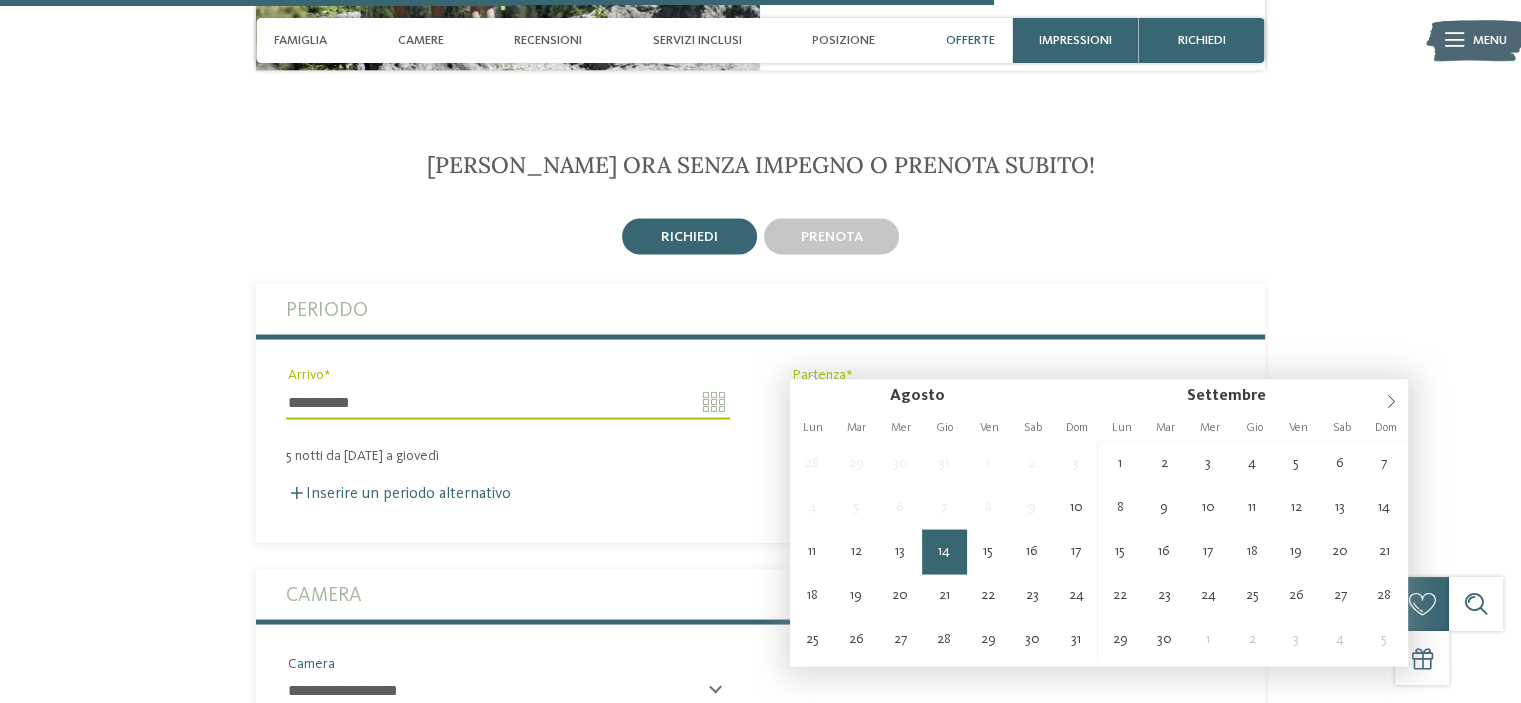 type on "**********" 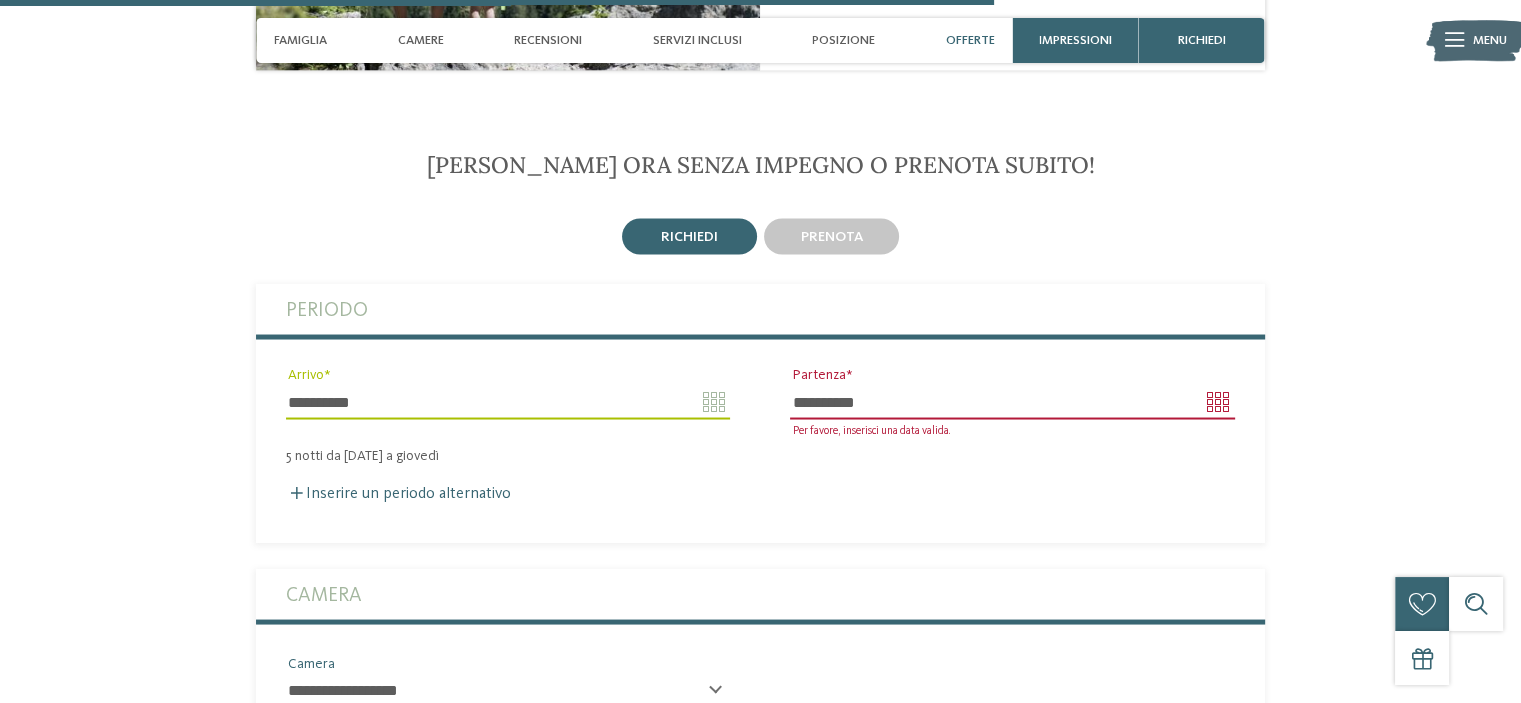 click on "**********" at bounding box center [760, 413] 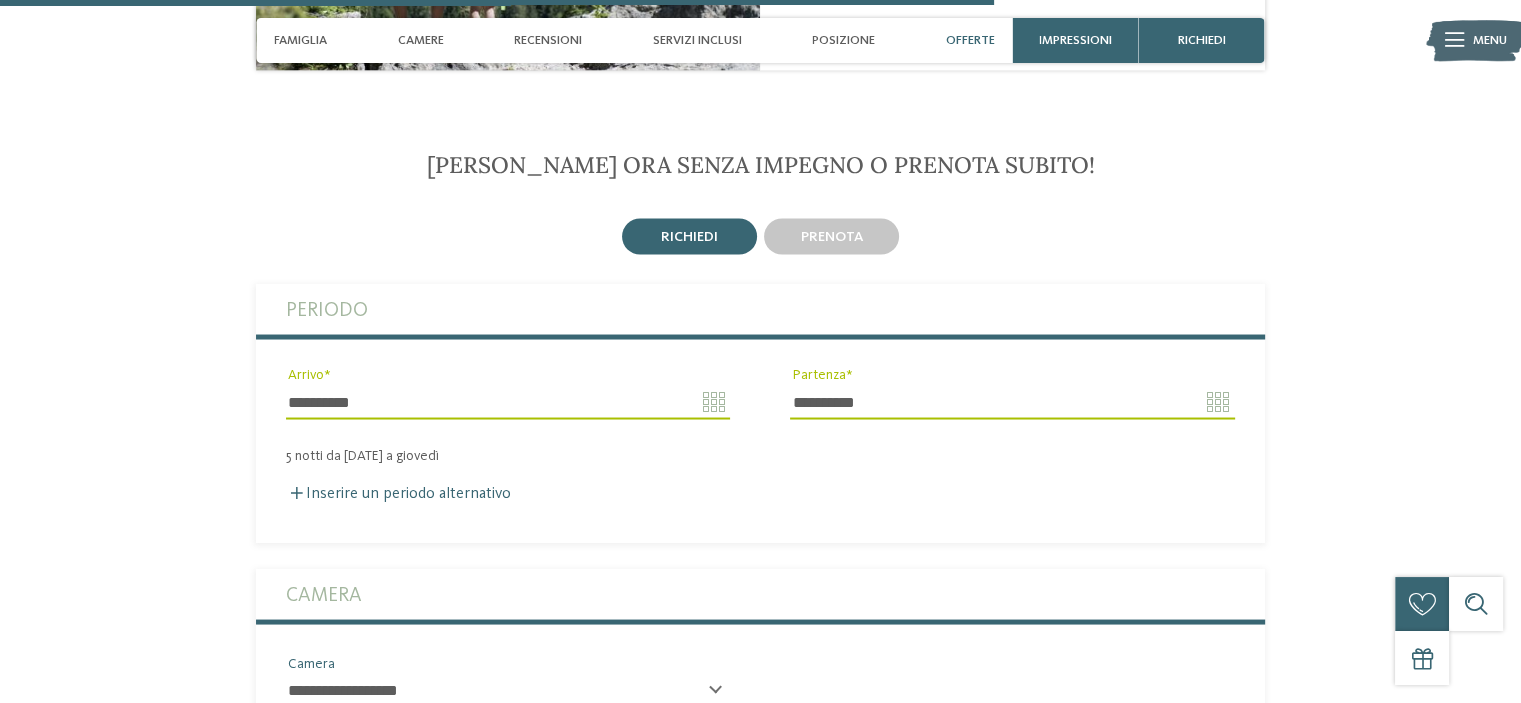 scroll, scrollTop: 3778, scrollLeft: 0, axis: vertical 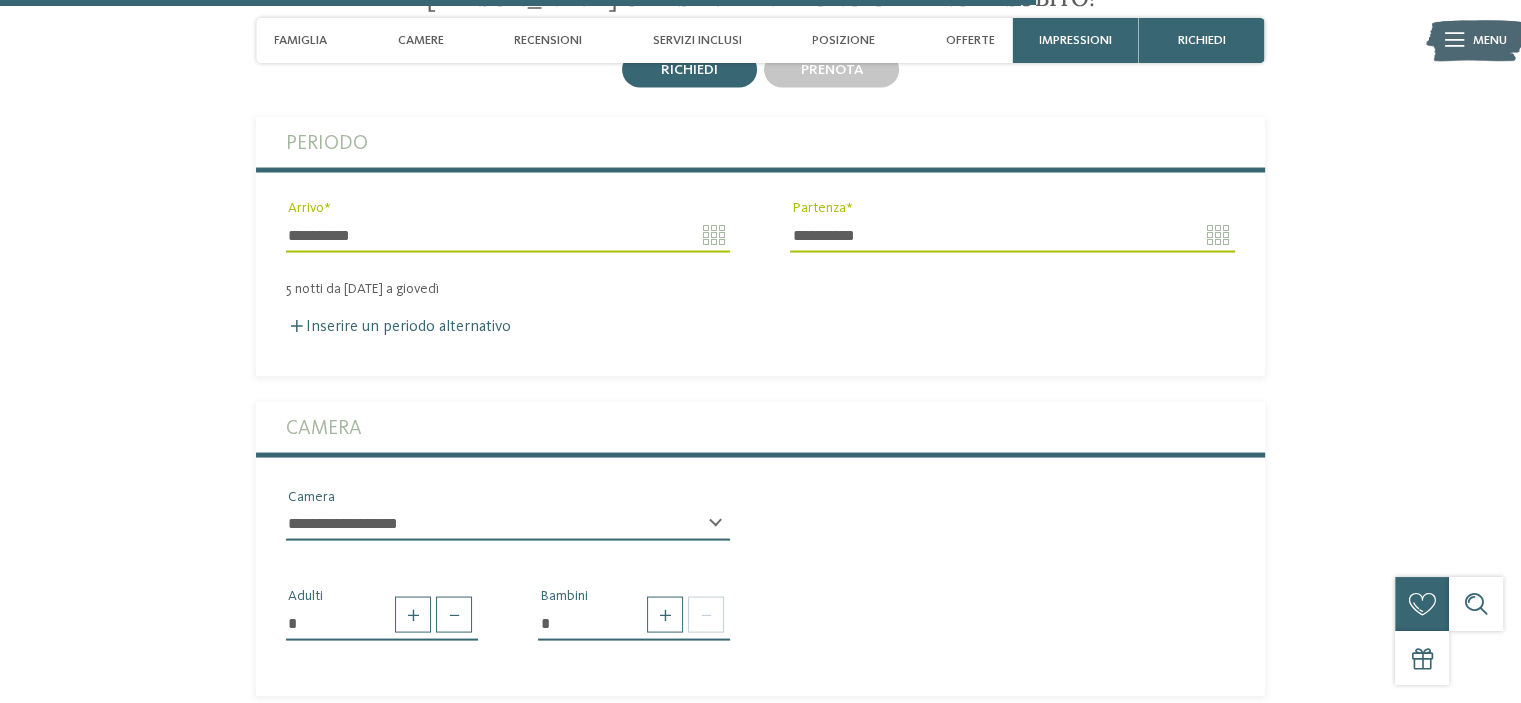 click on "**********" at bounding box center (508, 523) 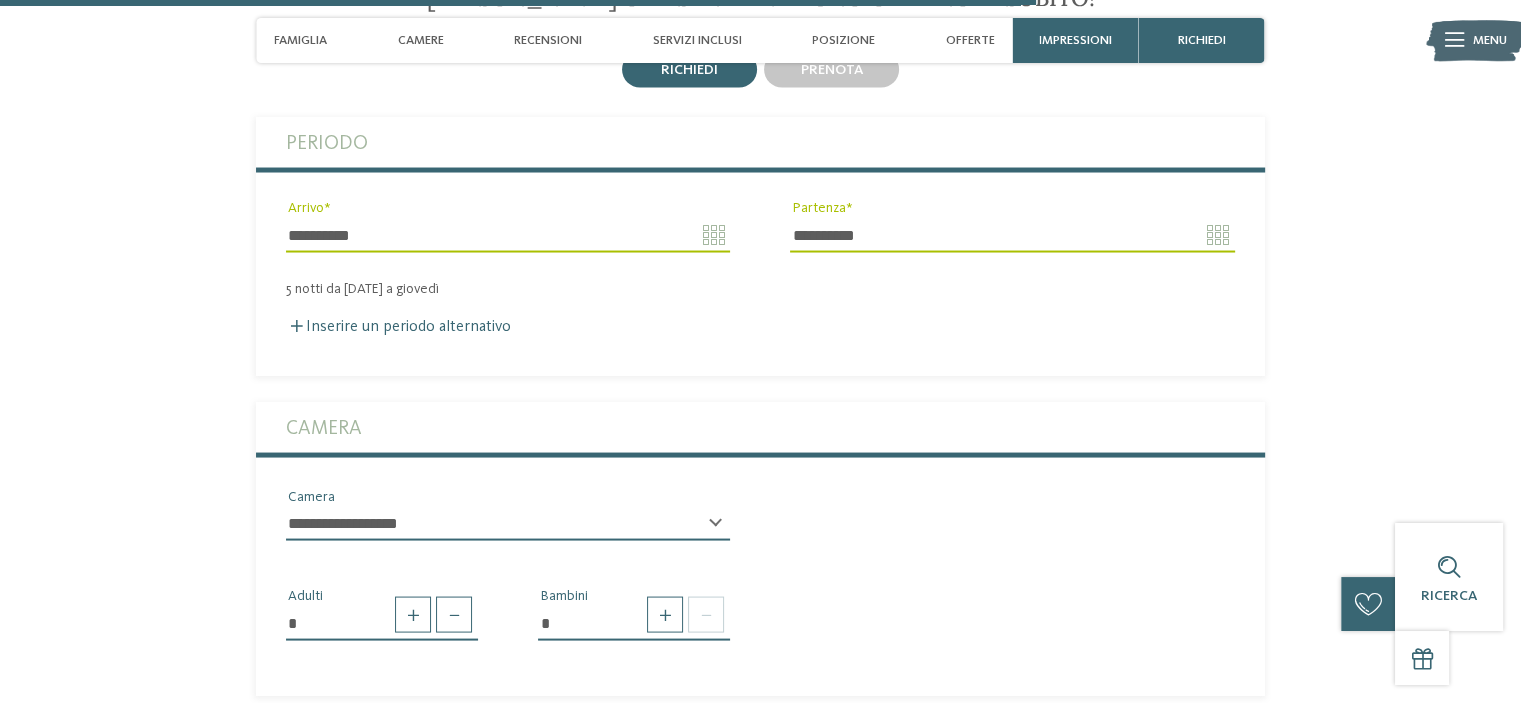 click on "**********" at bounding box center (508, 523) 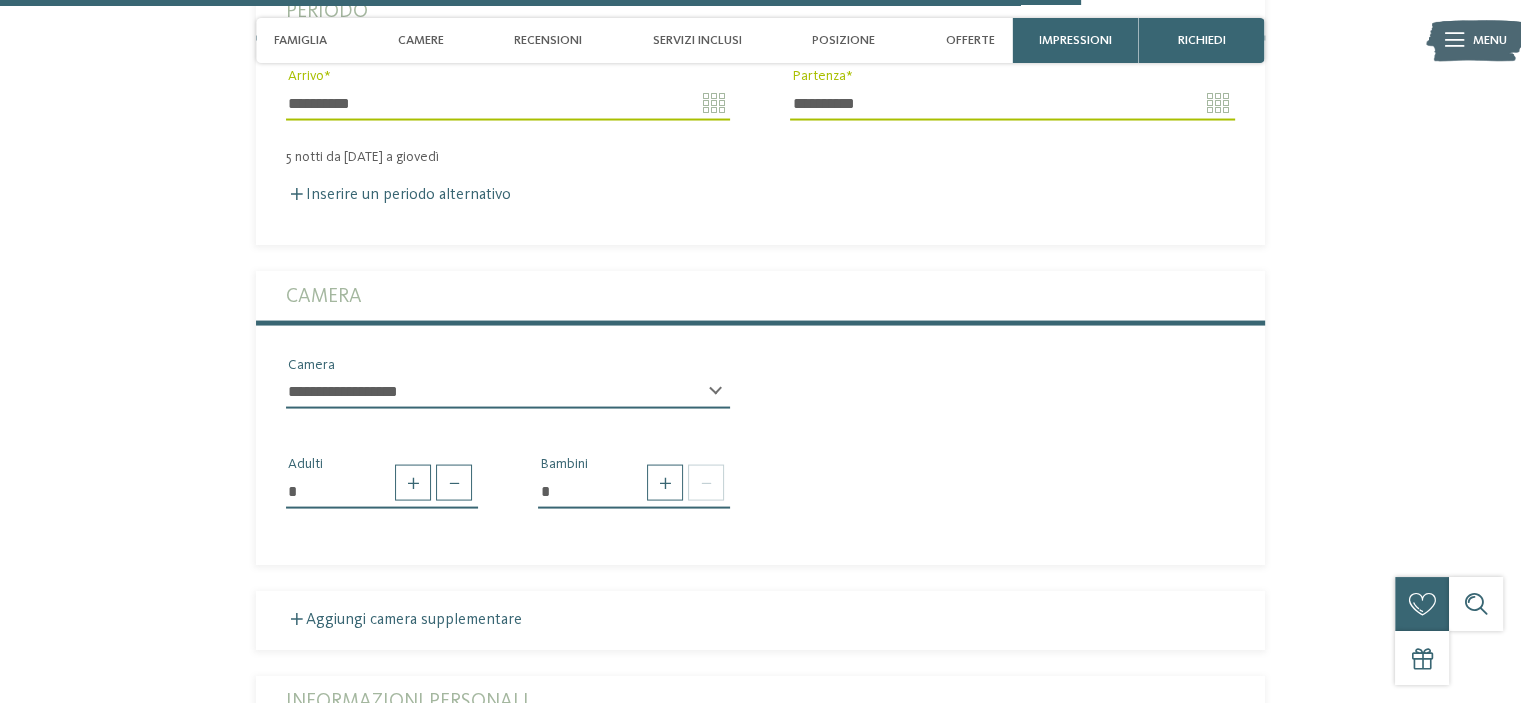 scroll, scrollTop: 3944, scrollLeft: 0, axis: vertical 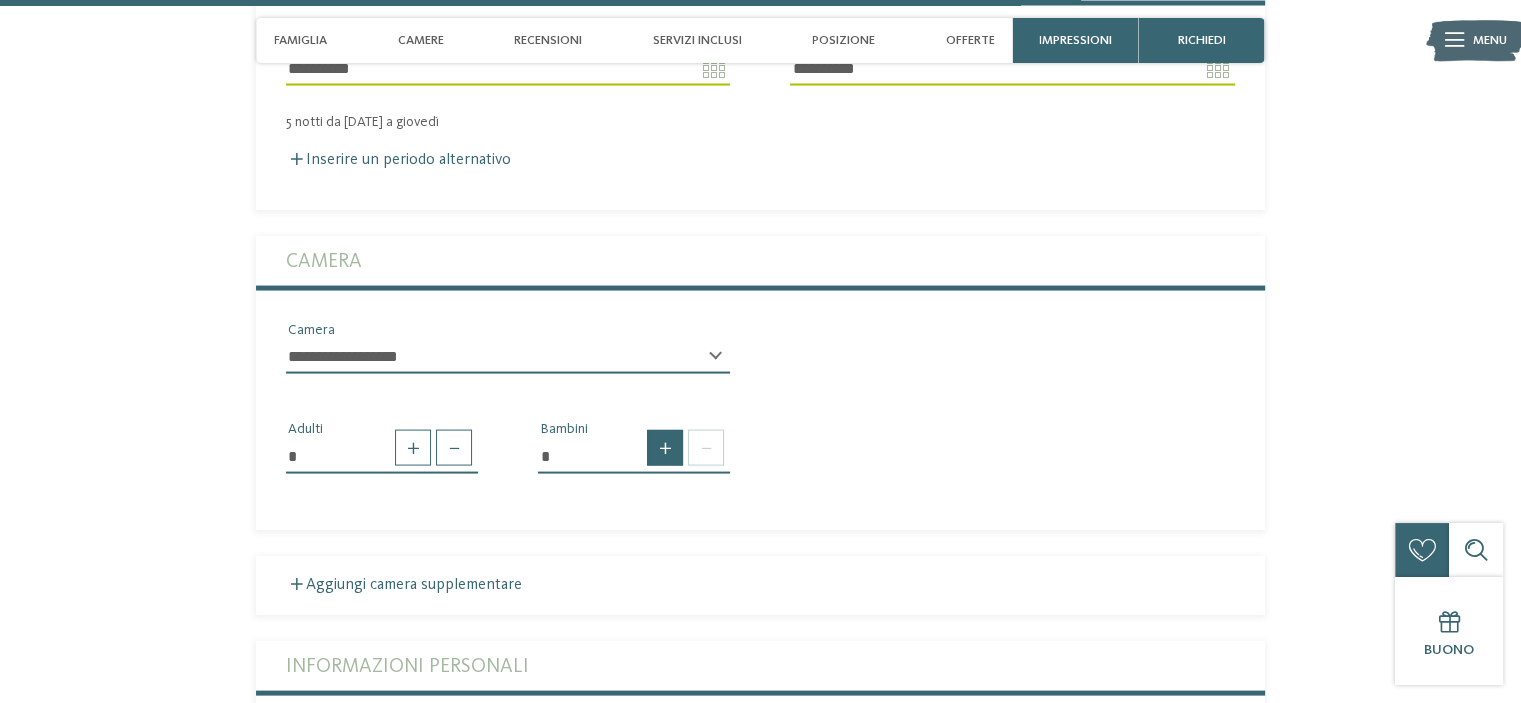 click at bounding box center (665, 448) 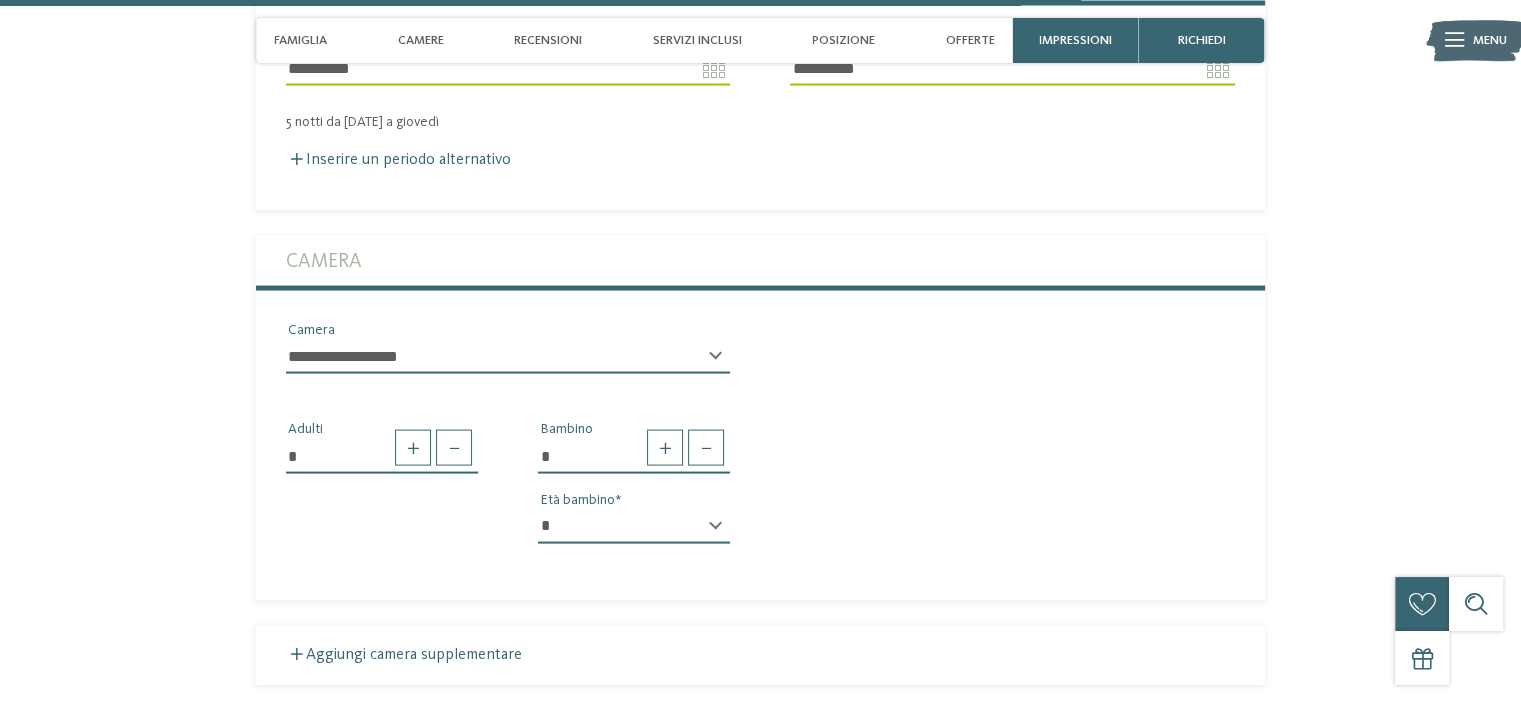 click on "* * * * * * * * * * * ** ** ** ** ** ** ** **     Età bambino" at bounding box center (634, 535) 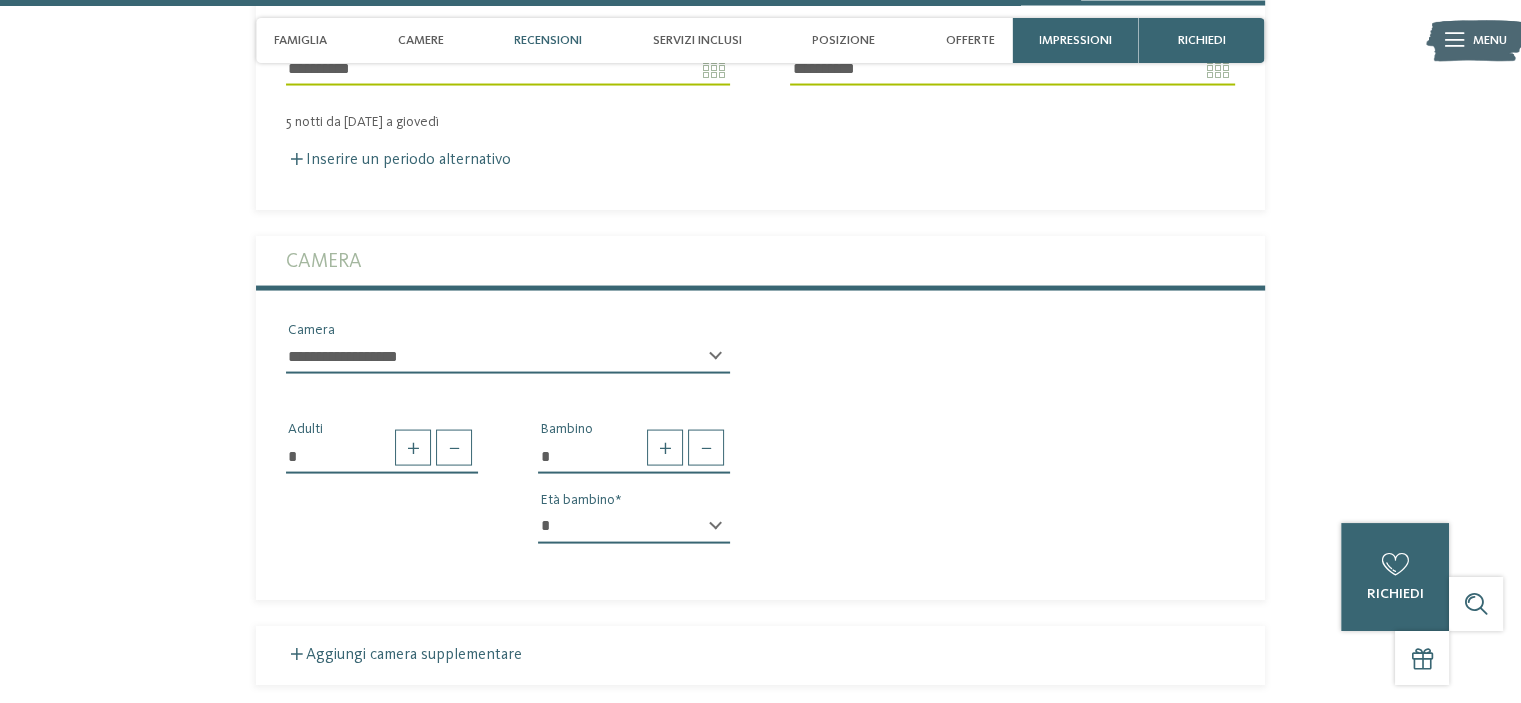 select on "*" 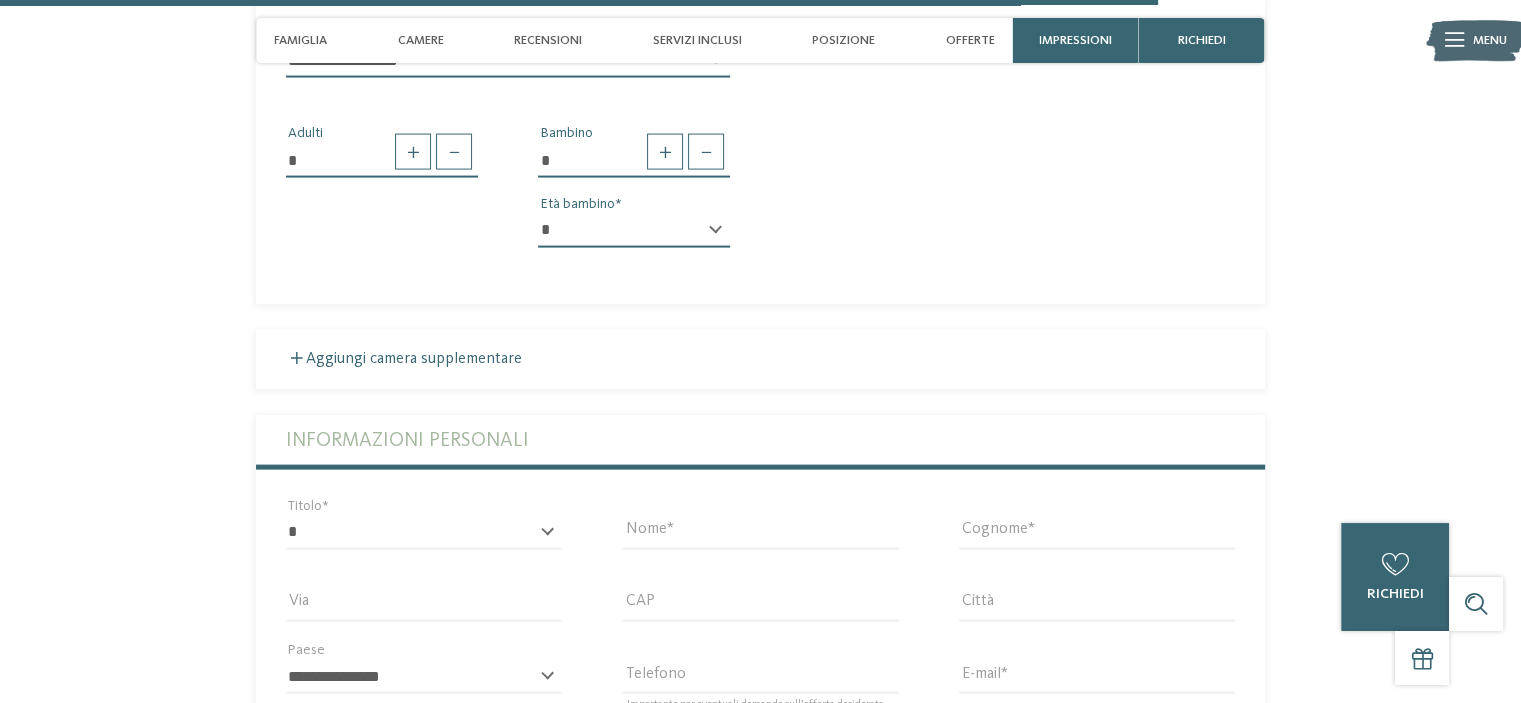 scroll, scrollTop: 4278, scrollLeft: 0, axis: vertical 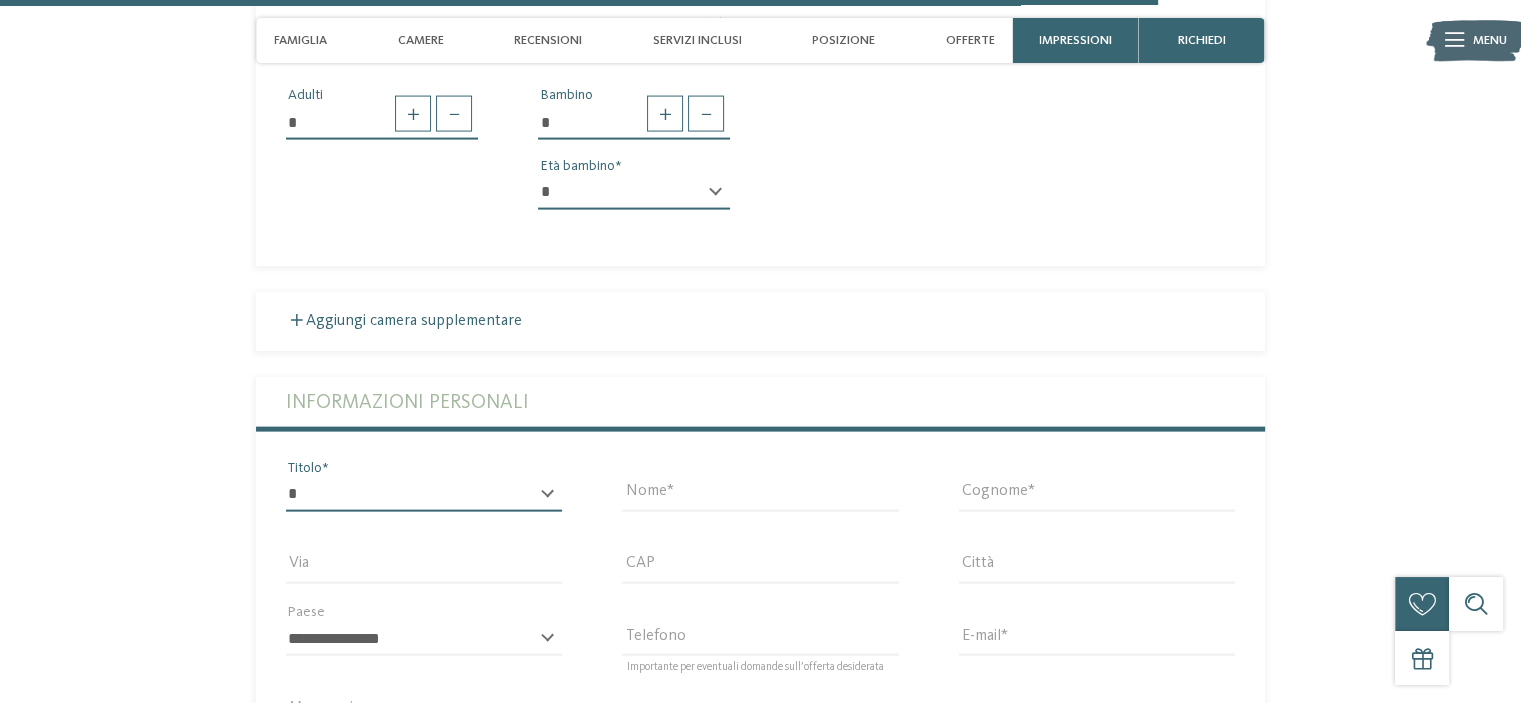 click on "* ****** ******* ******** ******" at bounding box center (424, 495) 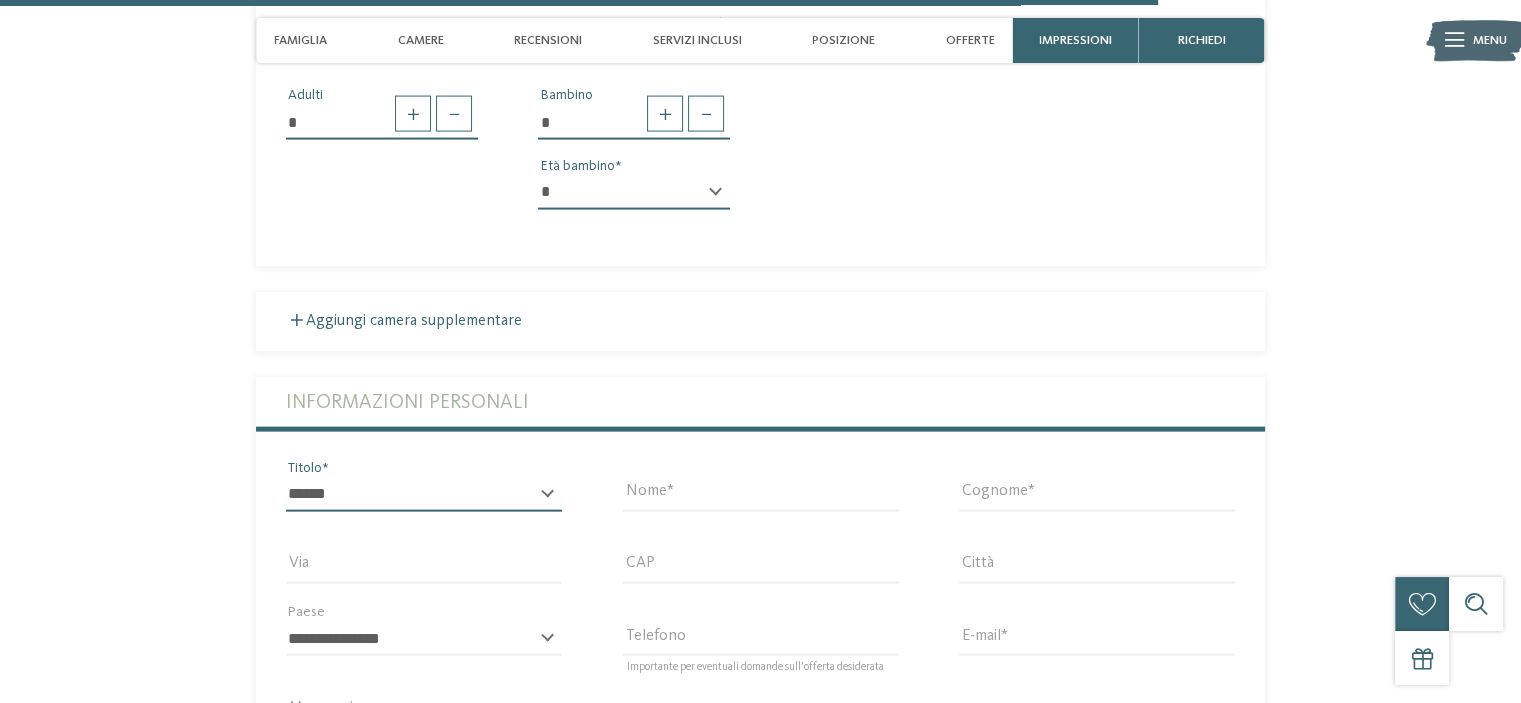 click on "* ****** ******* ******** ******" at bounding box center (424, 495) 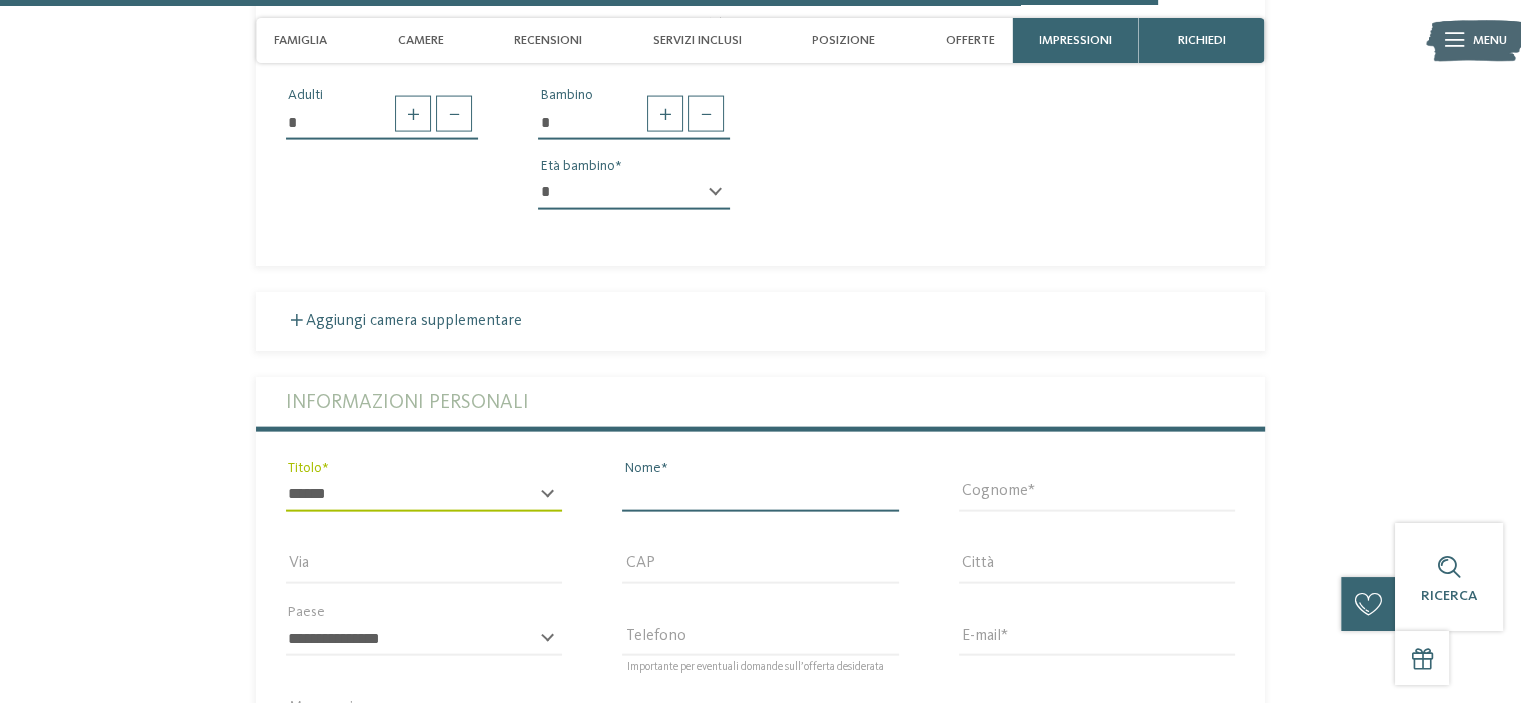 click on "Nome" at bounding box center [760, 495] 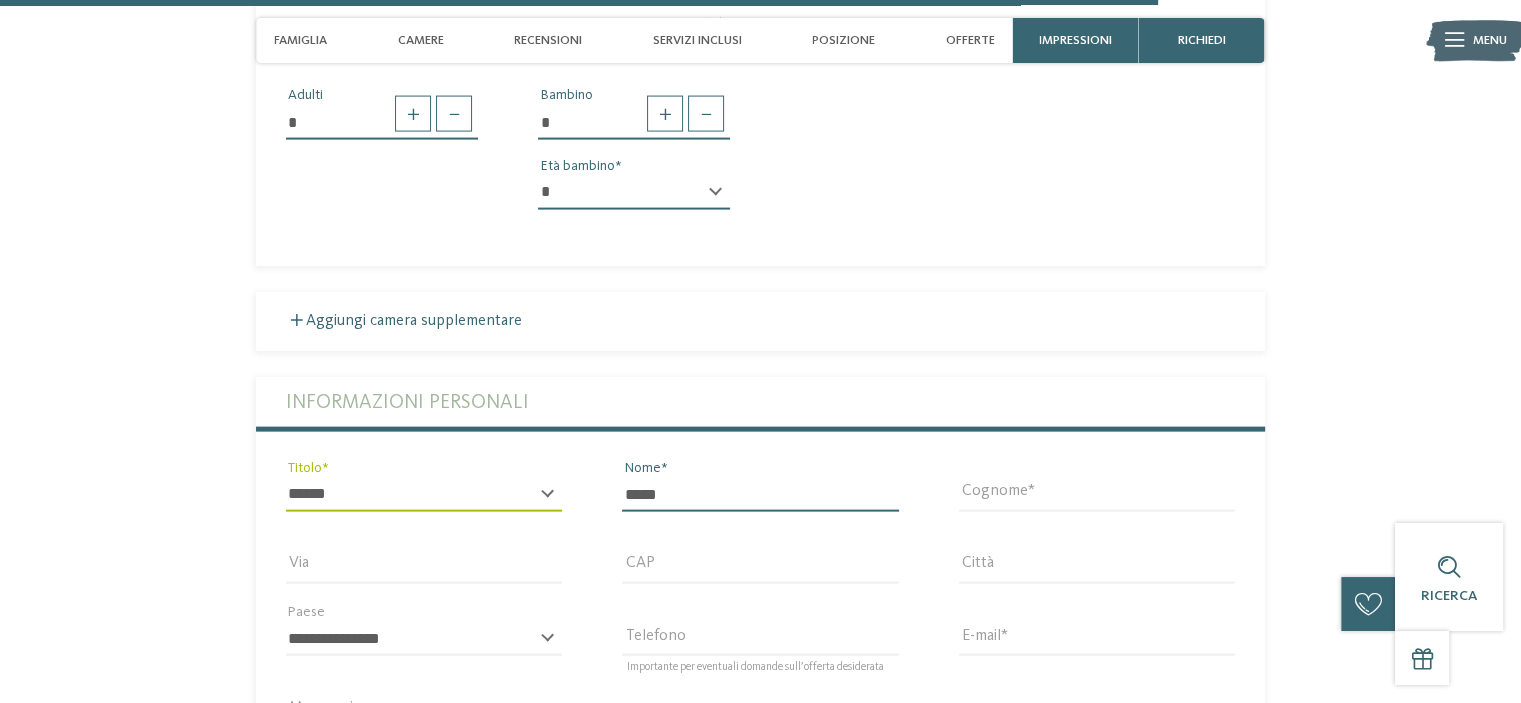 type on "*****" 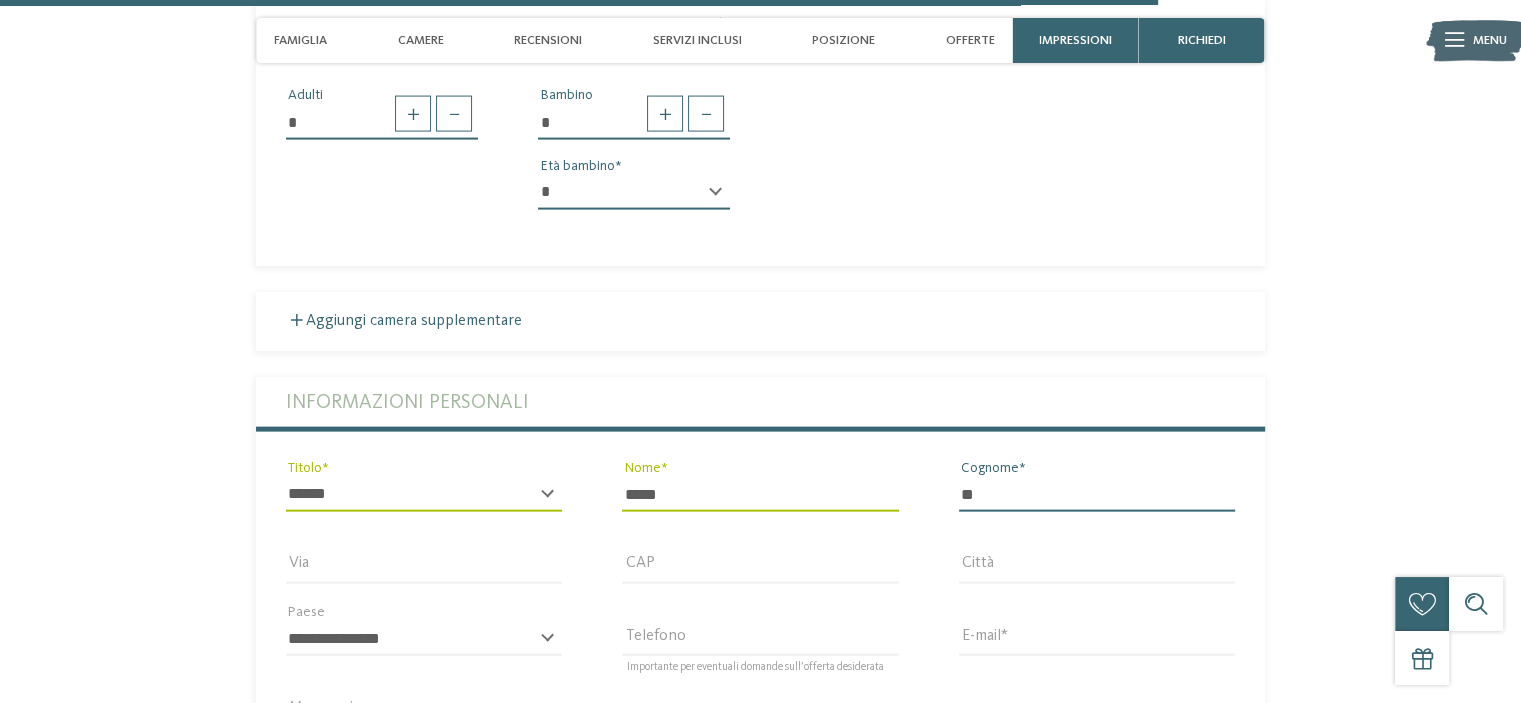 type on "*" 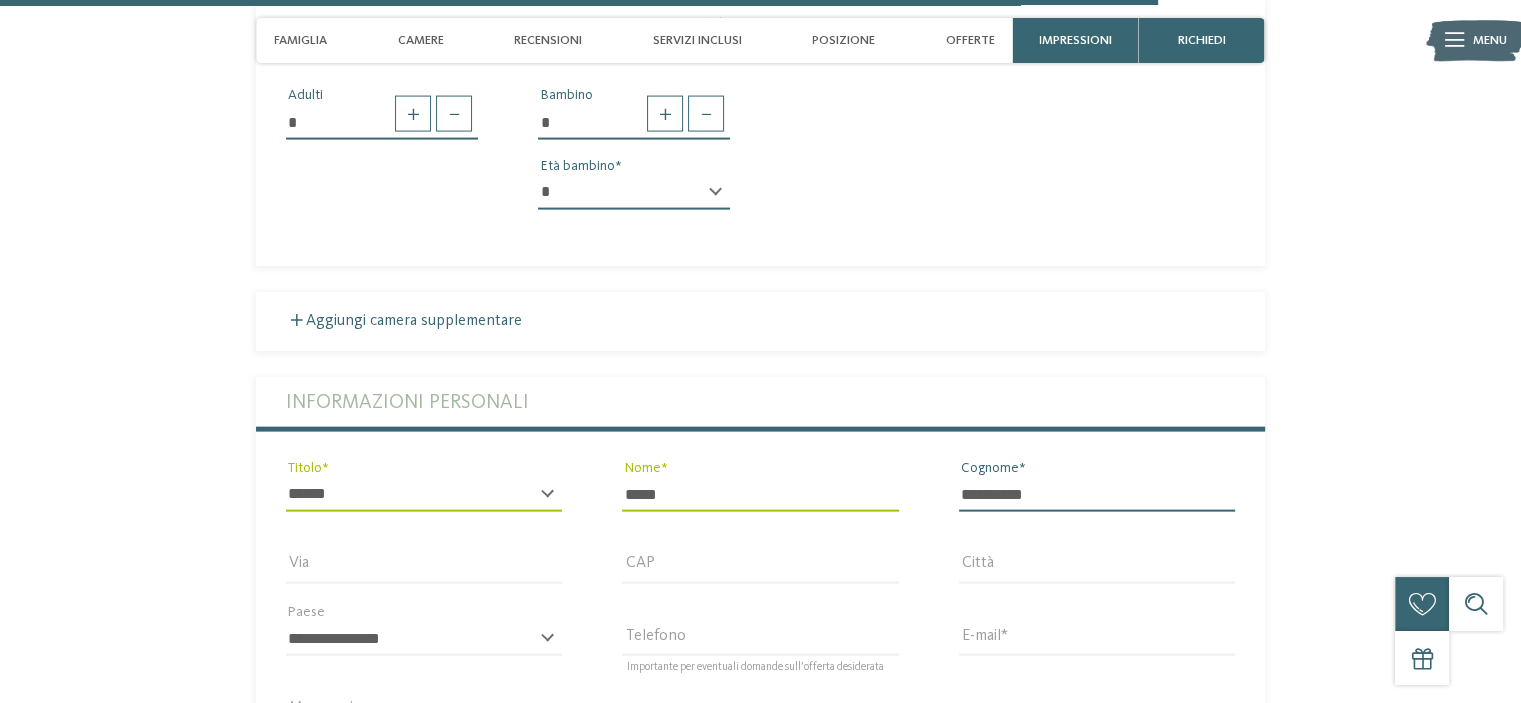 type on "**********" 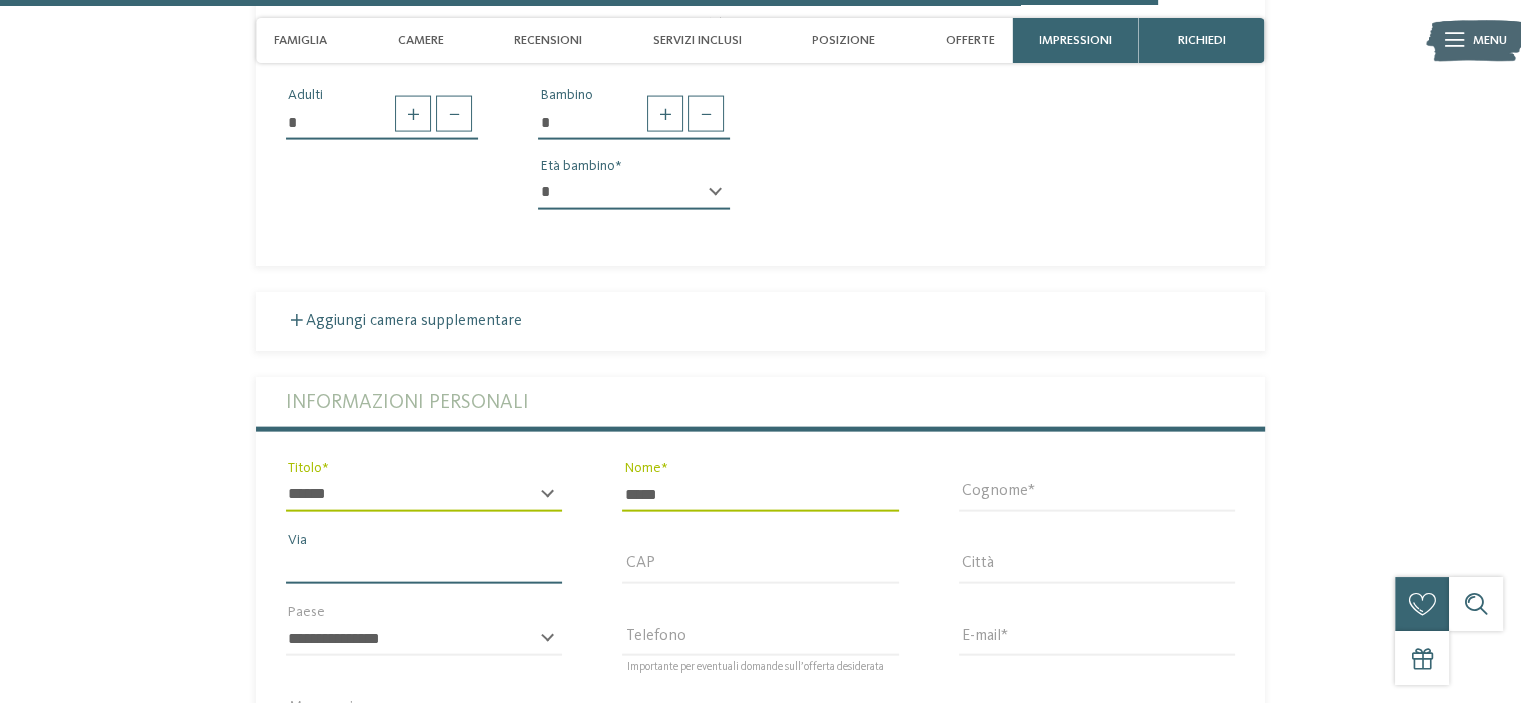 click on "Via" at bounding box center (424, 567) 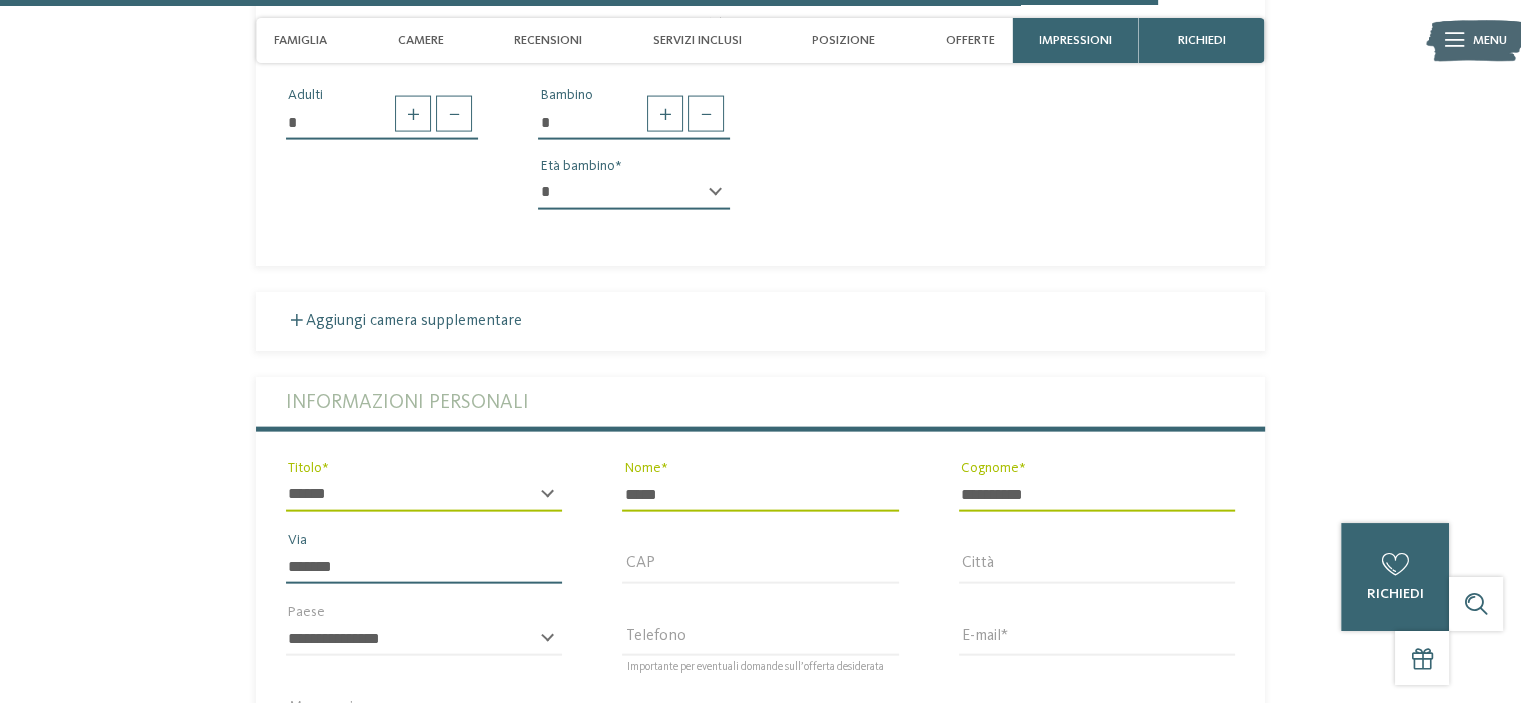 type on "*******" 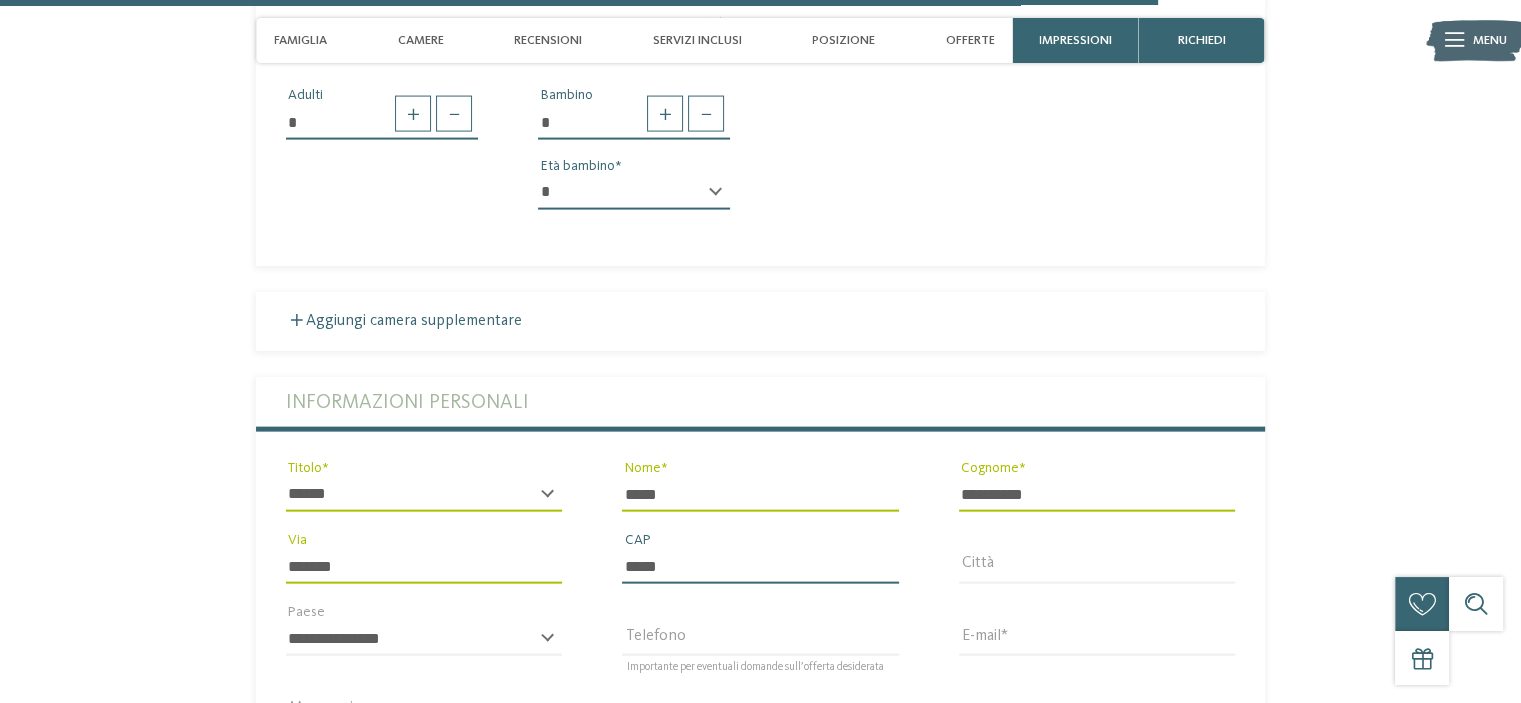type on "*****" 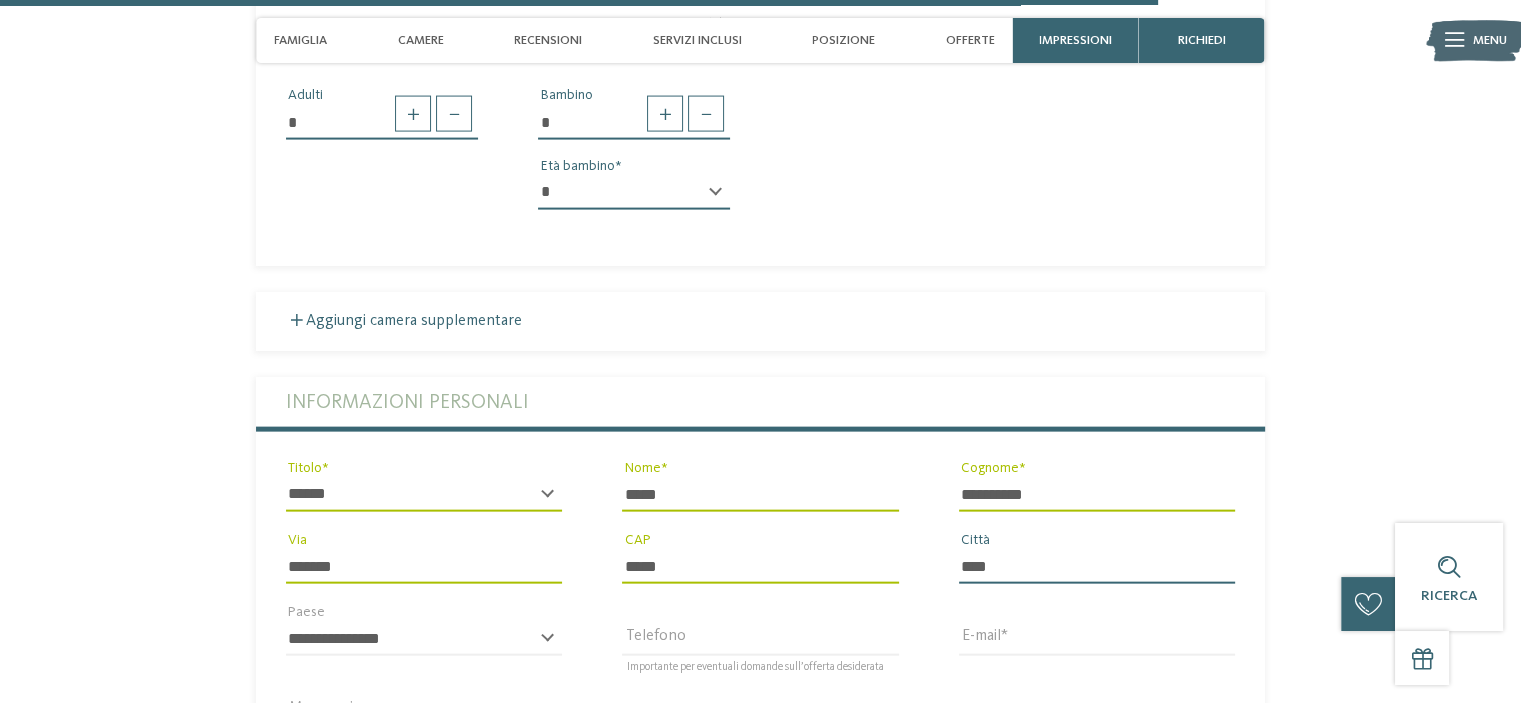 type on "****" 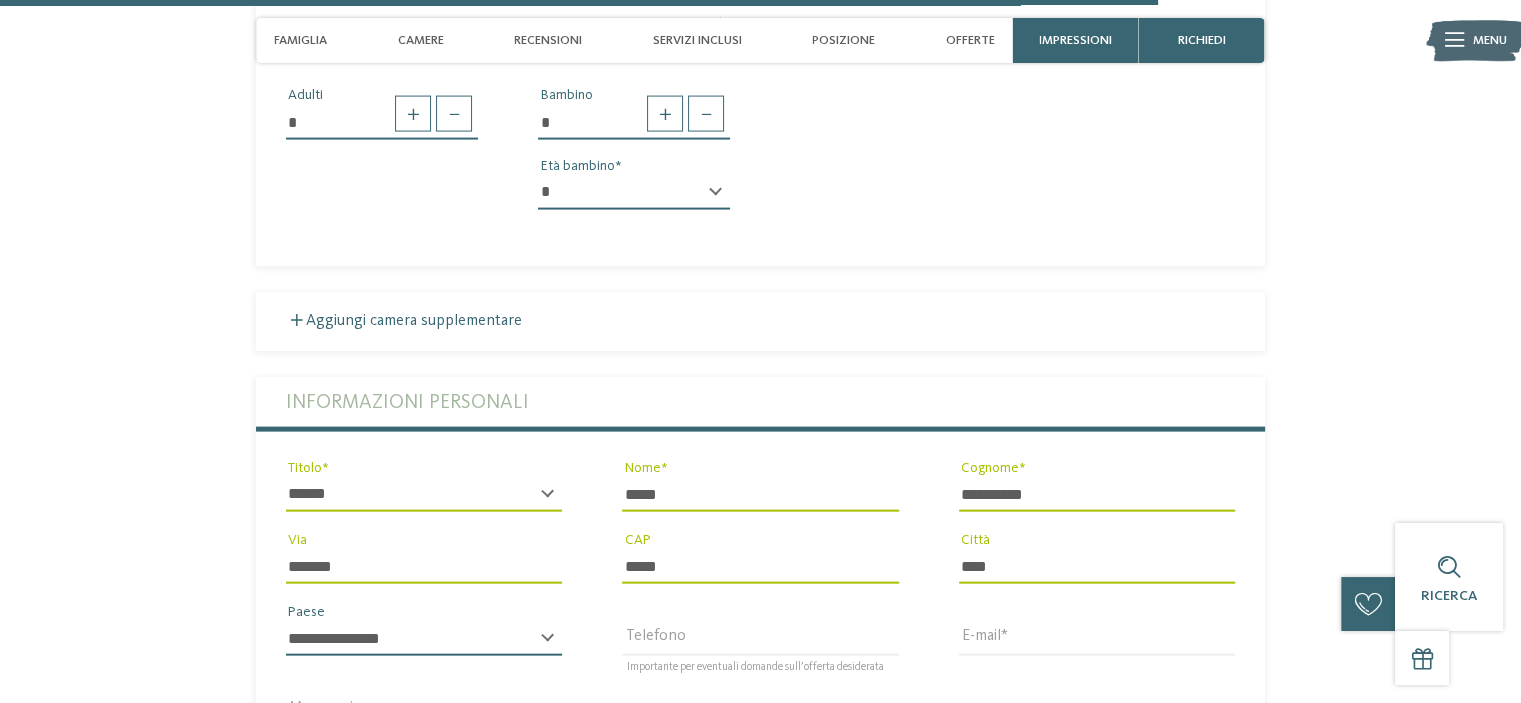 click on "**********" at bounding box center (424, 639) 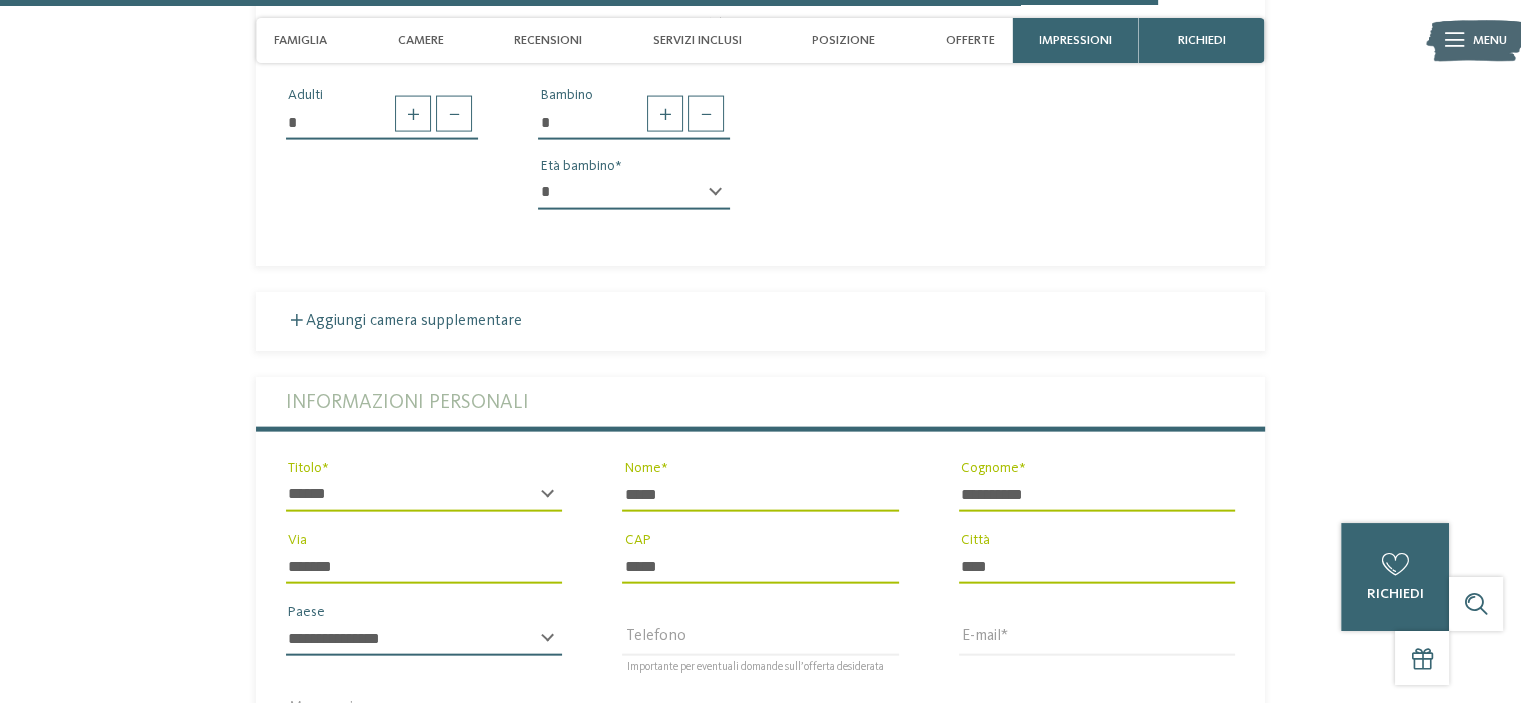 select on "**" 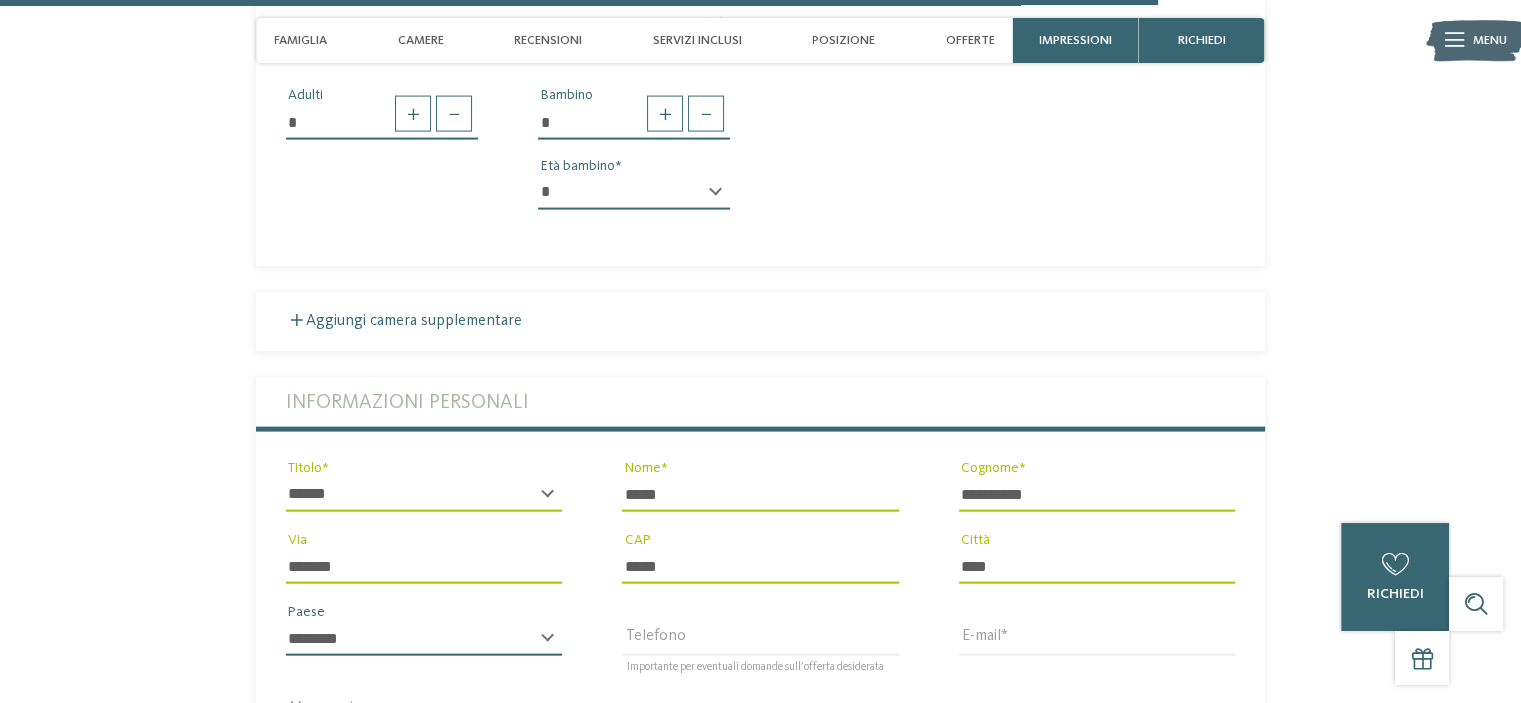click on "**********" at bounding box center [424, 639] 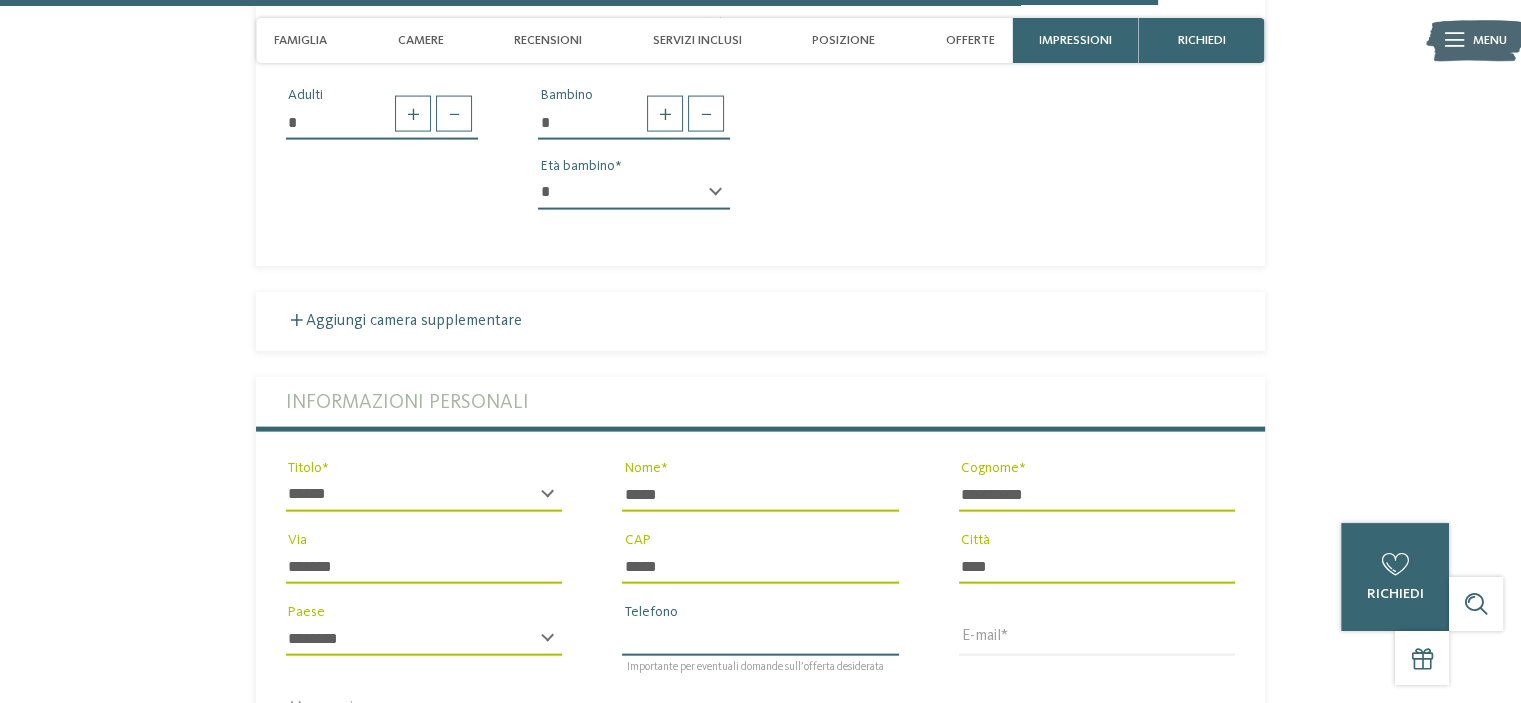 click on "Telefono" at bounding box center [760, 639] 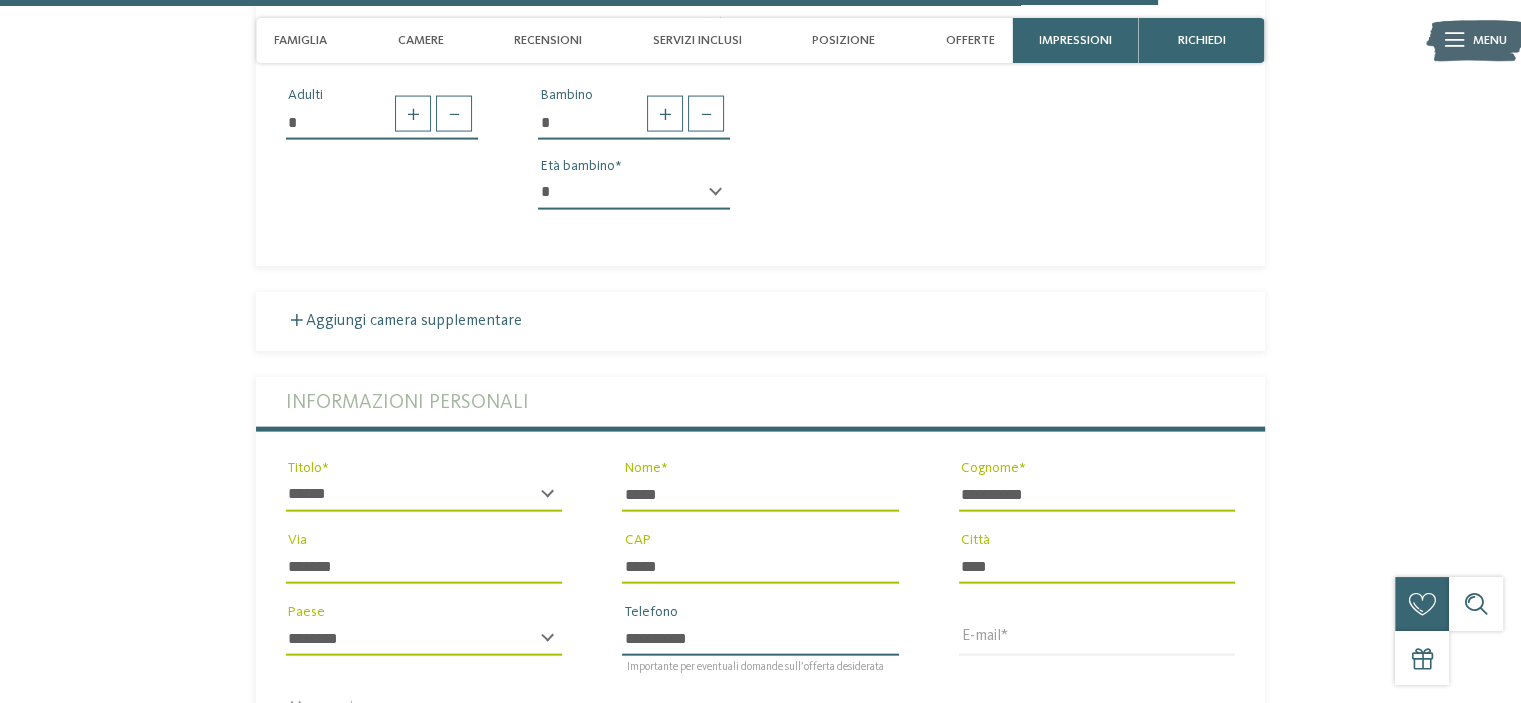 type on "**********" 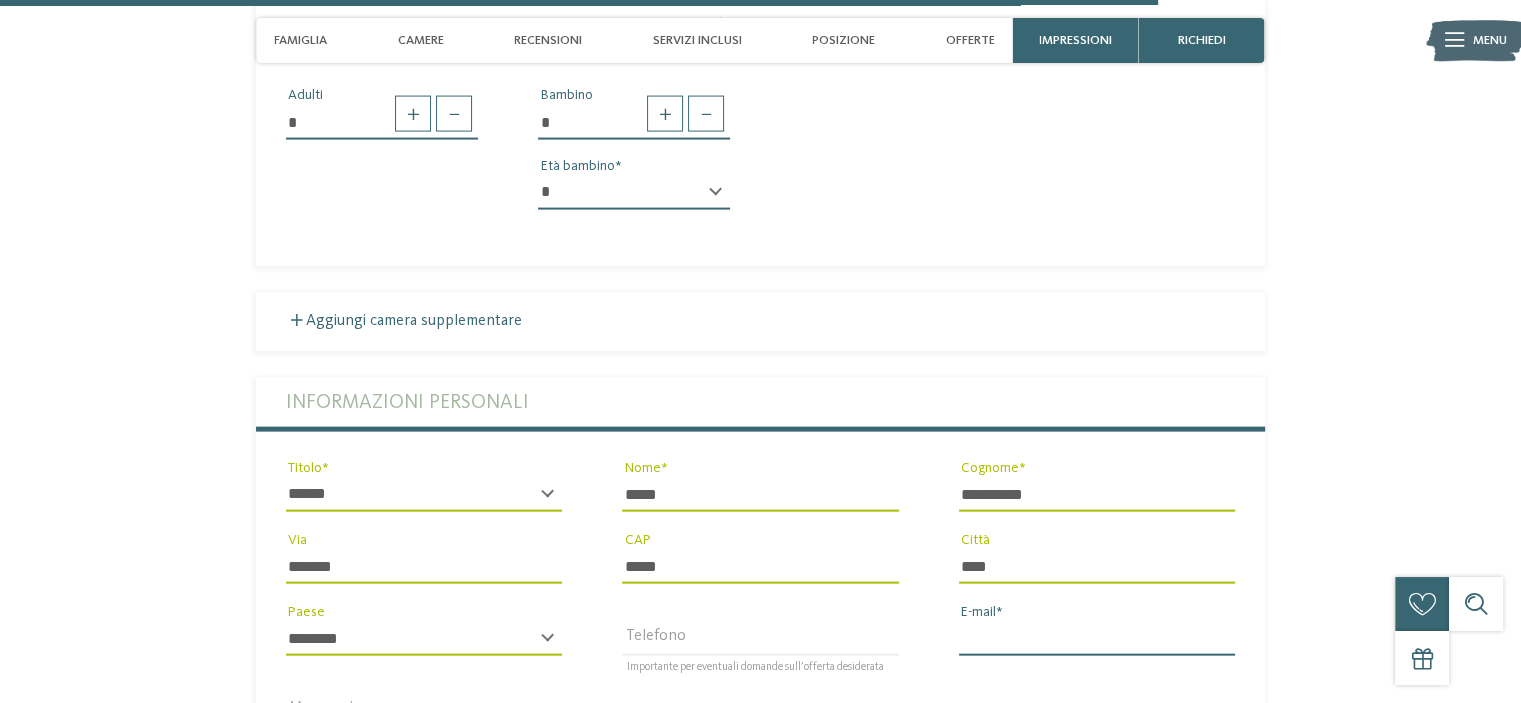 click on "E-mail" at bounding box center [1097, 639] 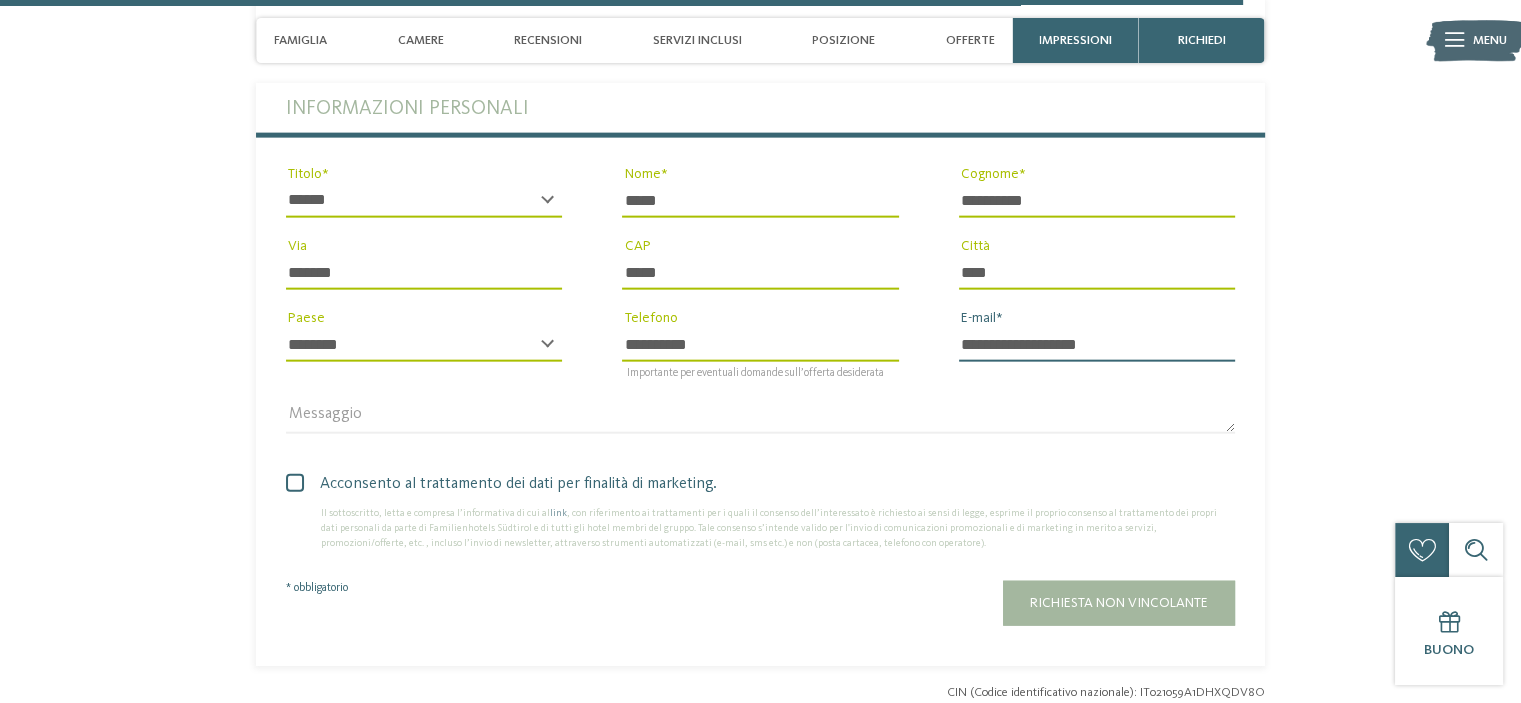 scroll, scrollTop: 4611, scrollLeft: 0, axis: vertical 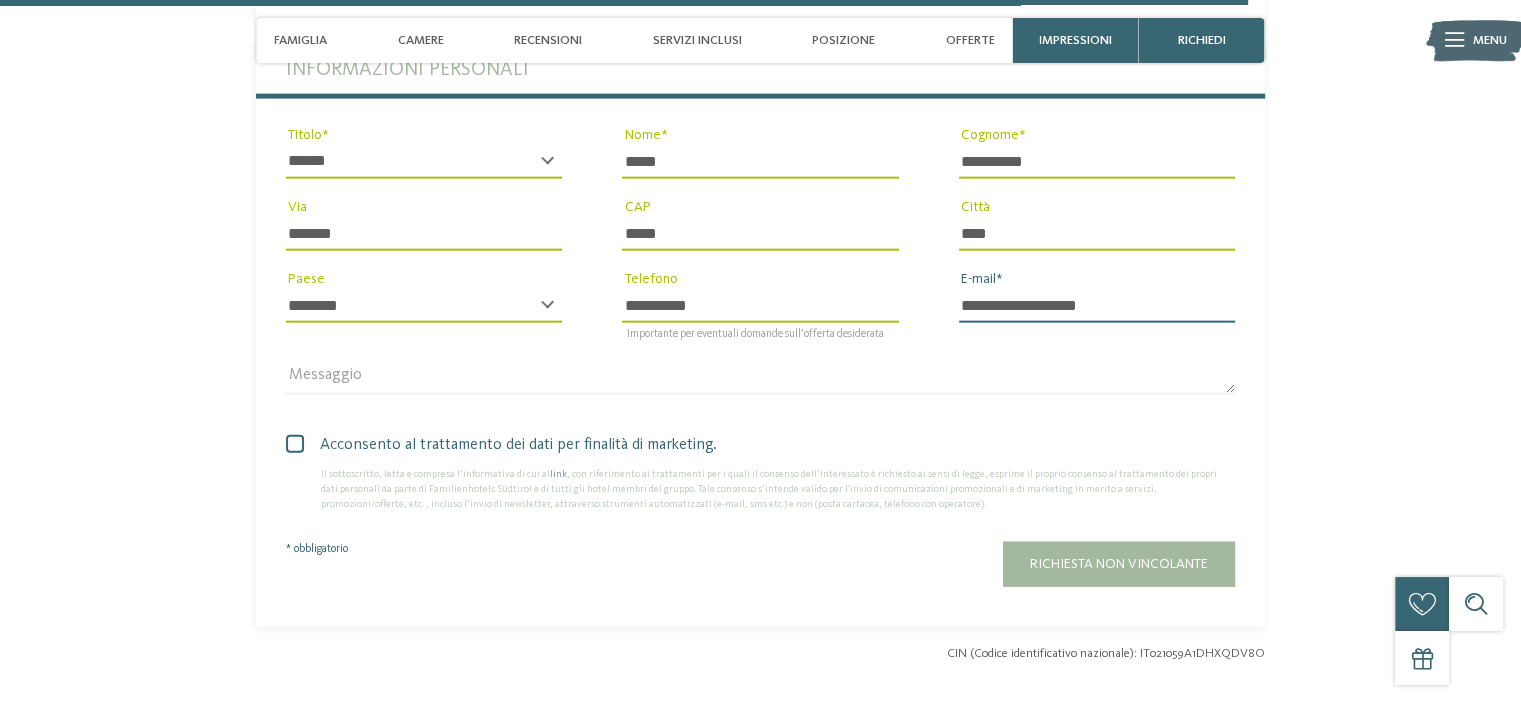 type on "**********" 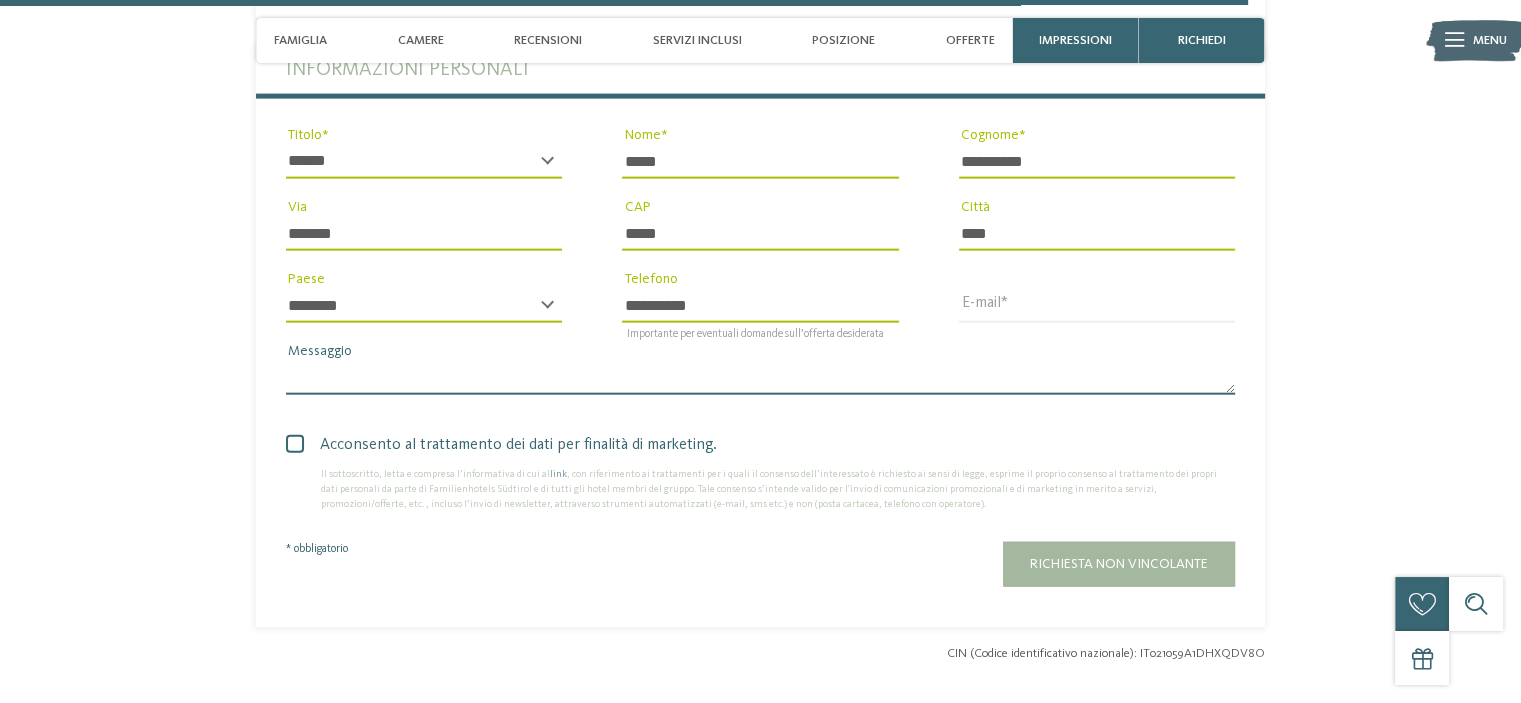 click on "Messaggio" at bounding box center (760, 378) 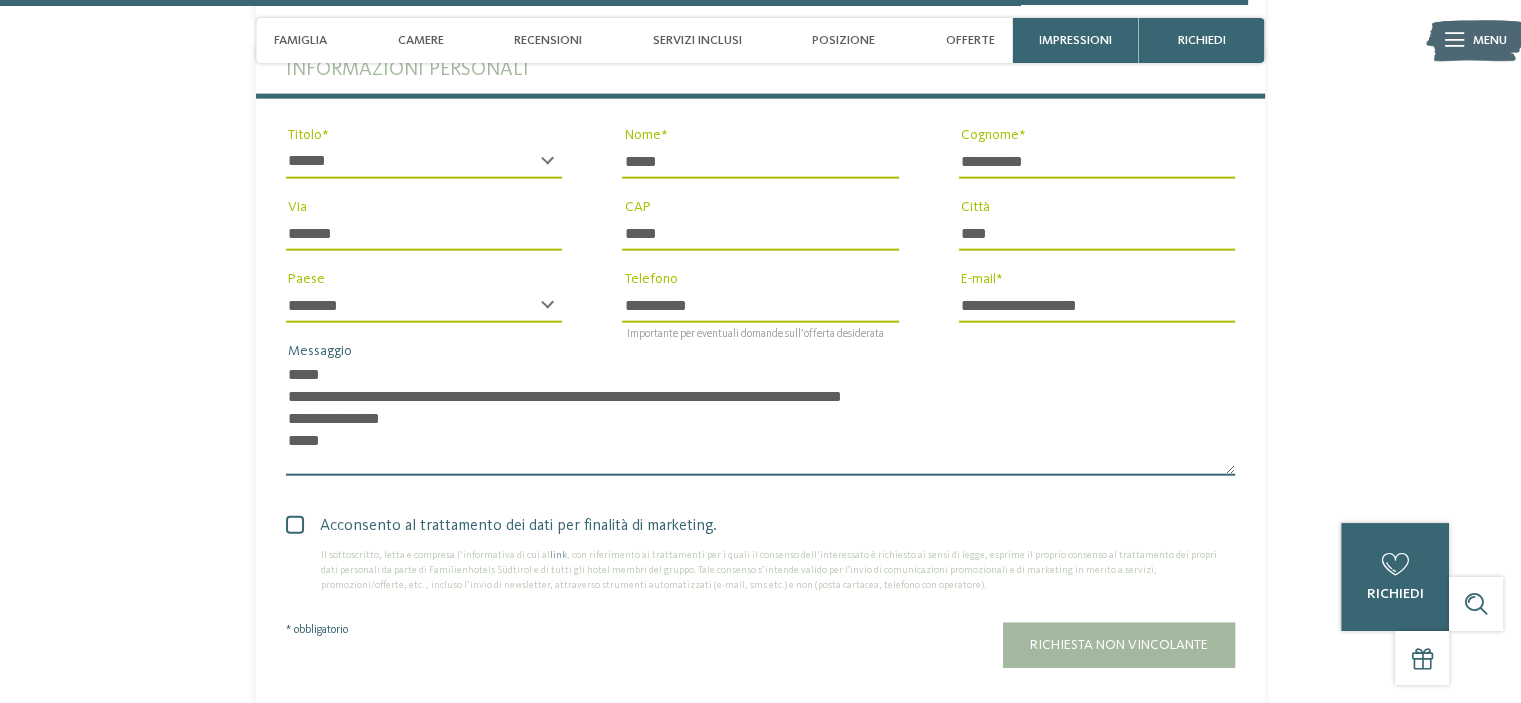 scroll, scrollTop: 0, scrollLeft: 0, axis: both 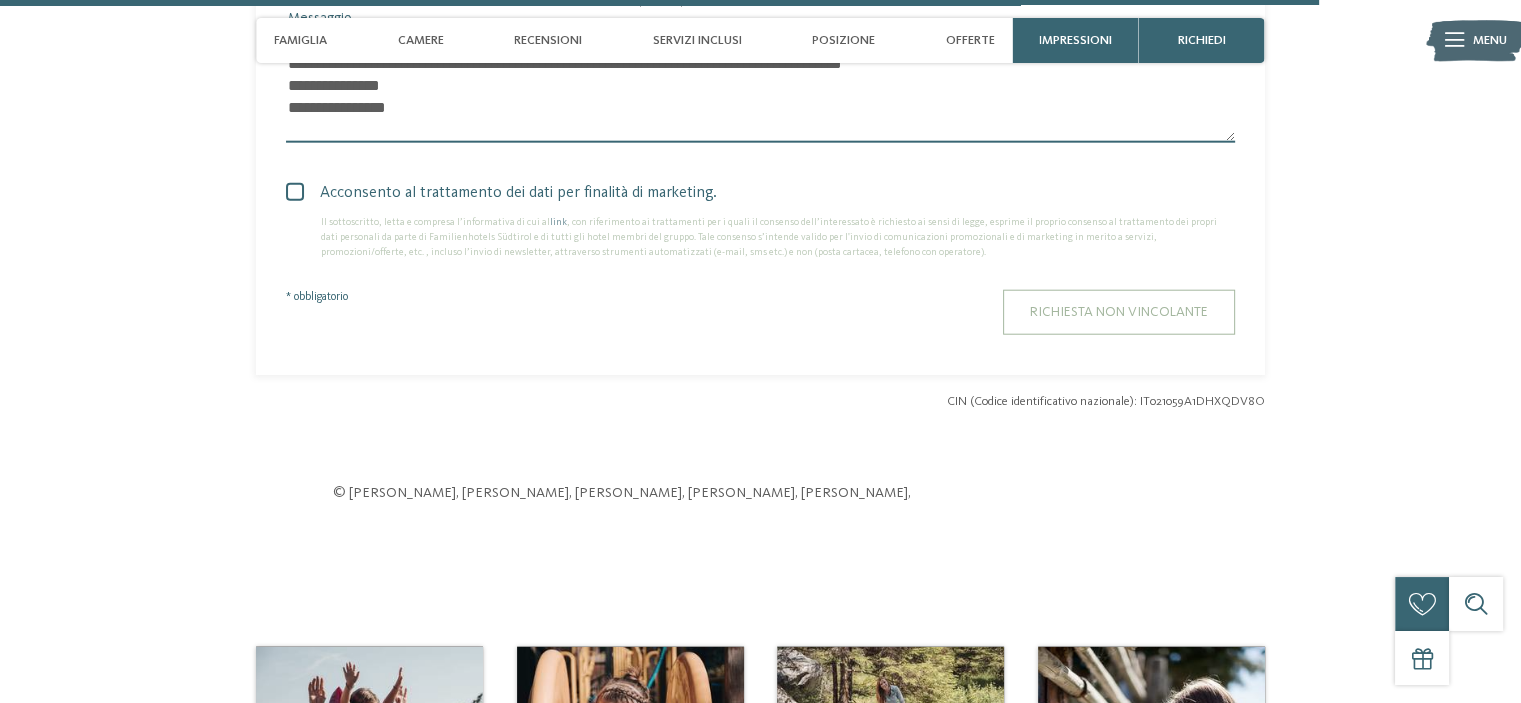 type on "**********" 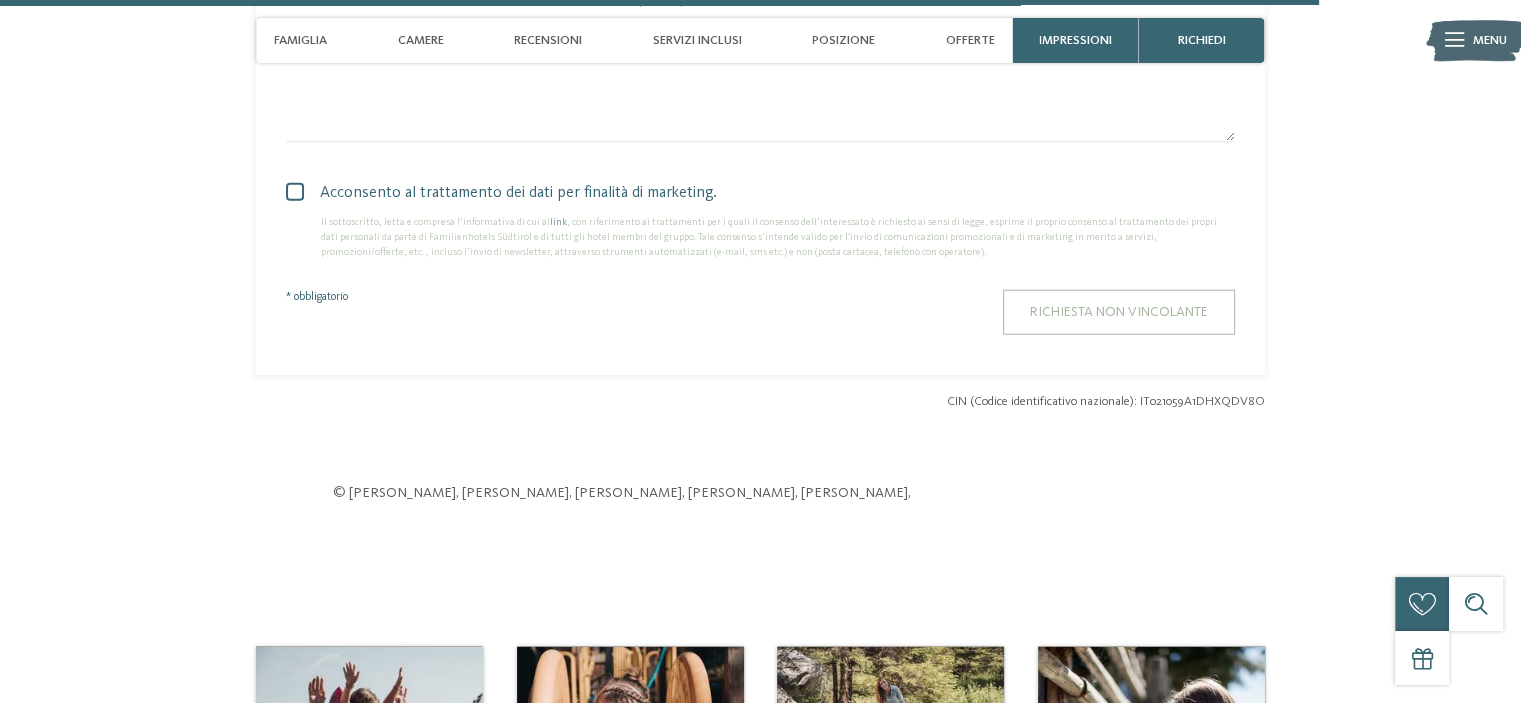 click on "Richiesta non vincolante" at bounding box center [1119, 312] 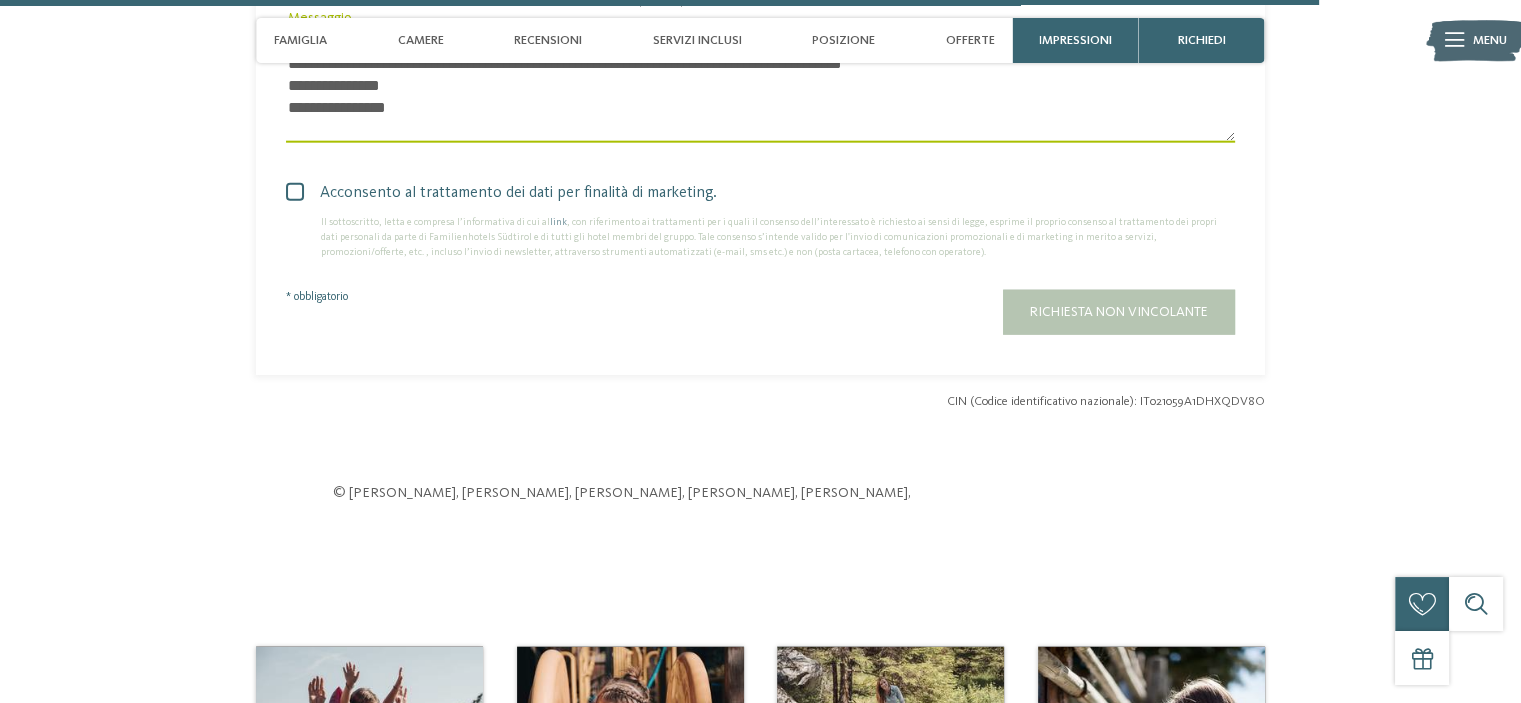 scroll, scrollTop: 4941, scrollLeft: 0, axis: vertical 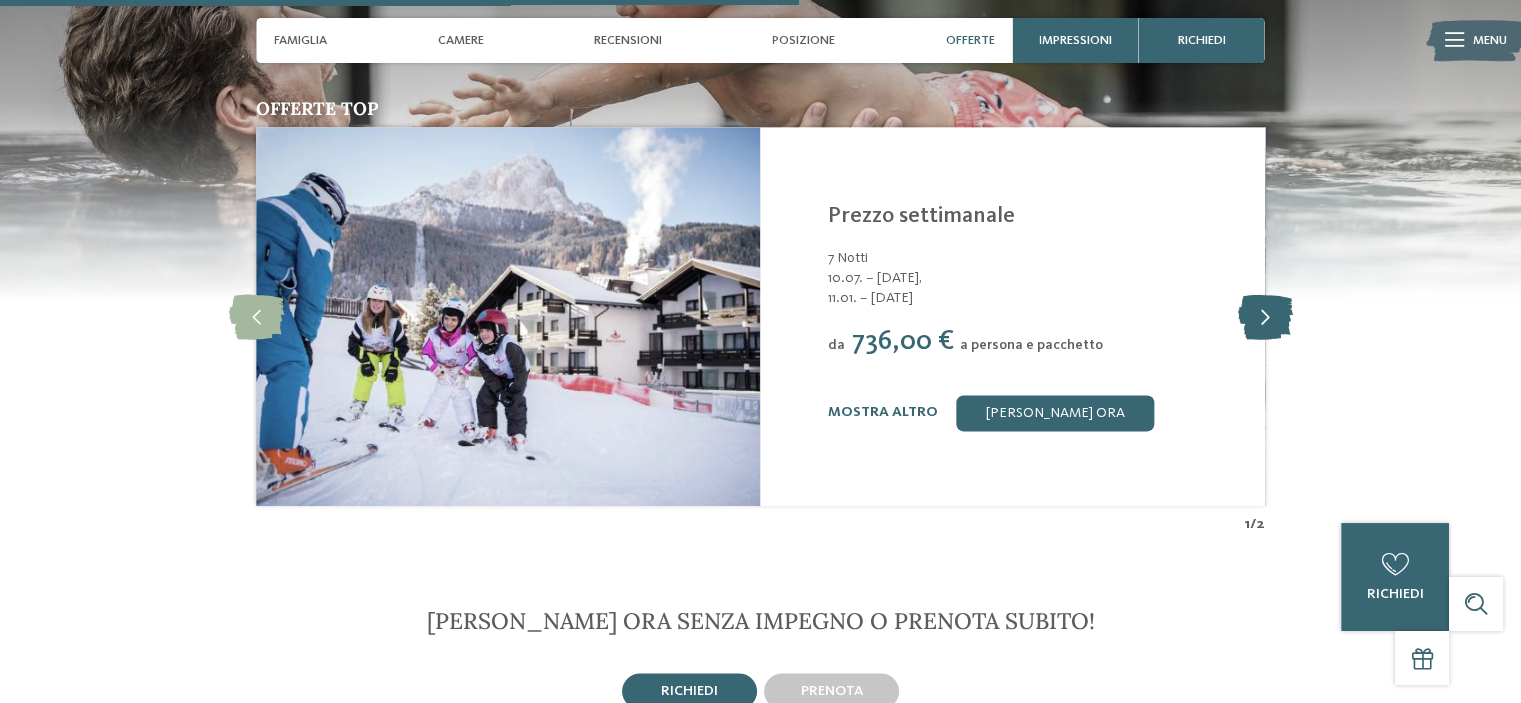 click at bounding box center [1264, 316] 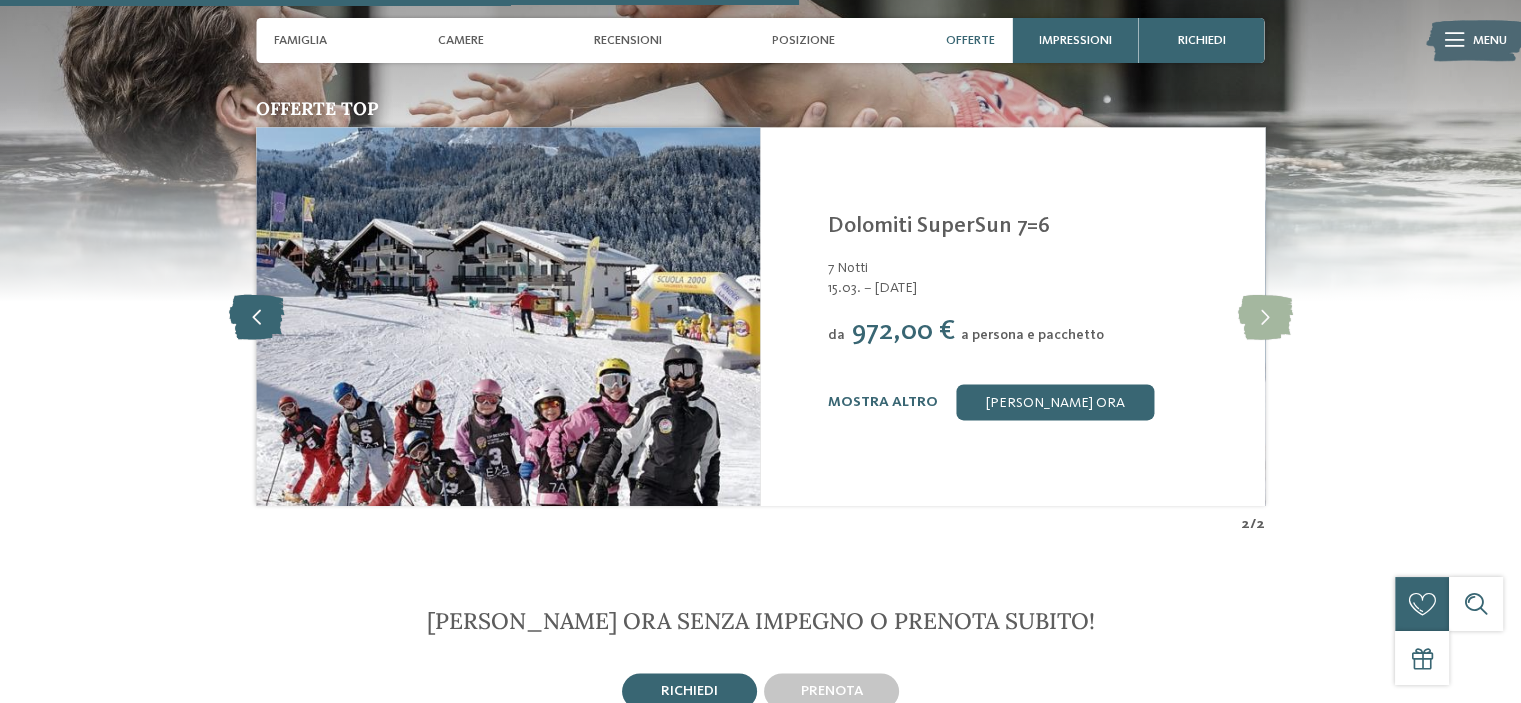 click at bounding box center (256, 316) 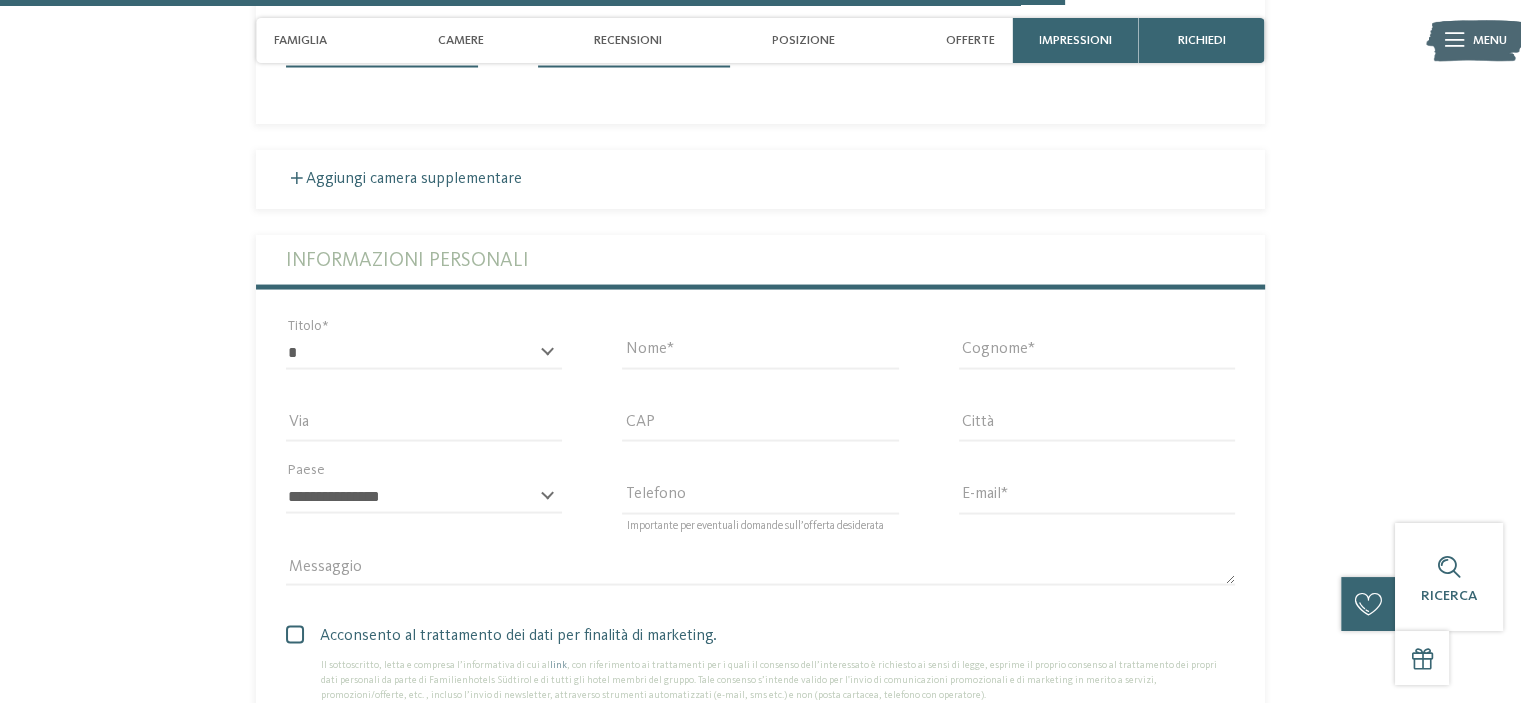 scroll, scrollTop: 2500, scrollLeft: 0, axis: vertical 